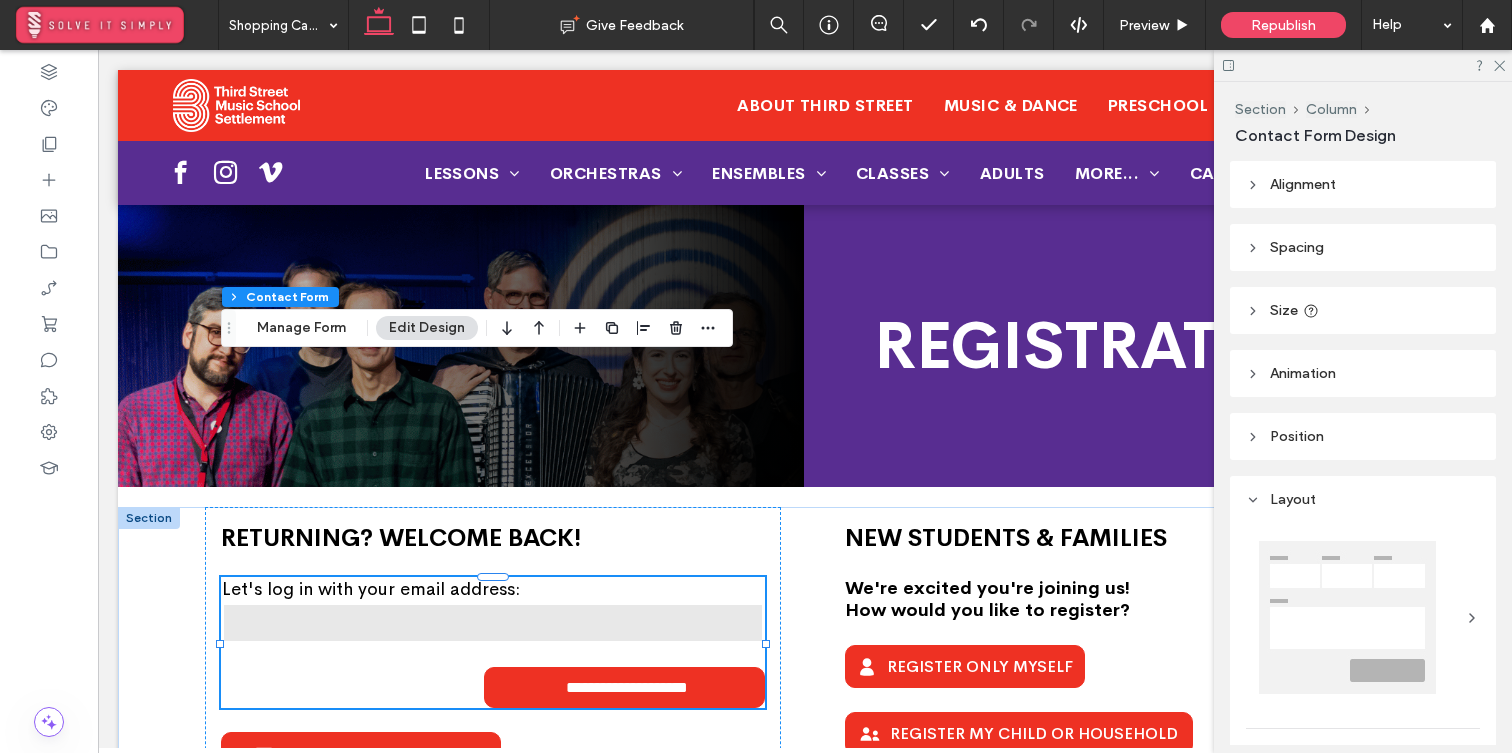 scroll, scrollTop: 216, scrollLeft: 0, axis: vertical 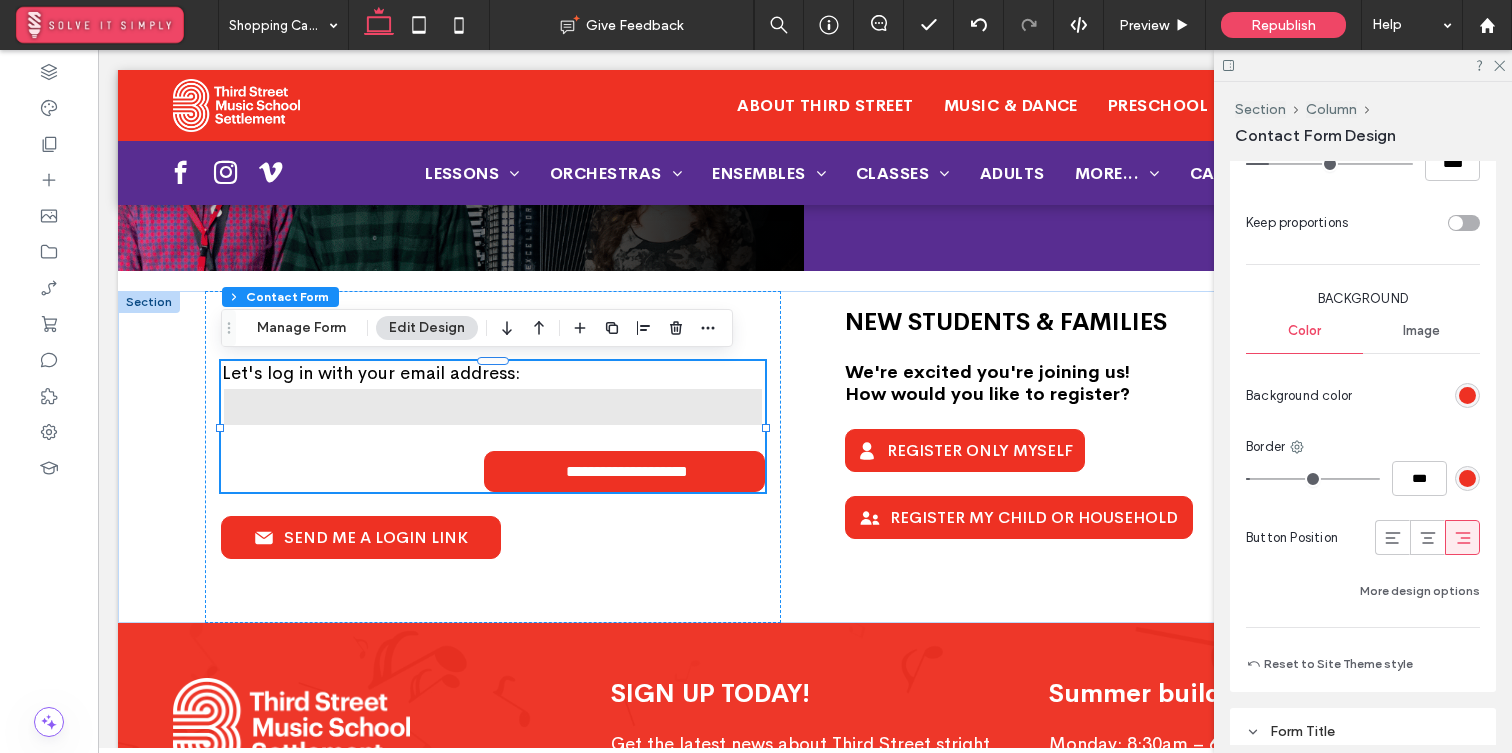 click at bounding box center [1392, 537] 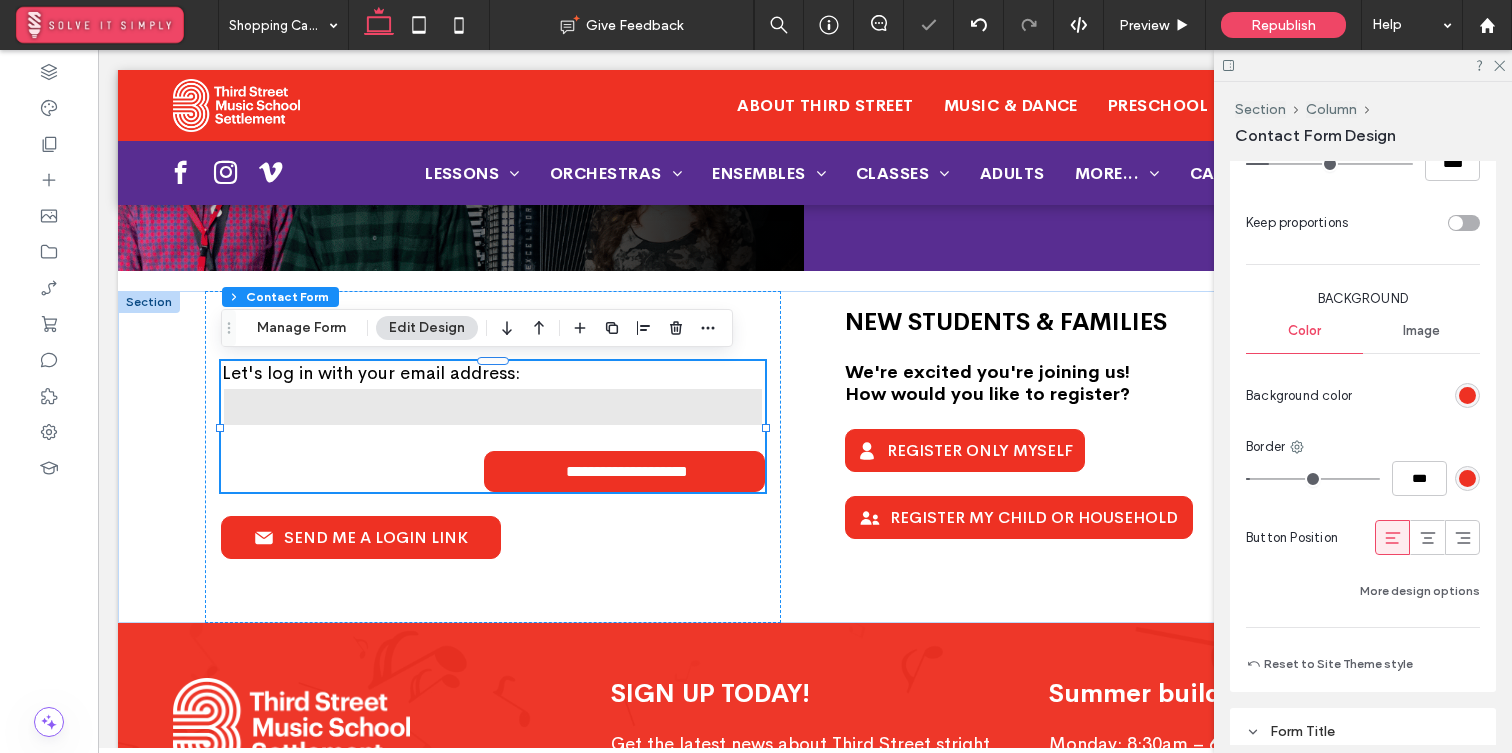 type on "*" 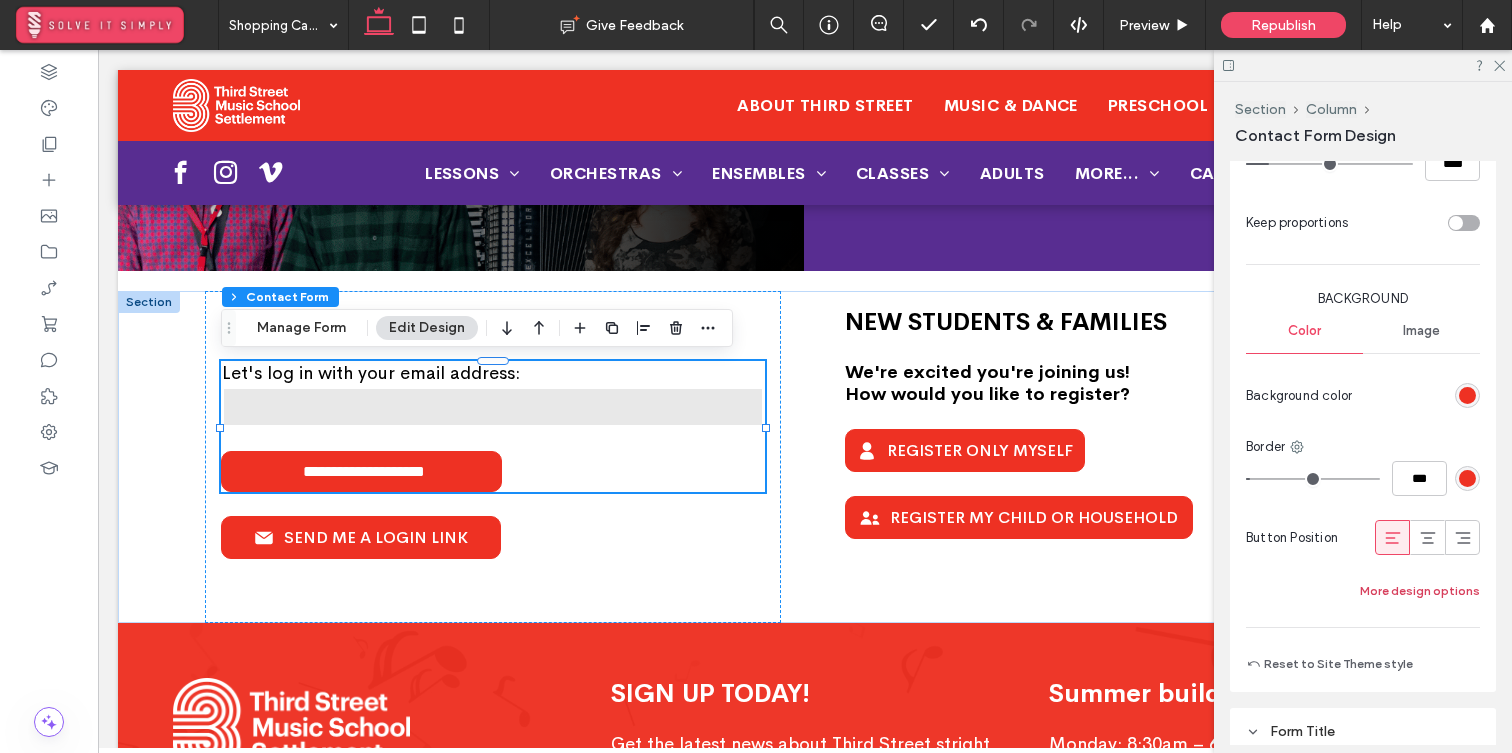 click on "More design options" at bounding box center (1420, 591) 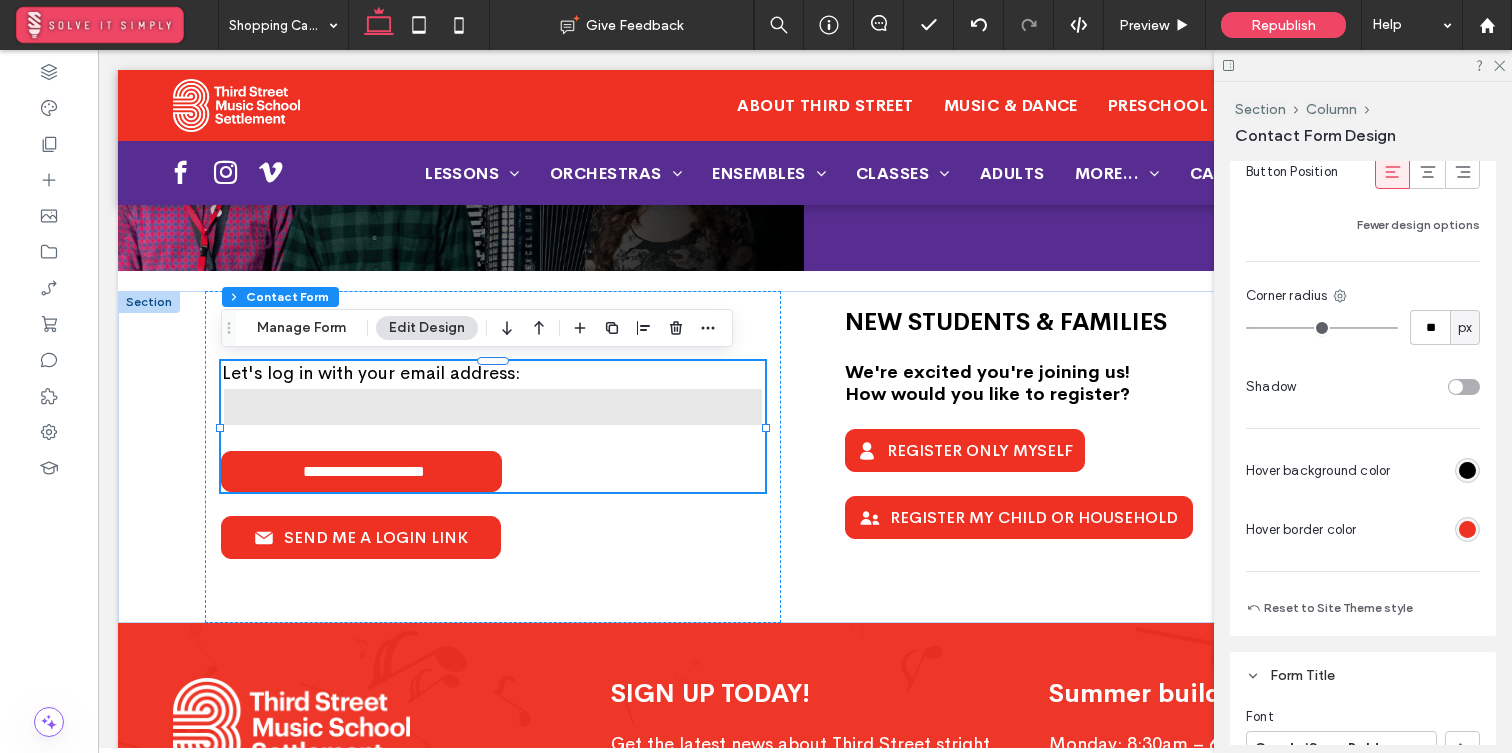 scroll, scrollTop: 1785, scrollLeft: 0, axis: vertical 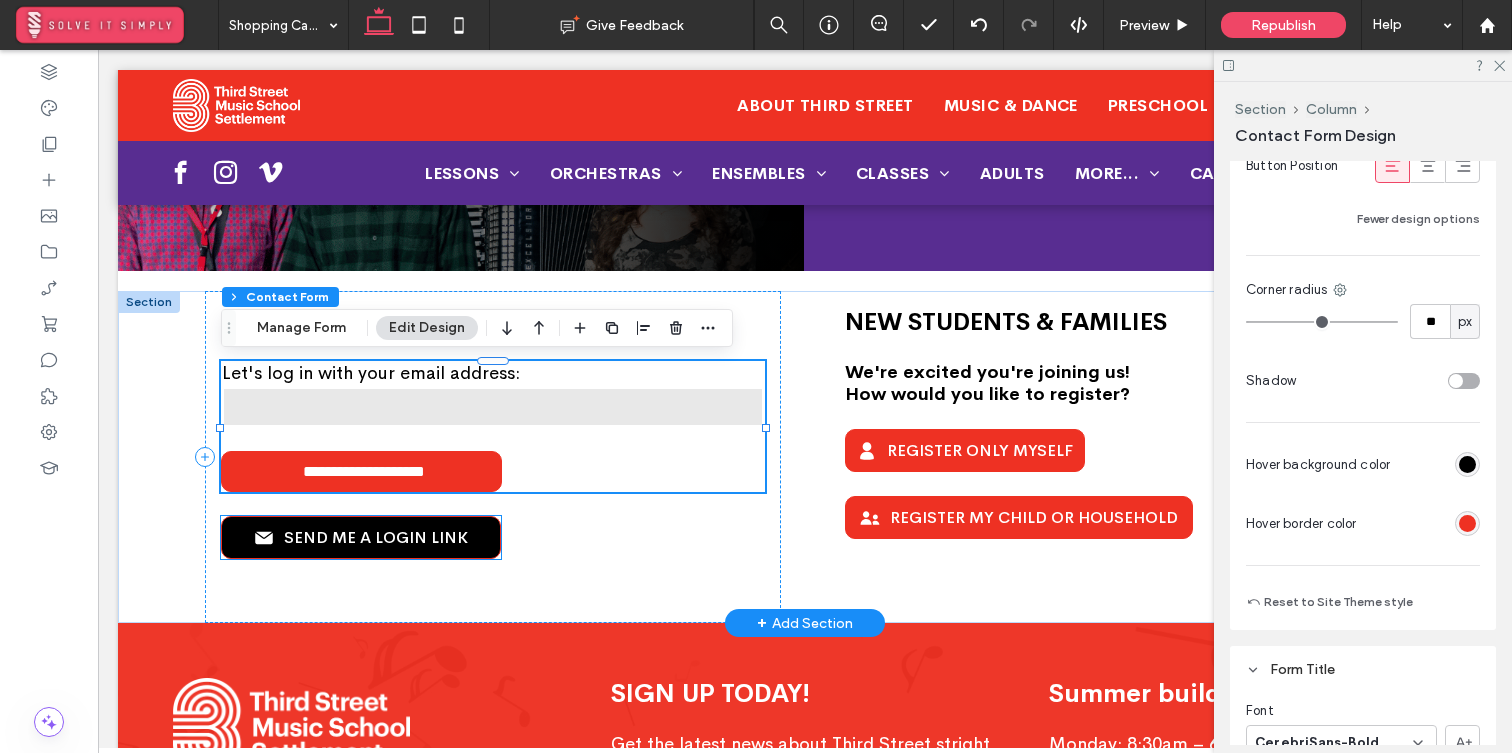 click on "SEND ME A LOGIN LINK" at bounding box center (376, 537) 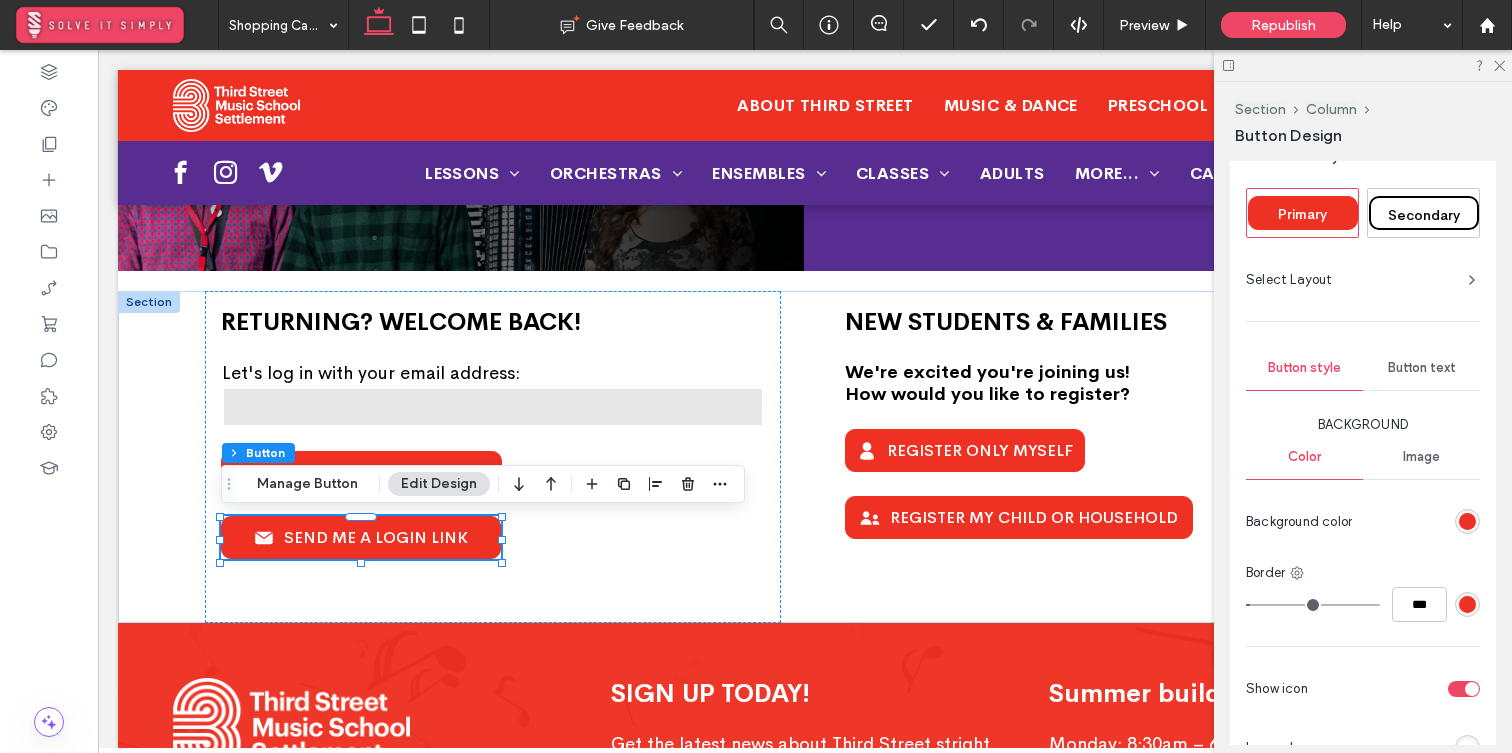 scroll, scrollTop: 350, scrollLeft: 0, axis: vertical 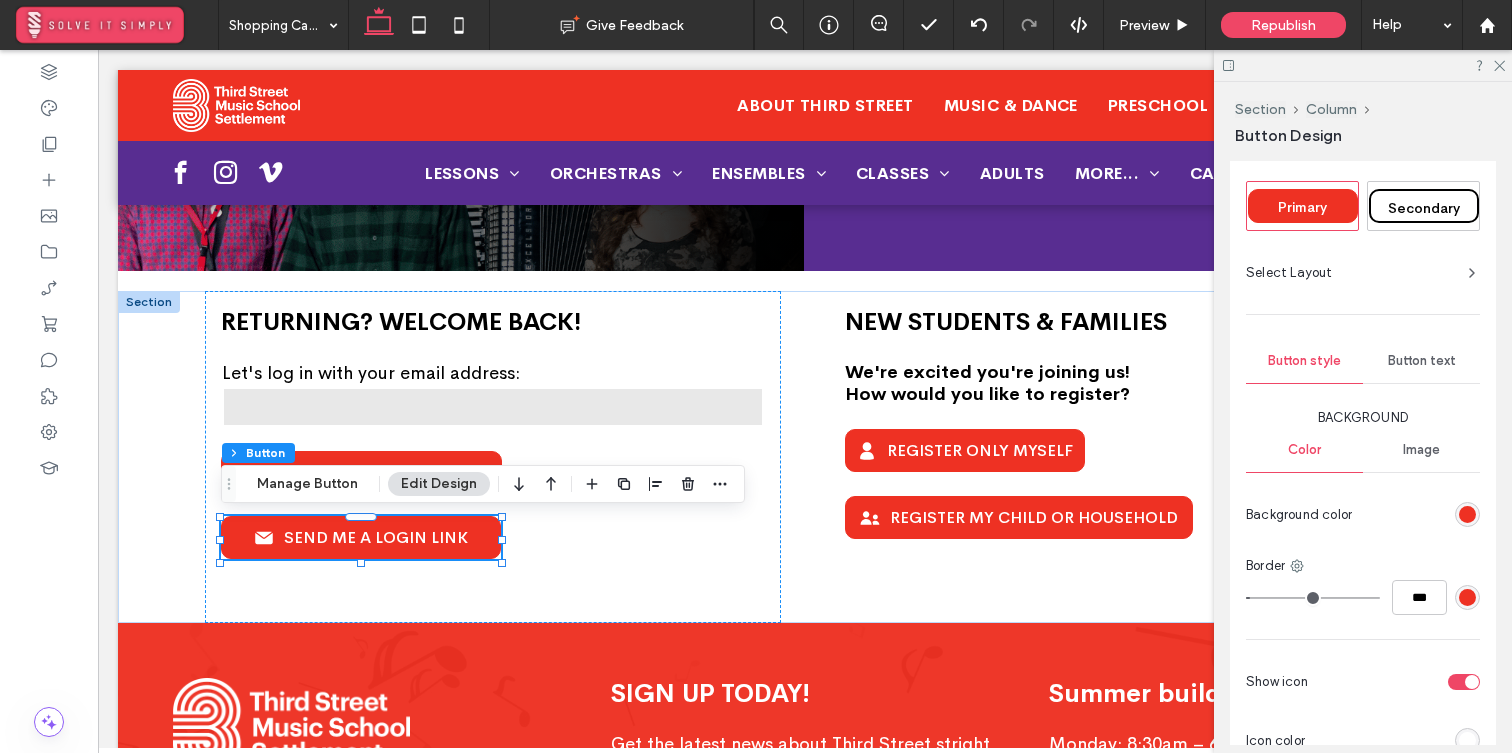 type on "*" 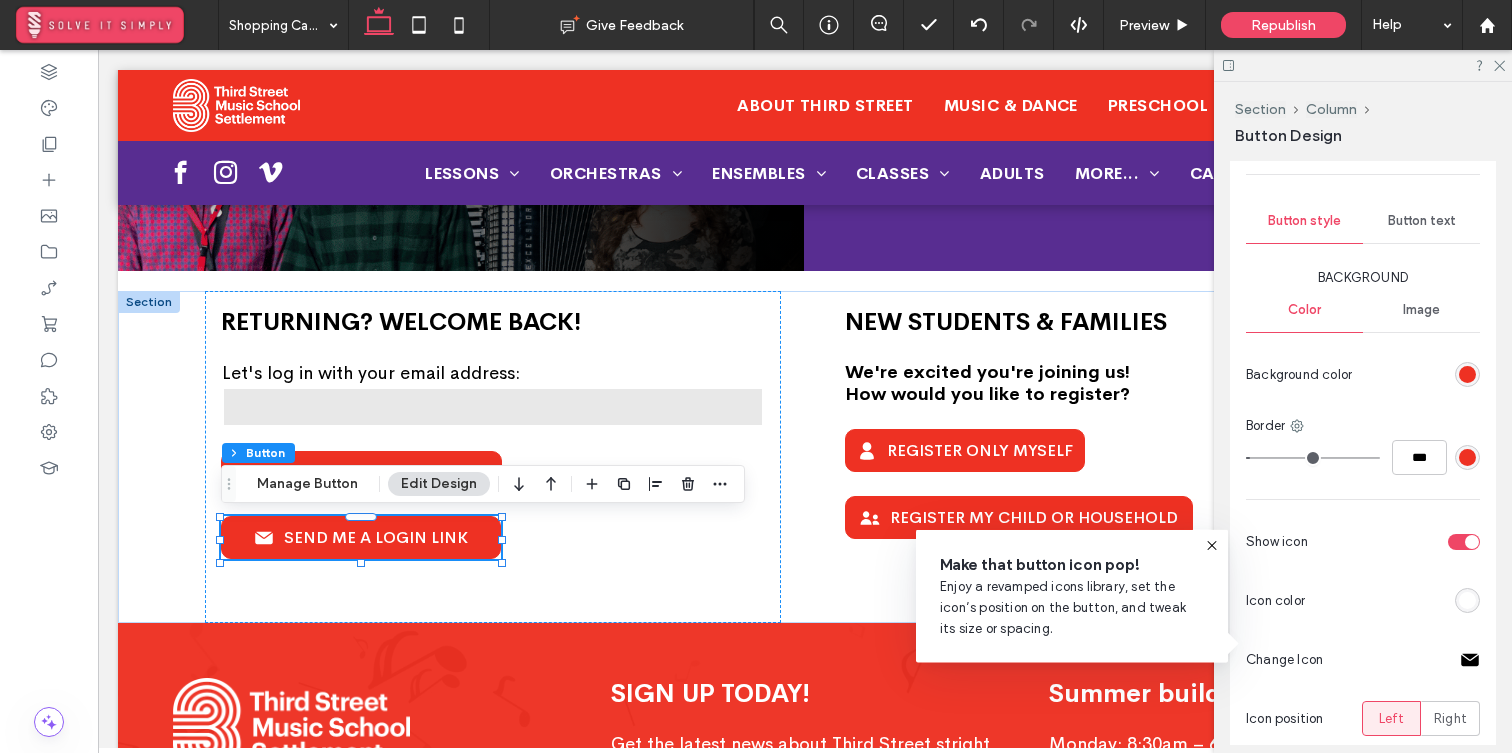 scroll, scrollTop: 512, scrollLeft: 0, axis: vertical 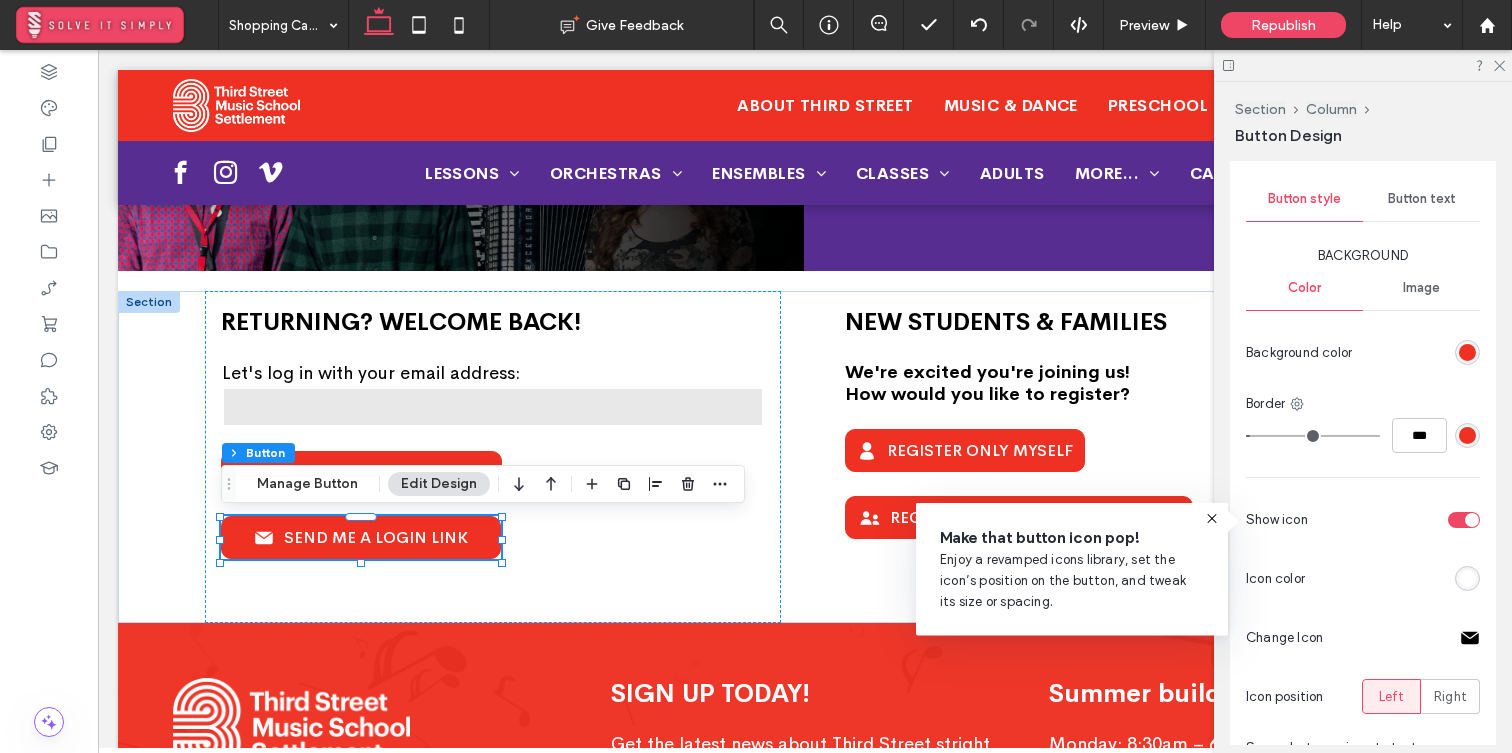 click on "Button text" at bounding box center (1422, 199) 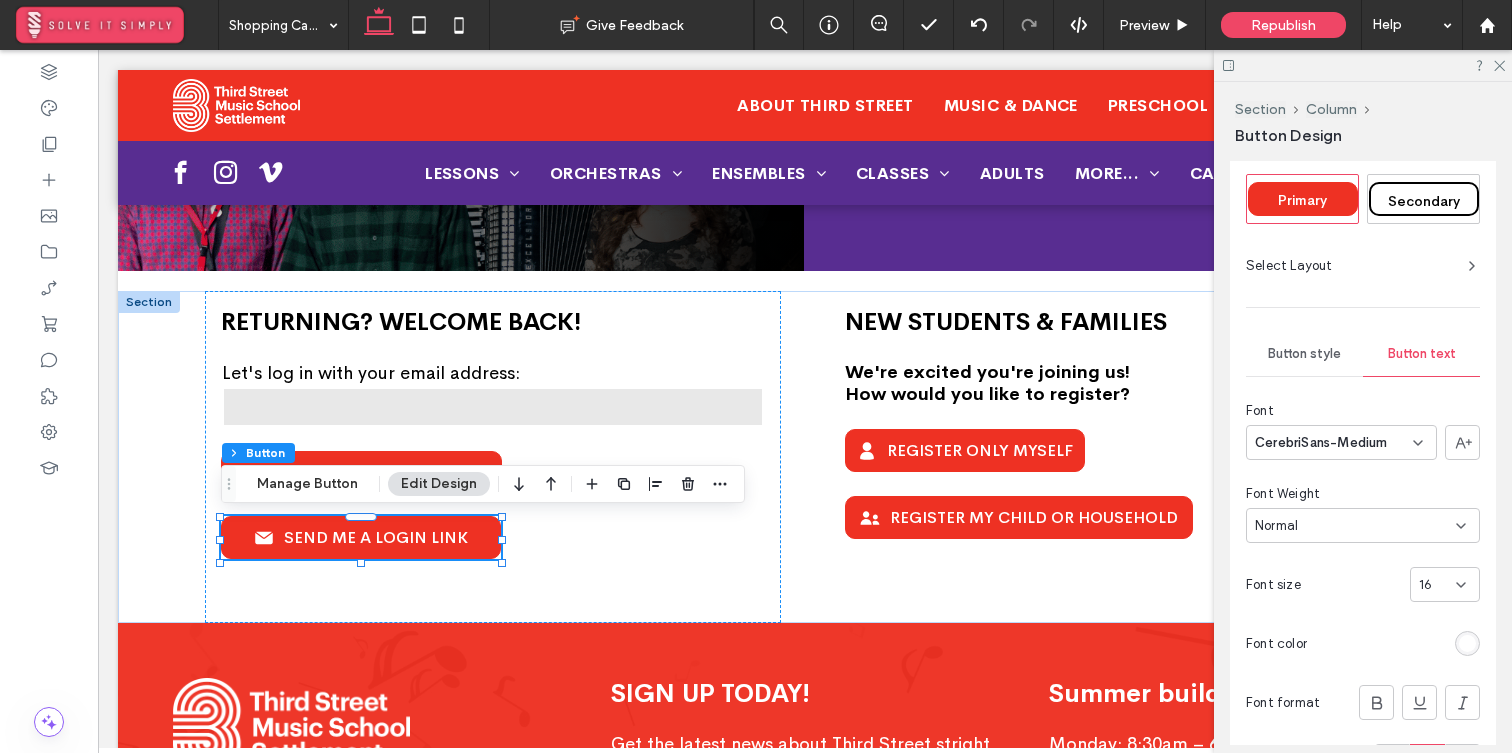 scroll, scrollTop: 231, scrollLeft: 0, axis: vertical 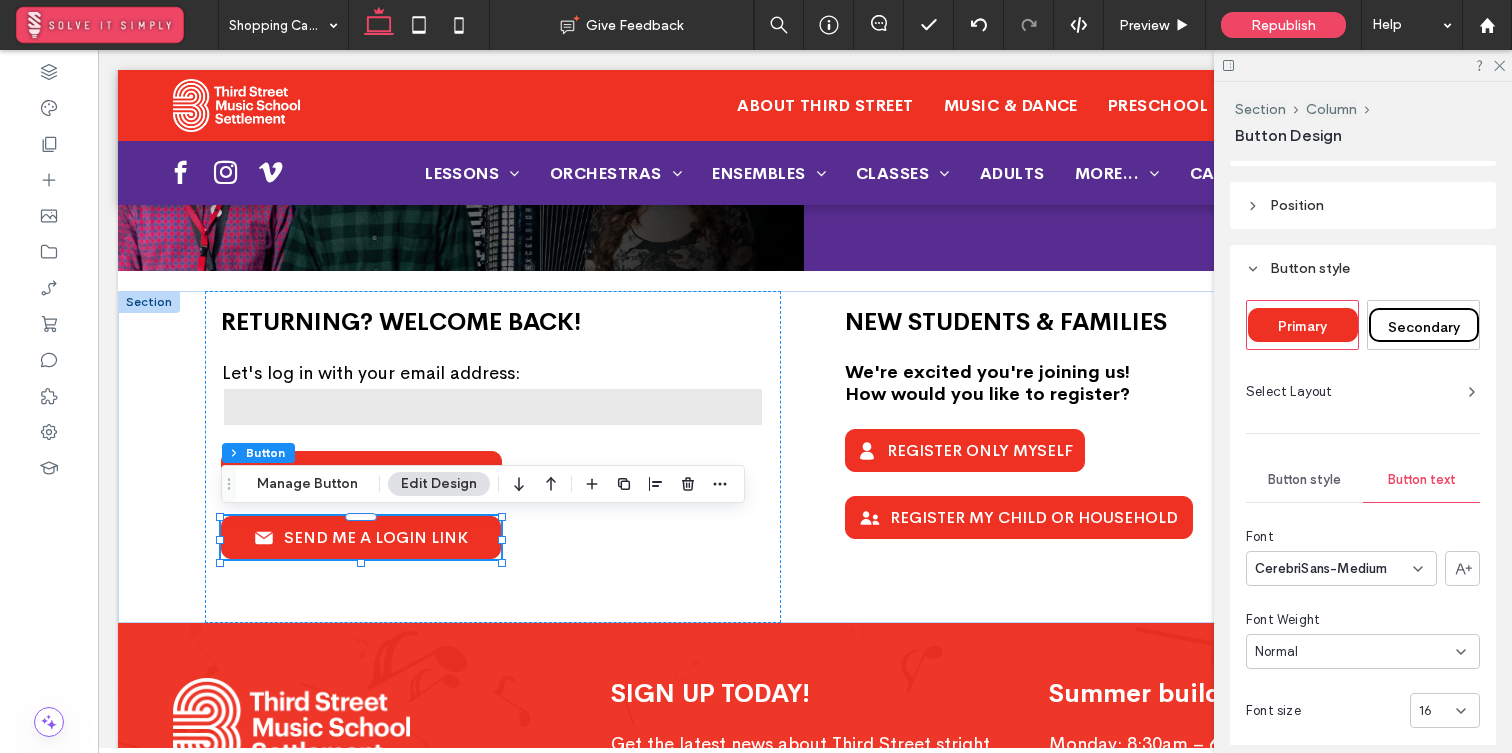click on "Button style" at bounding box center [1304, 480] 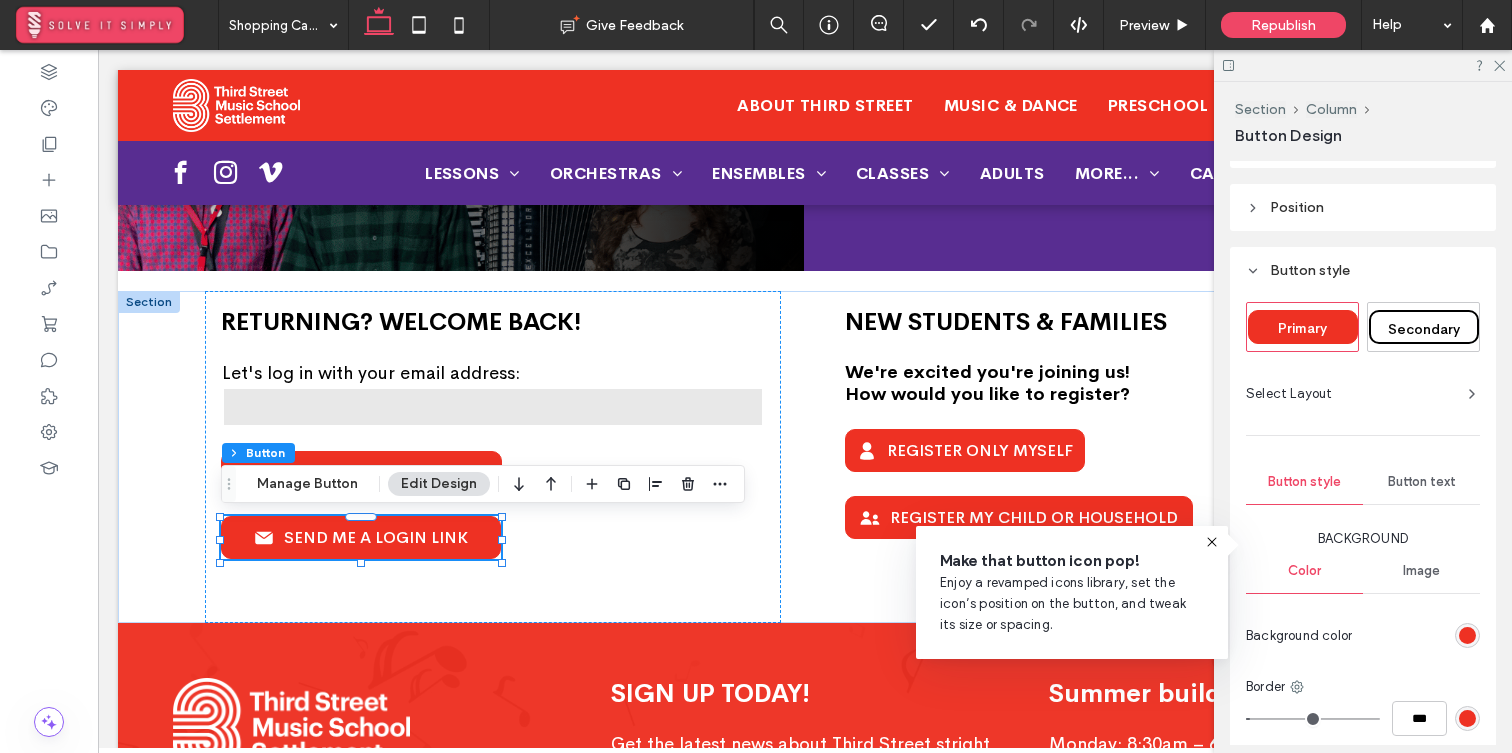 scroll, scrollTop: 193, scrollLeft: 0, axis: vertical 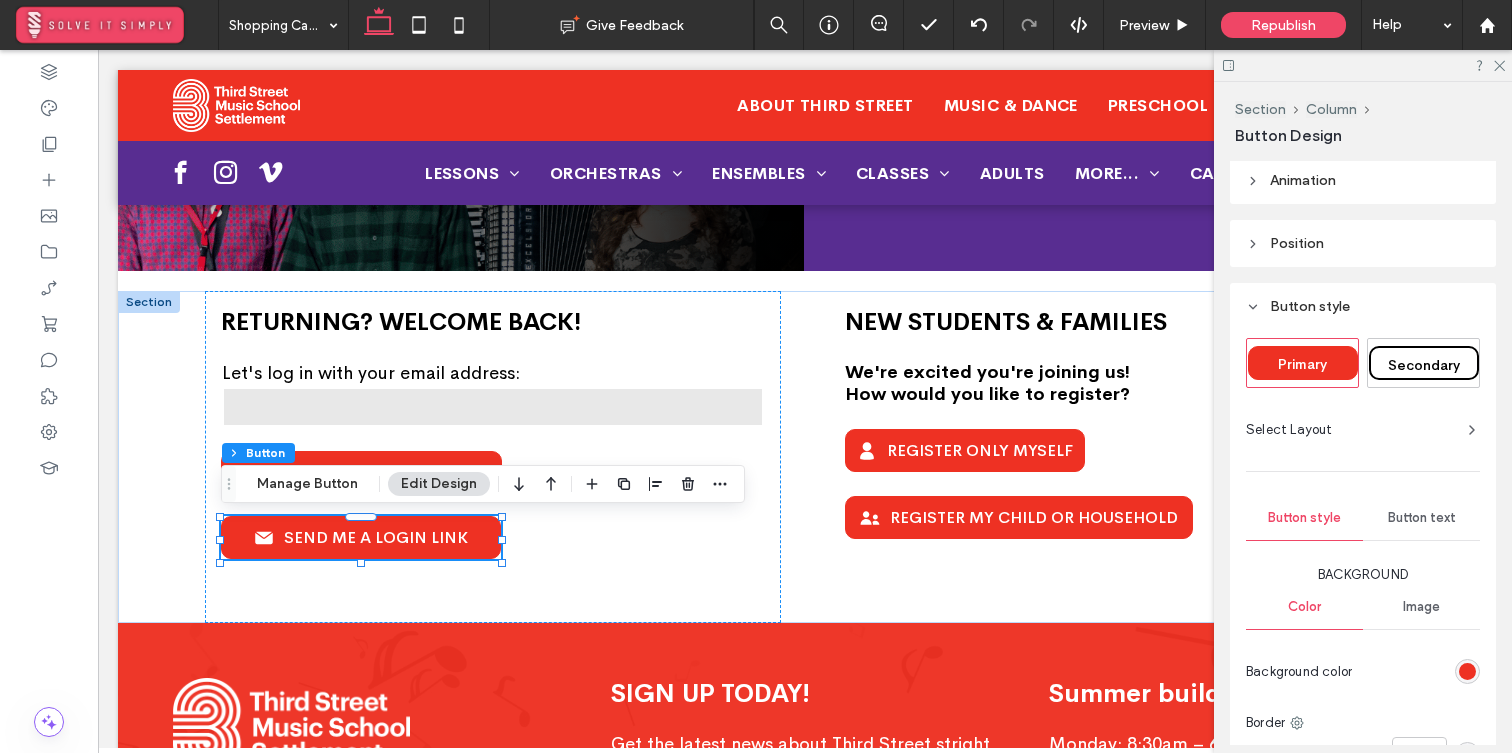 click on "Select Layout" at bounding box center [1363, 430] 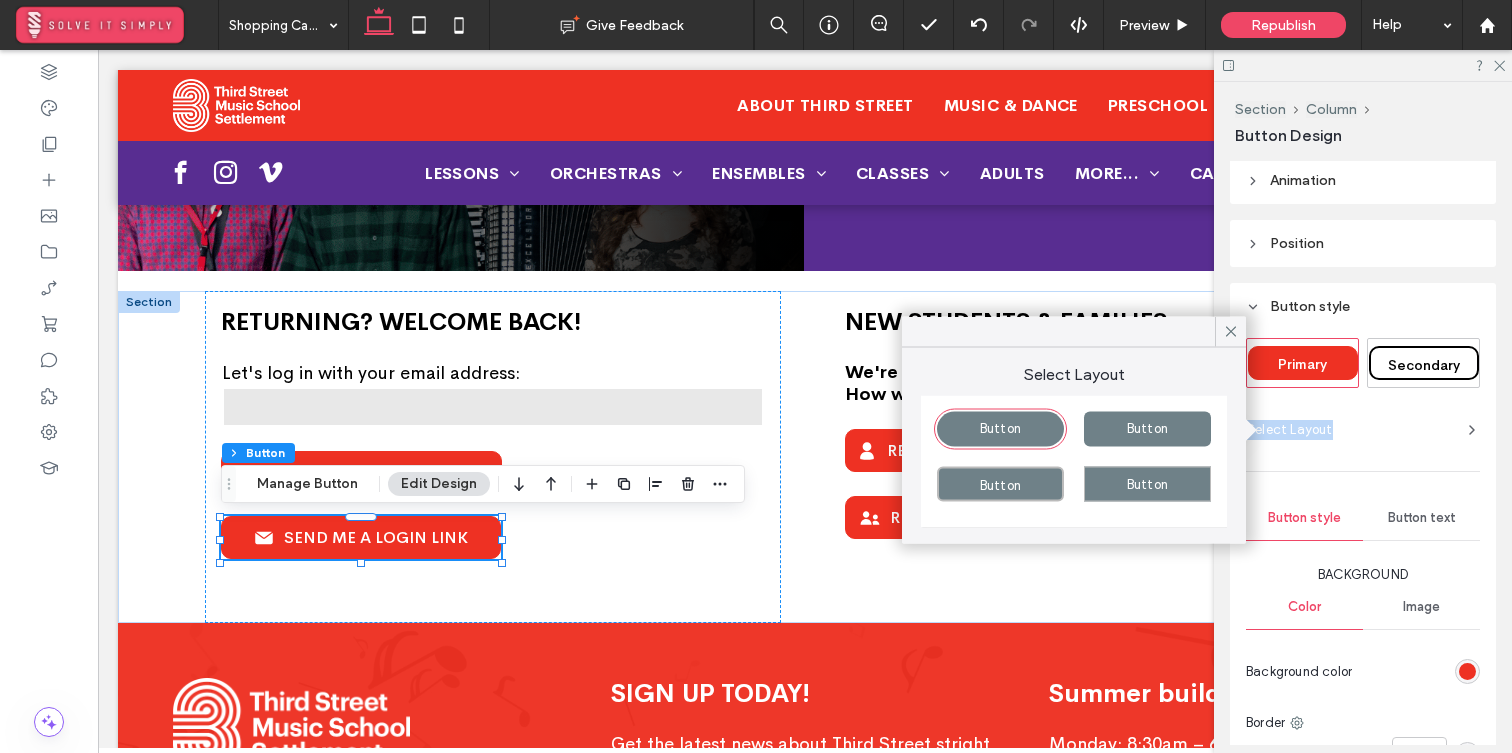 click on "Select Layout" at bounding box center (1363, 430) 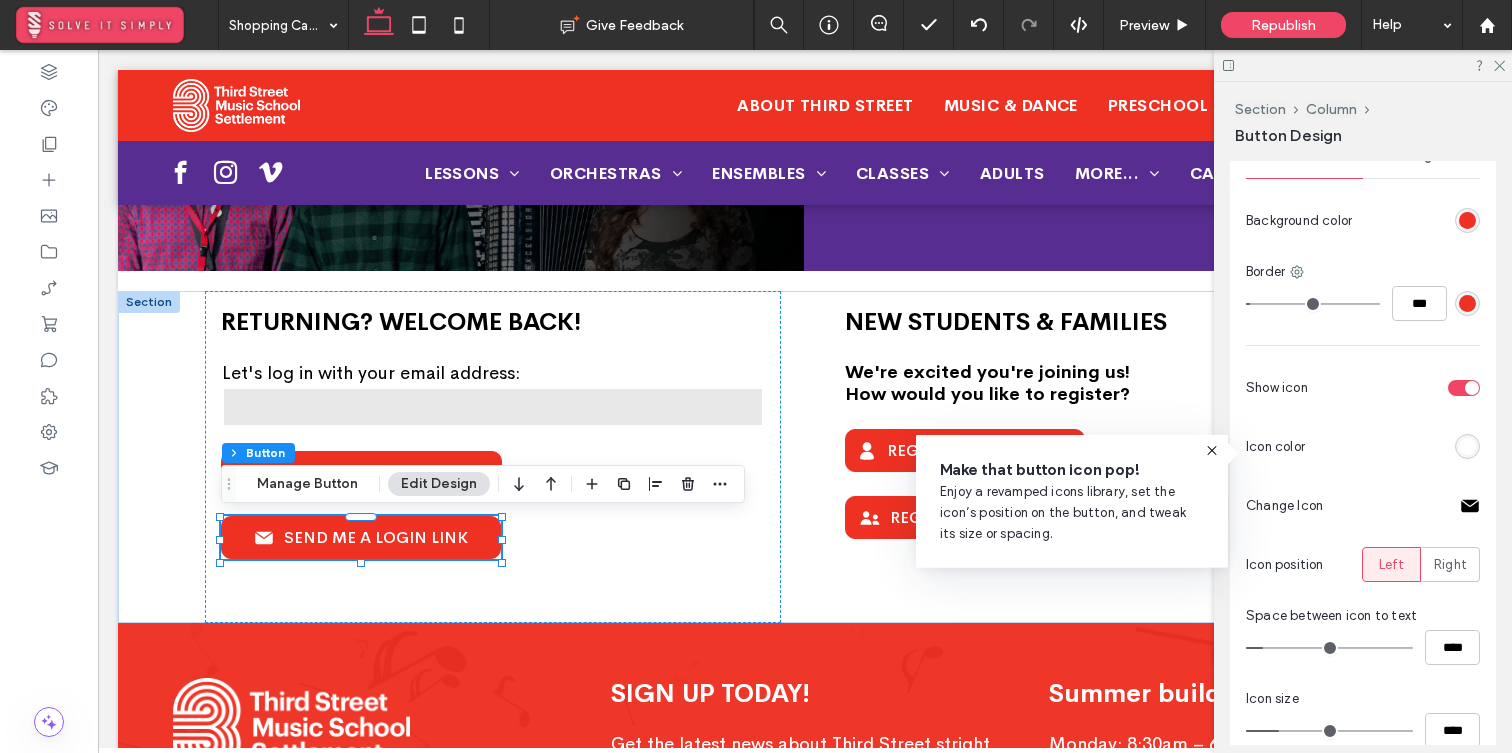 scroll, scrollTop: 647, scrollLeft: 0, axis: vertical 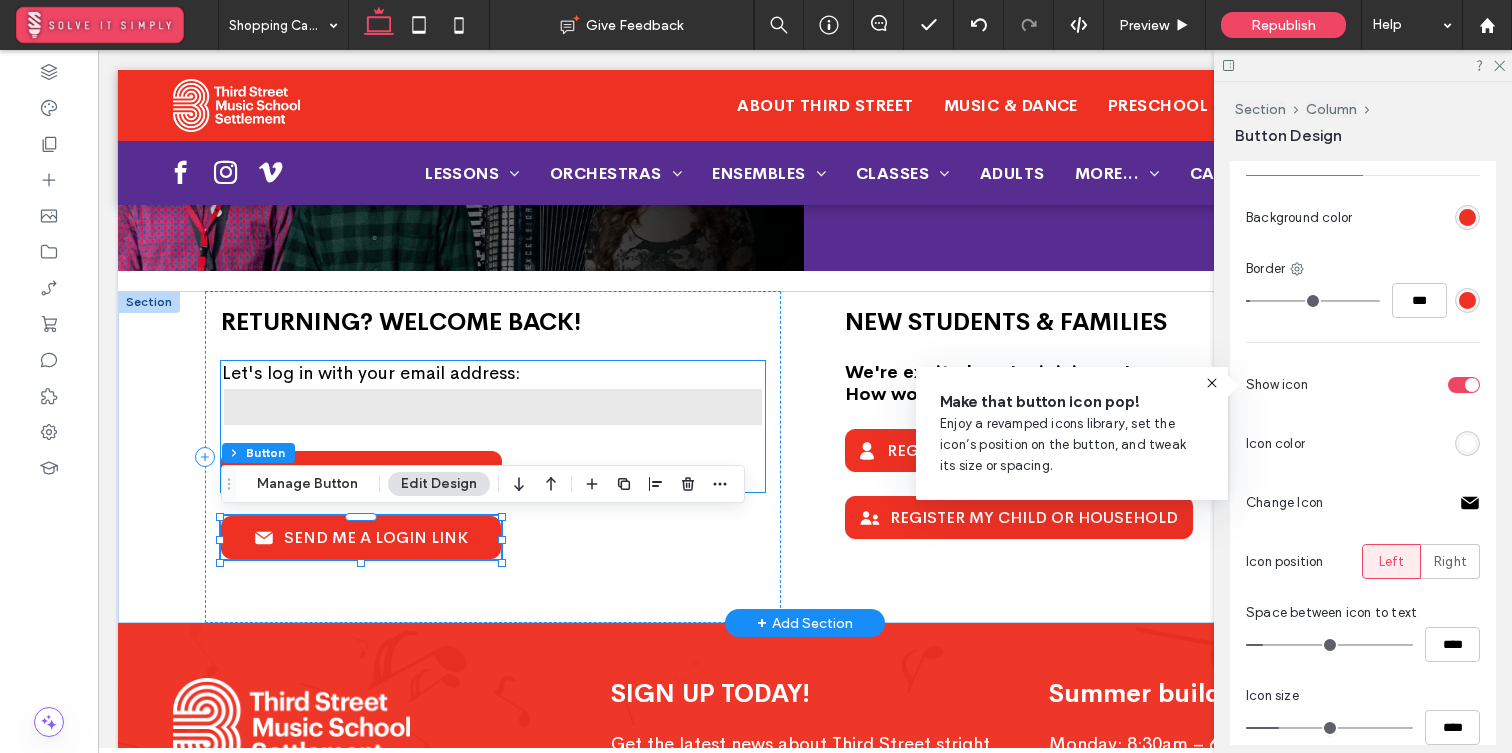 click on "Let's log in with your email address:" at bounding box center (493, 396) 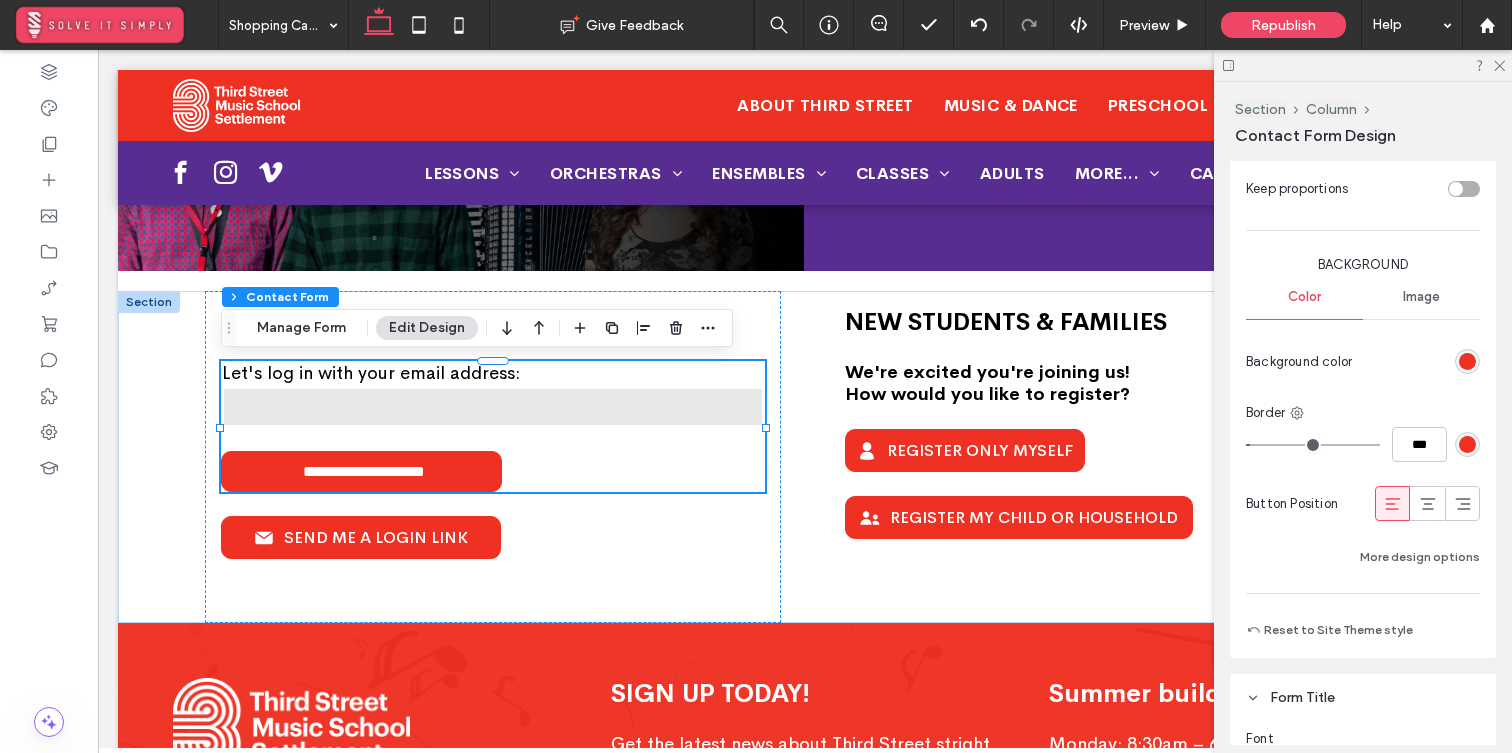 scroll, scrollTop: 1473, scrollLeft: 0, axis: vertical 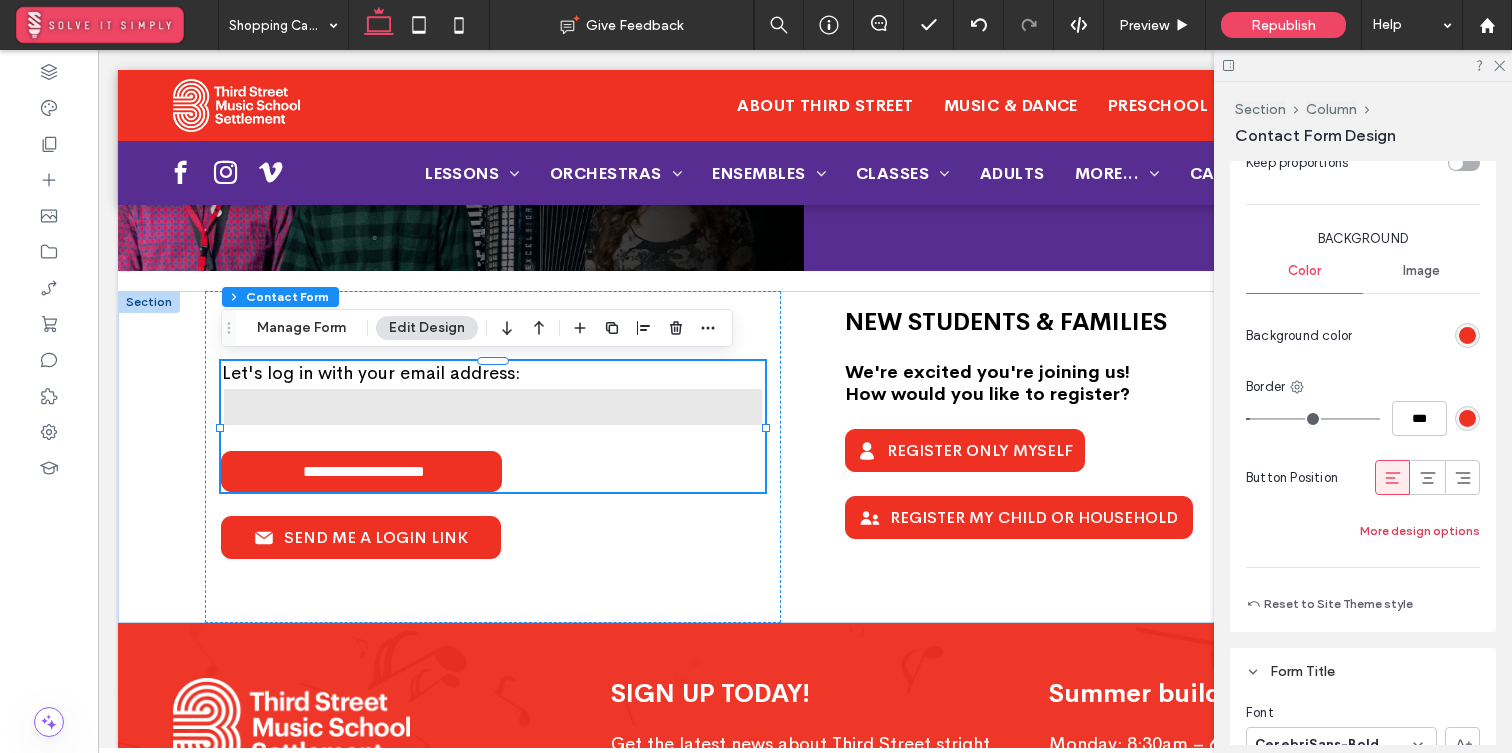 click on "More design options" at bounding box center (1420, 531) 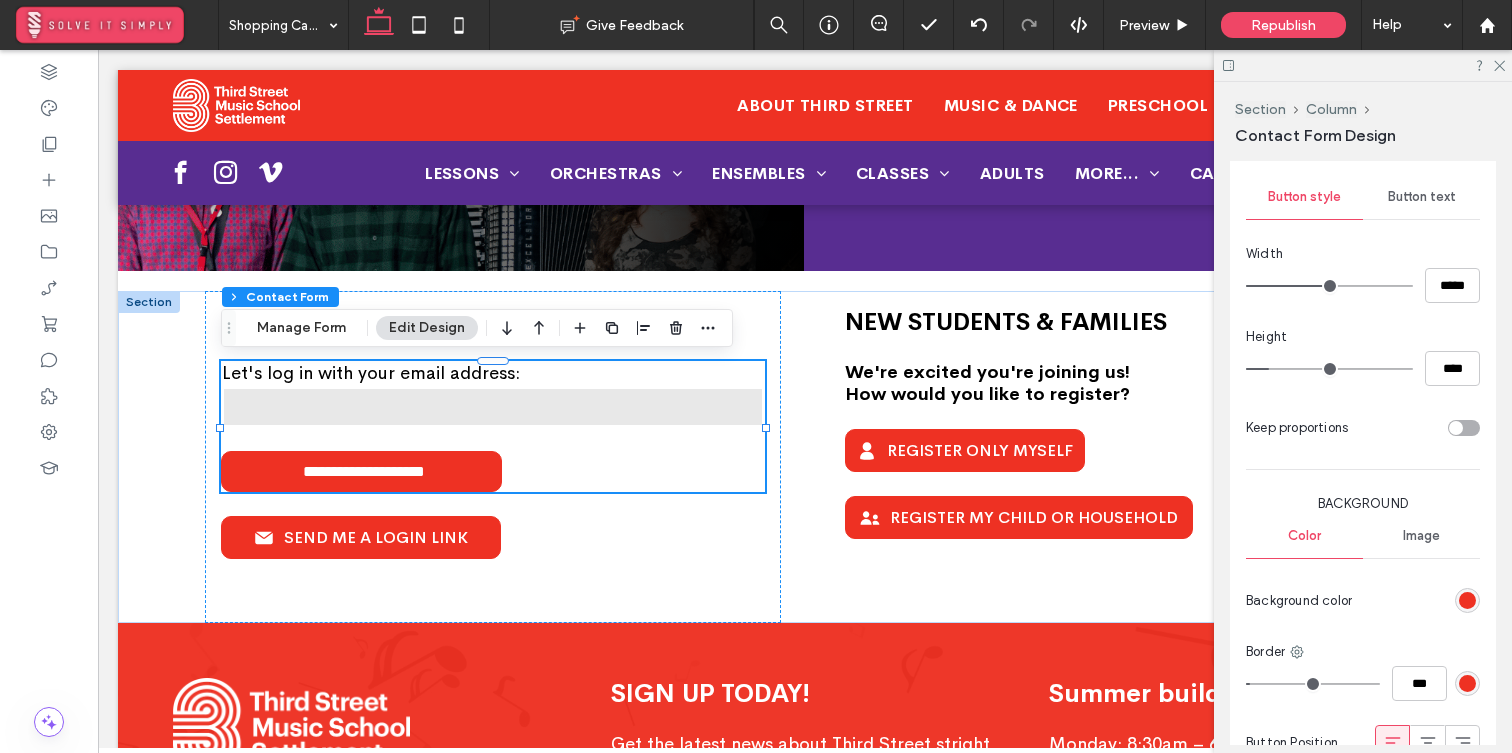 scroll, scrollTop: 1159, scrollLeft: 0, axis: vertical 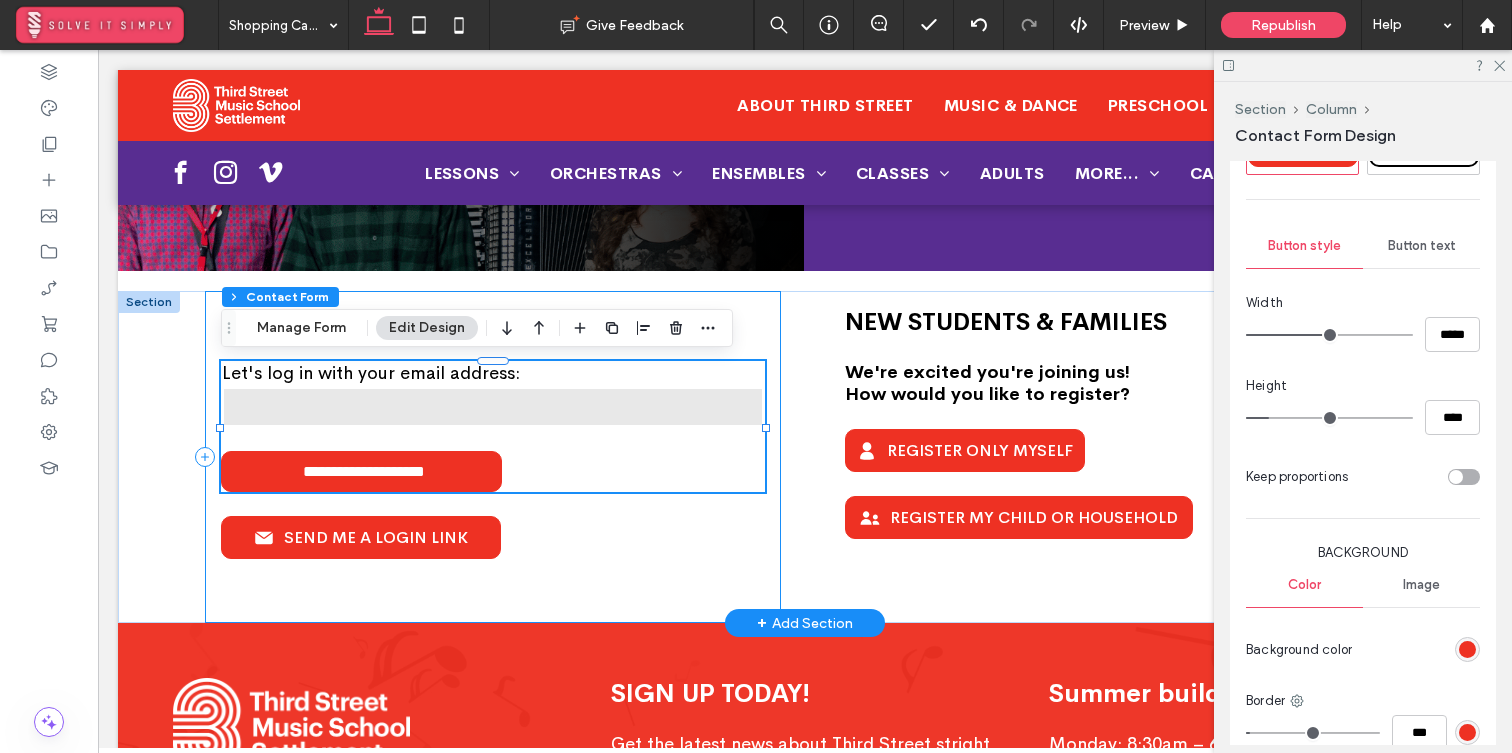click on "**********" at bounding box center (493, 457) 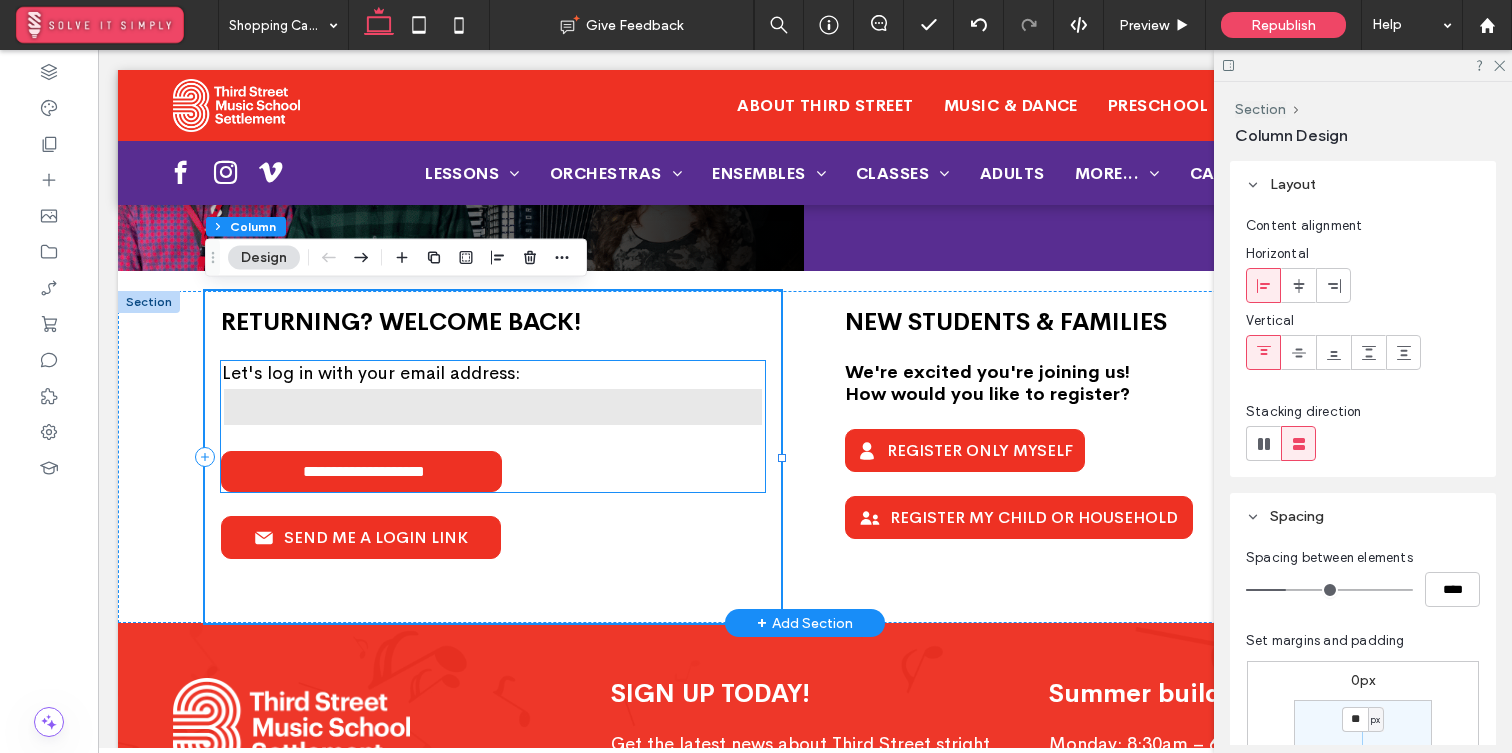 click on "**********" at bounding box center (493, 426) 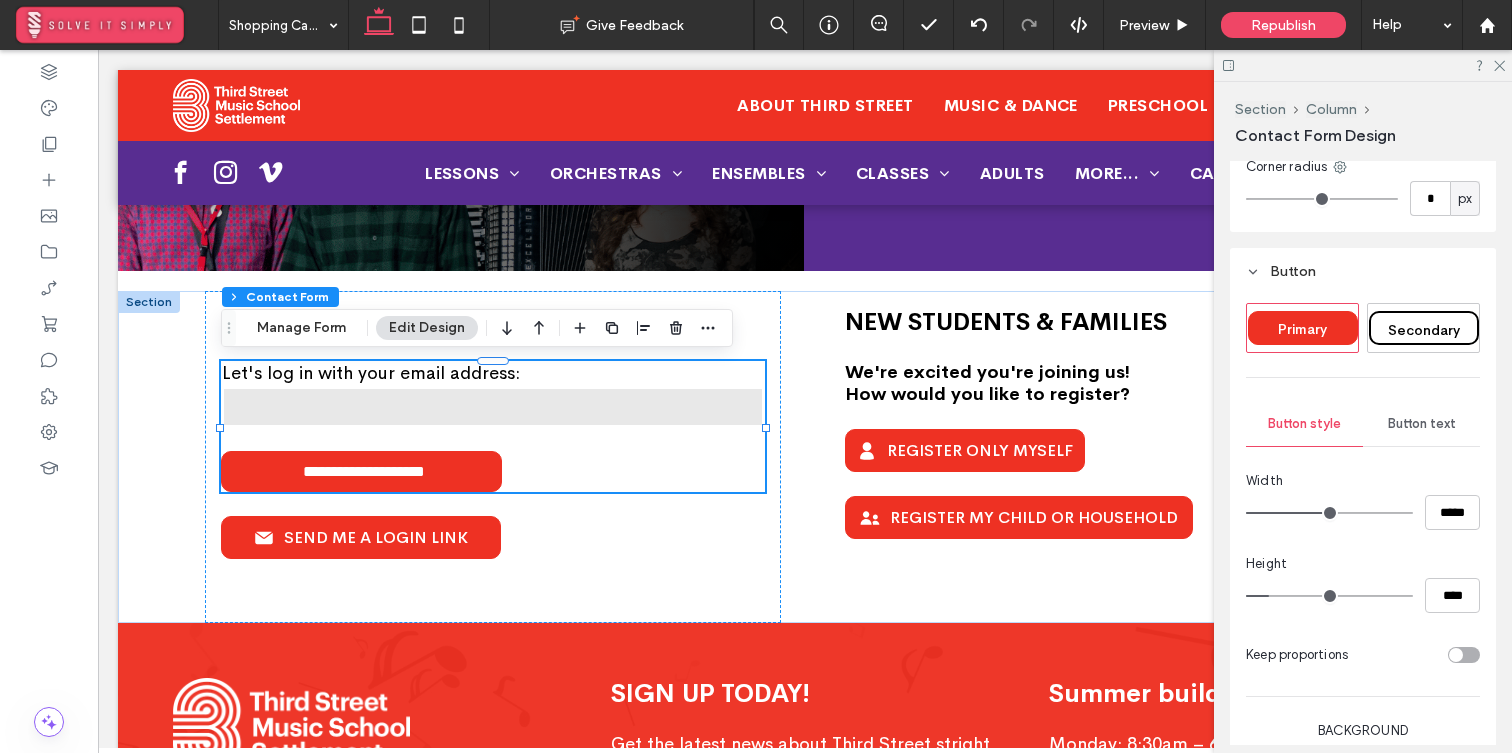 scroll, scrollTop: 986, scrollLeft: 0, axis: vertical 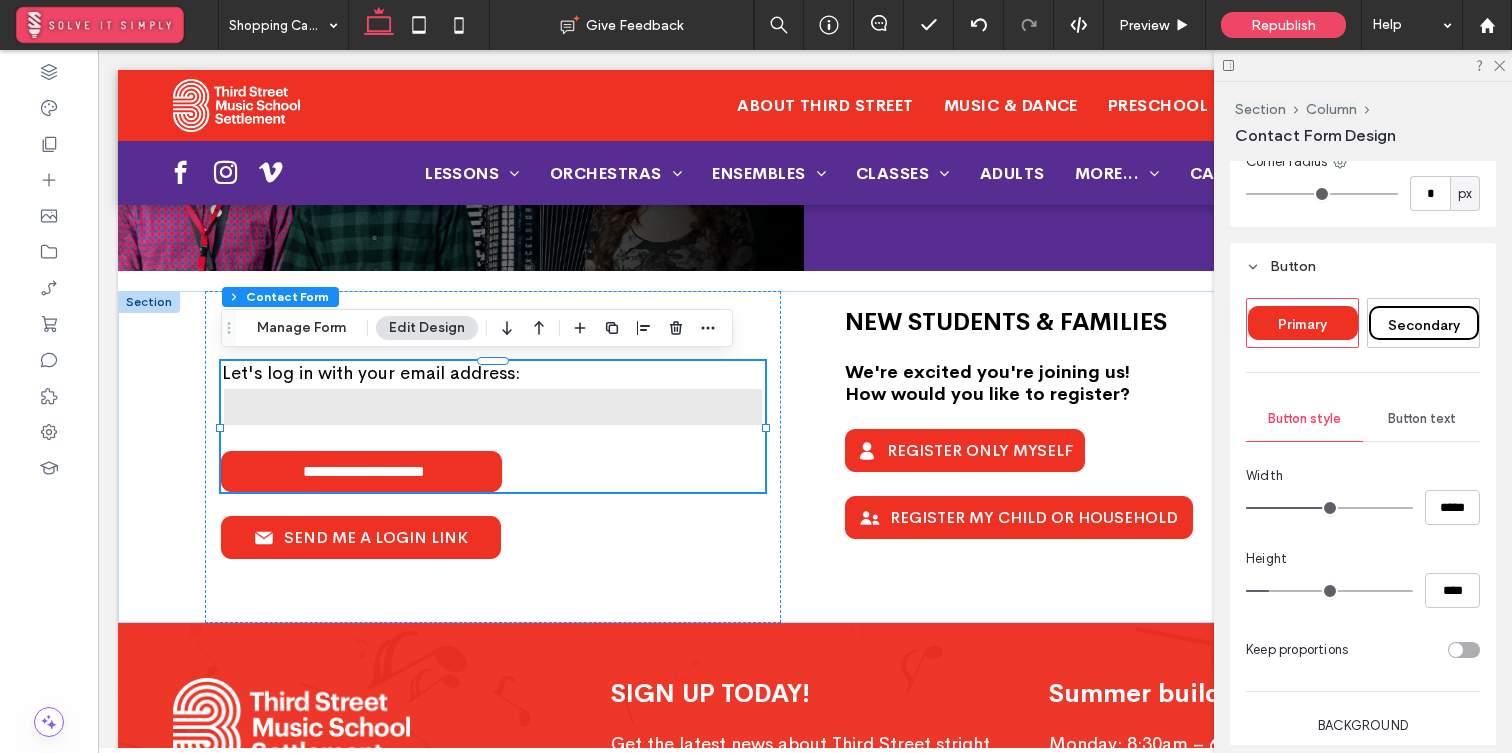 type on "***" 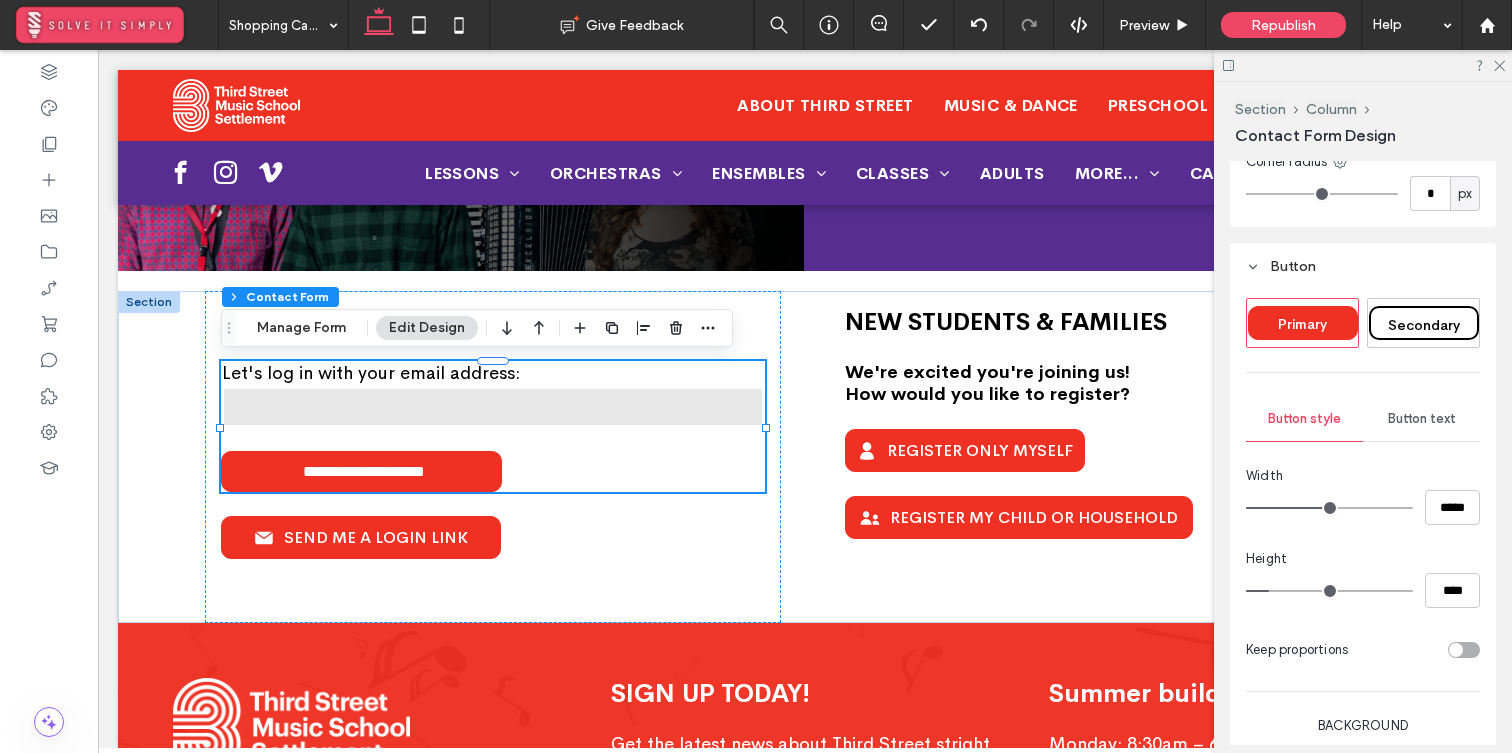 type on "*****" 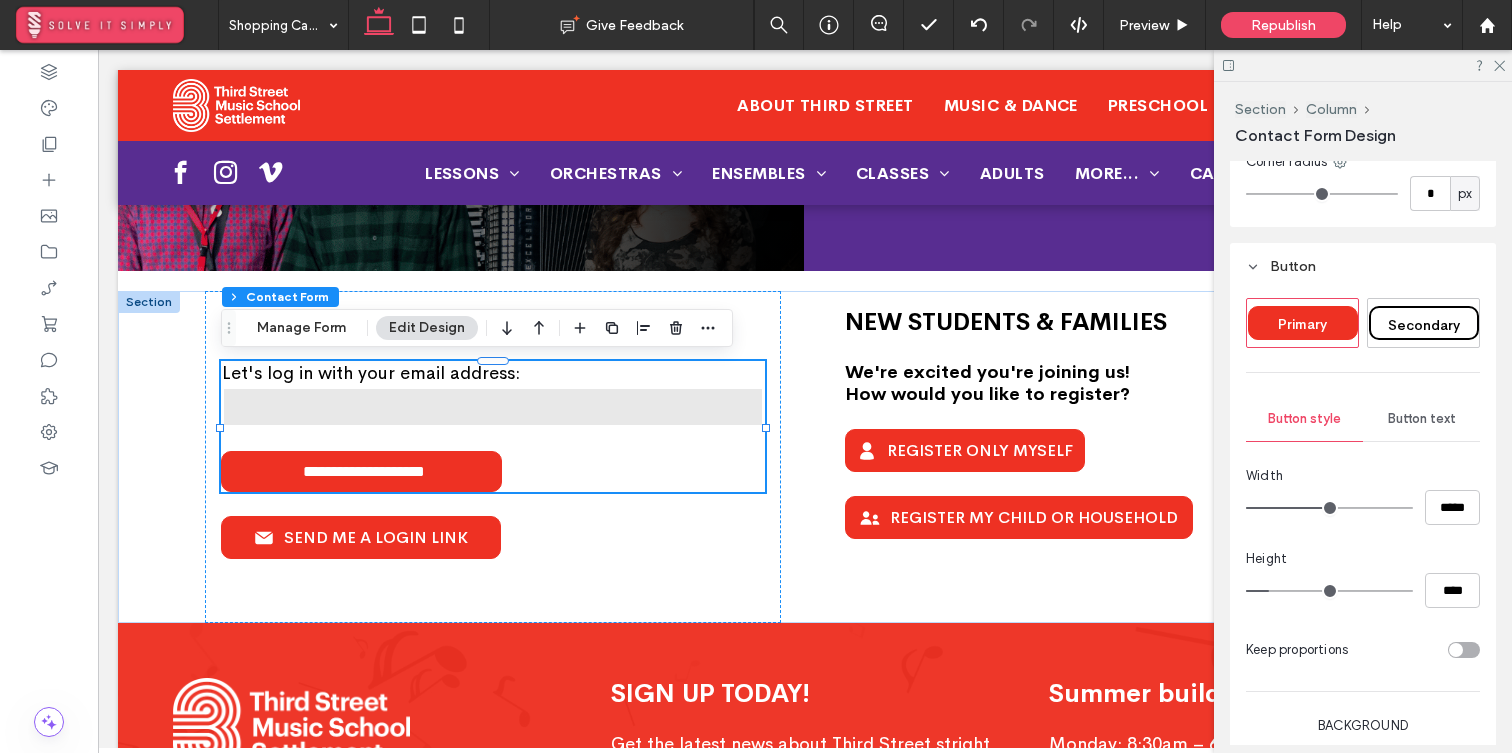 type on "***" 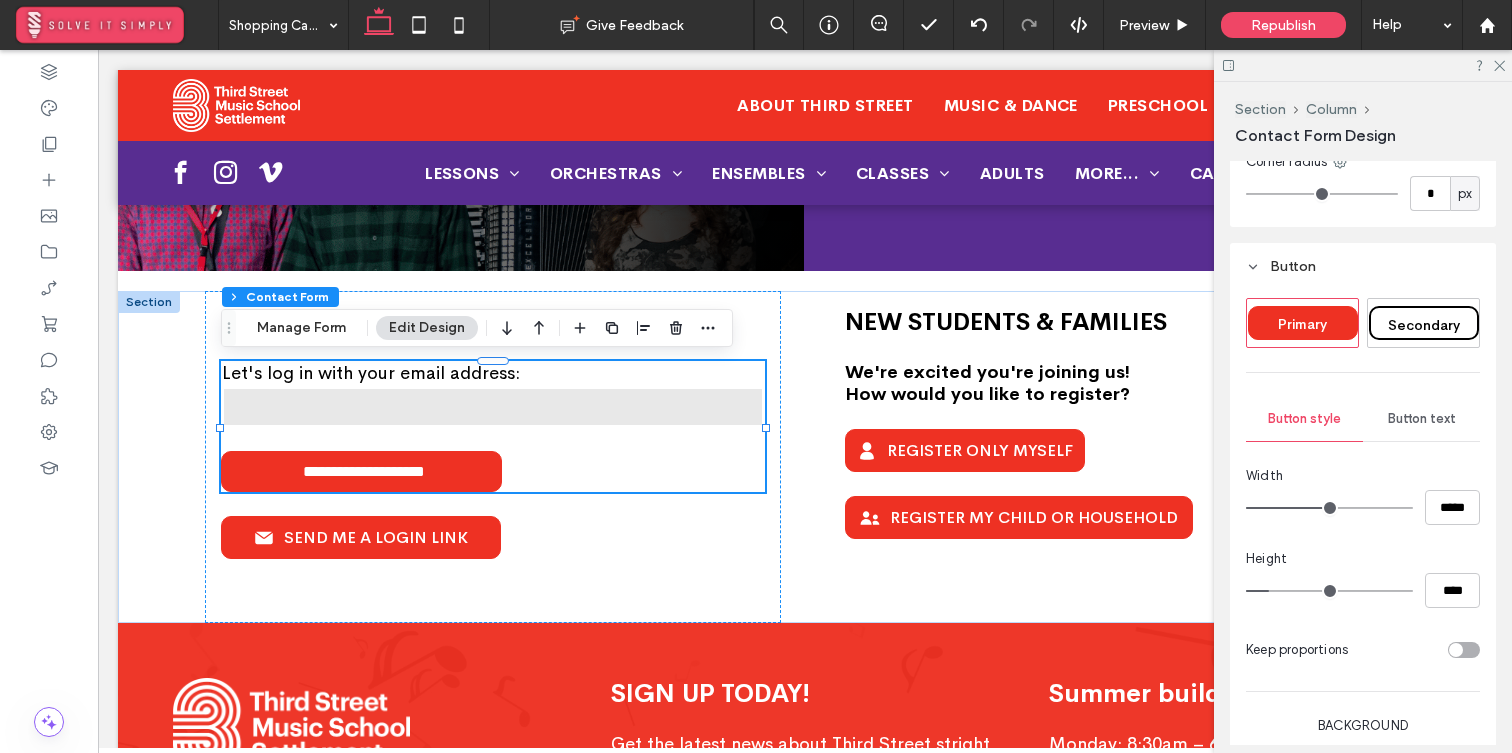 type on "*****" 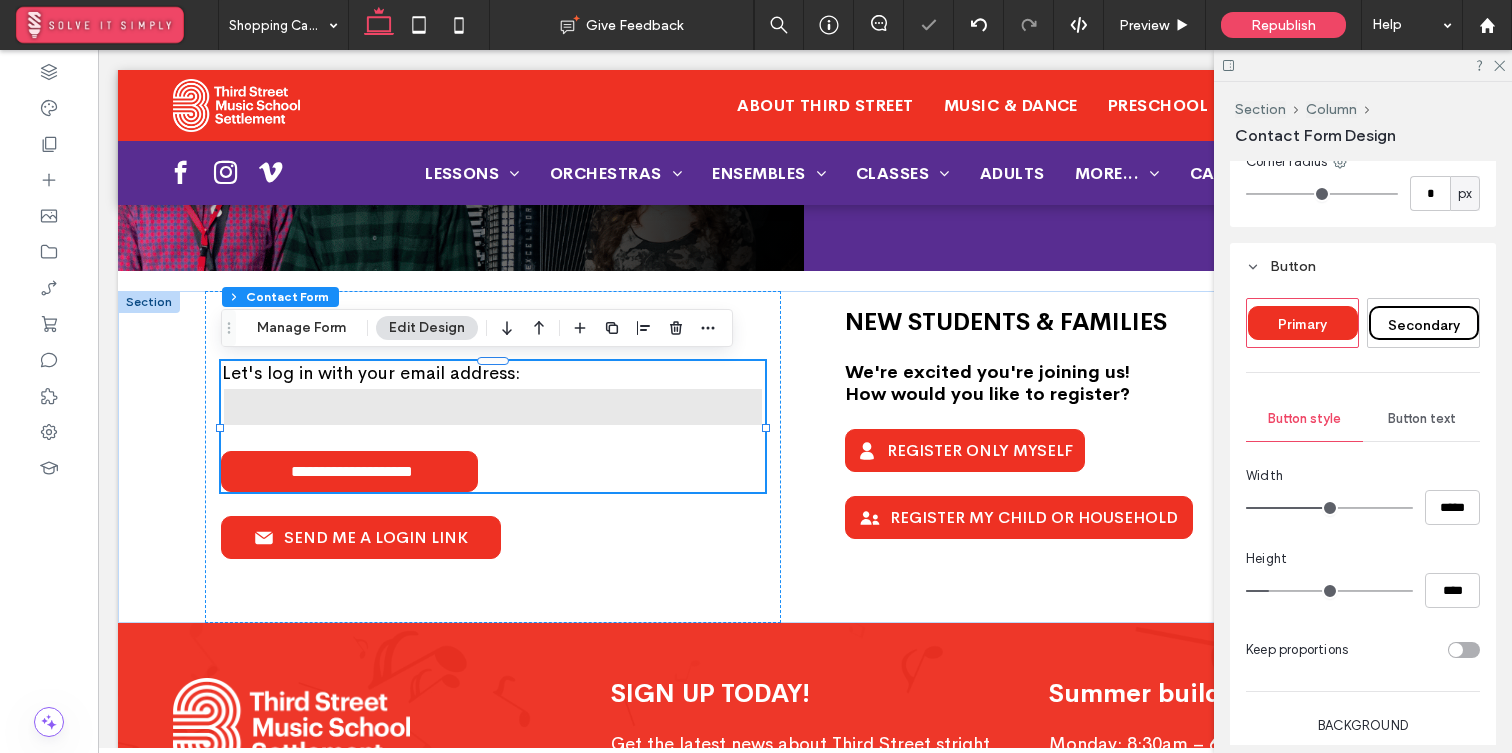 type on "*" 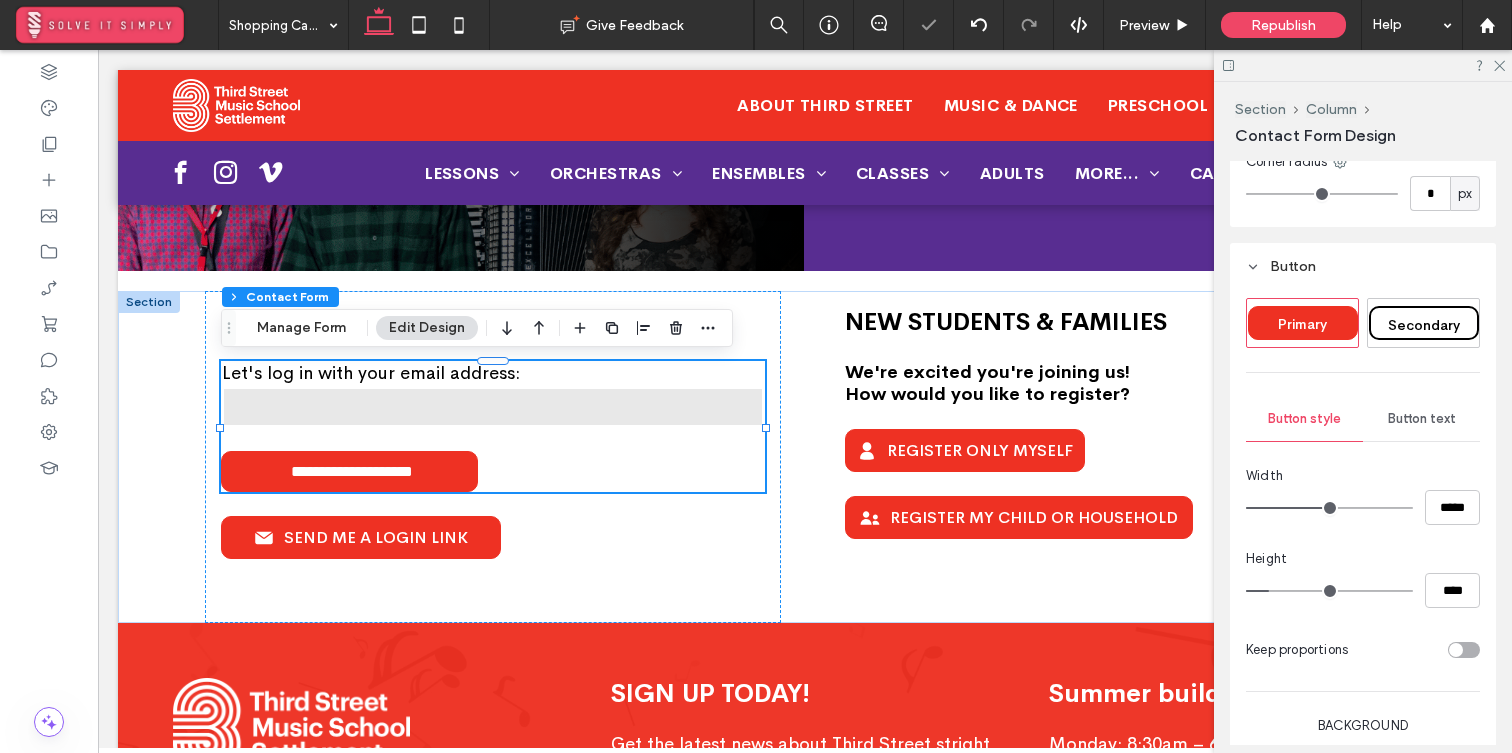 type on "*****" 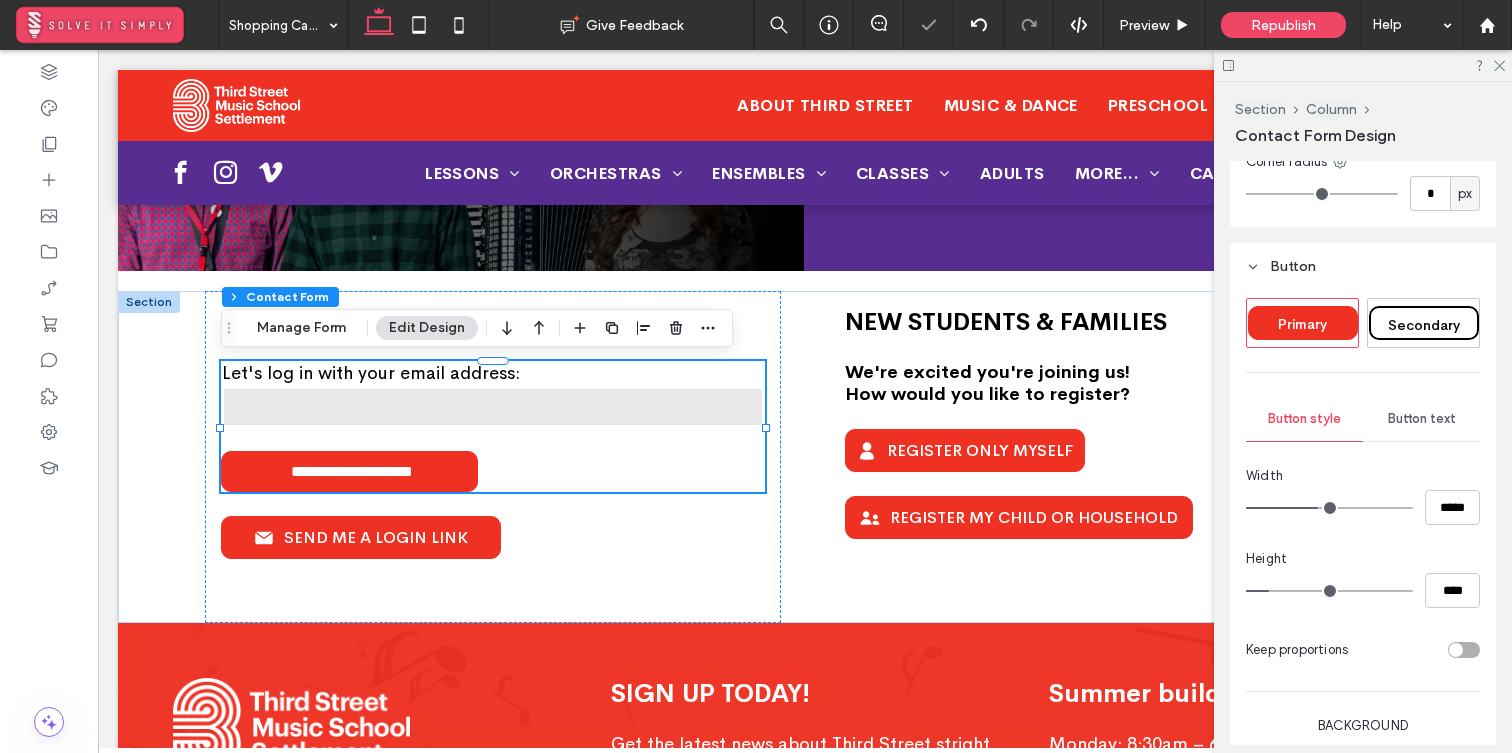 type on "***" 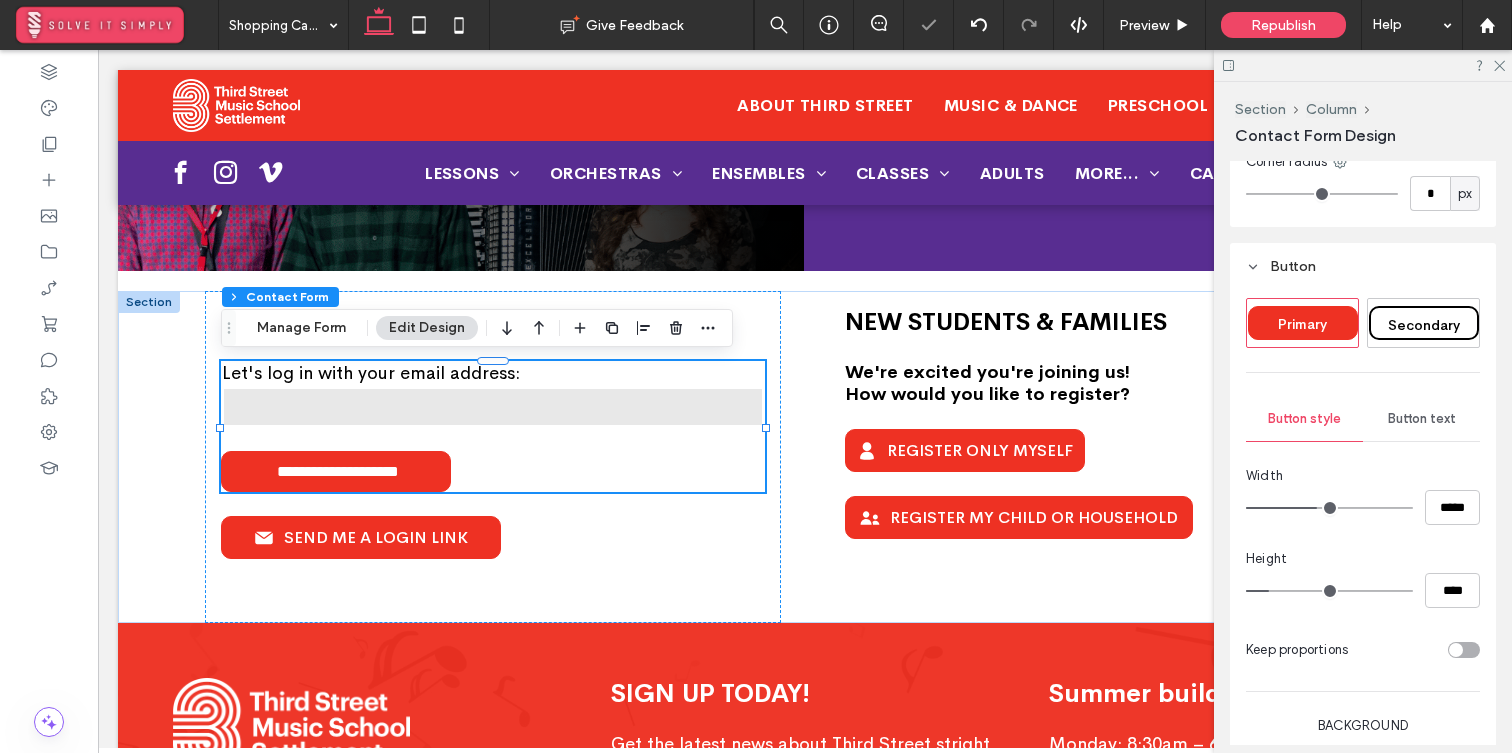 type on "*" 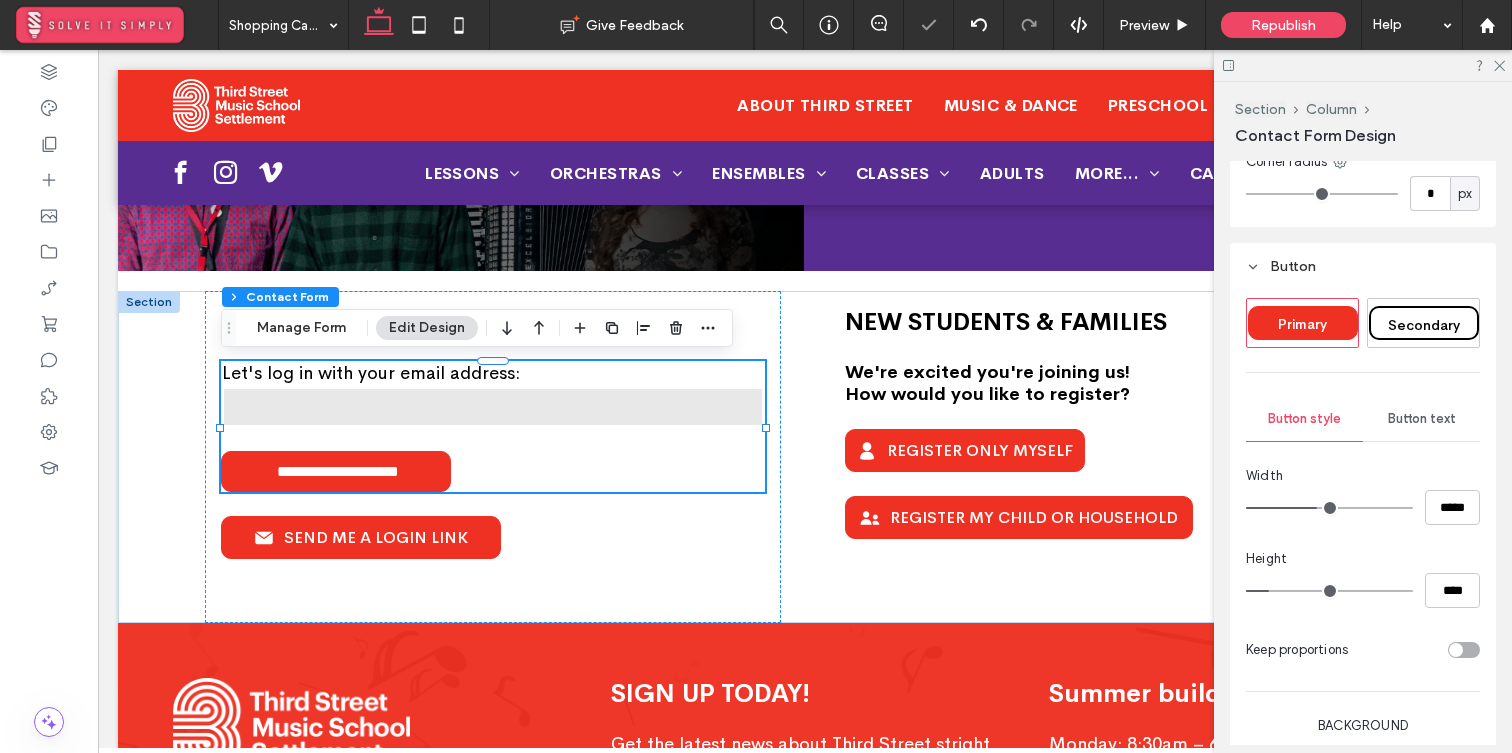 type on "***" 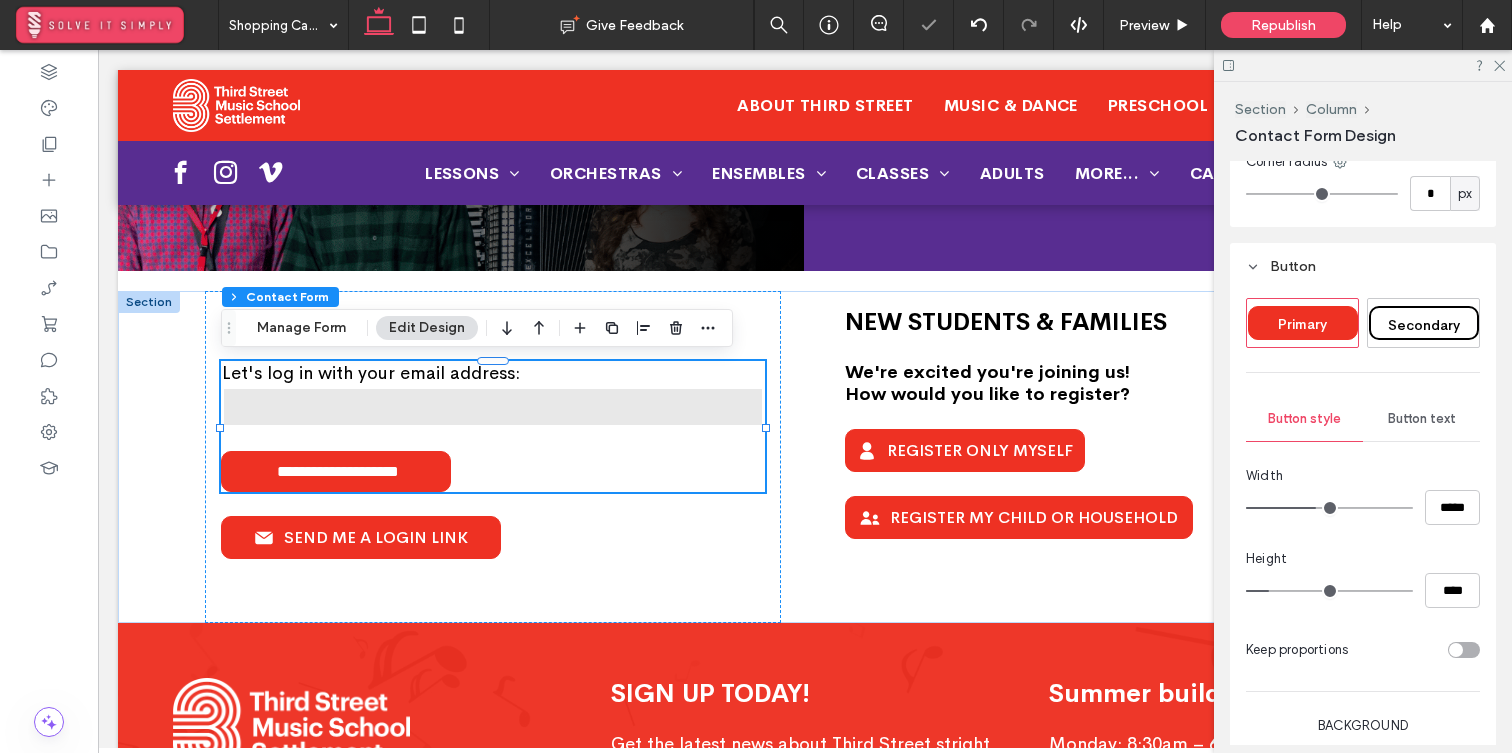 type on "***" 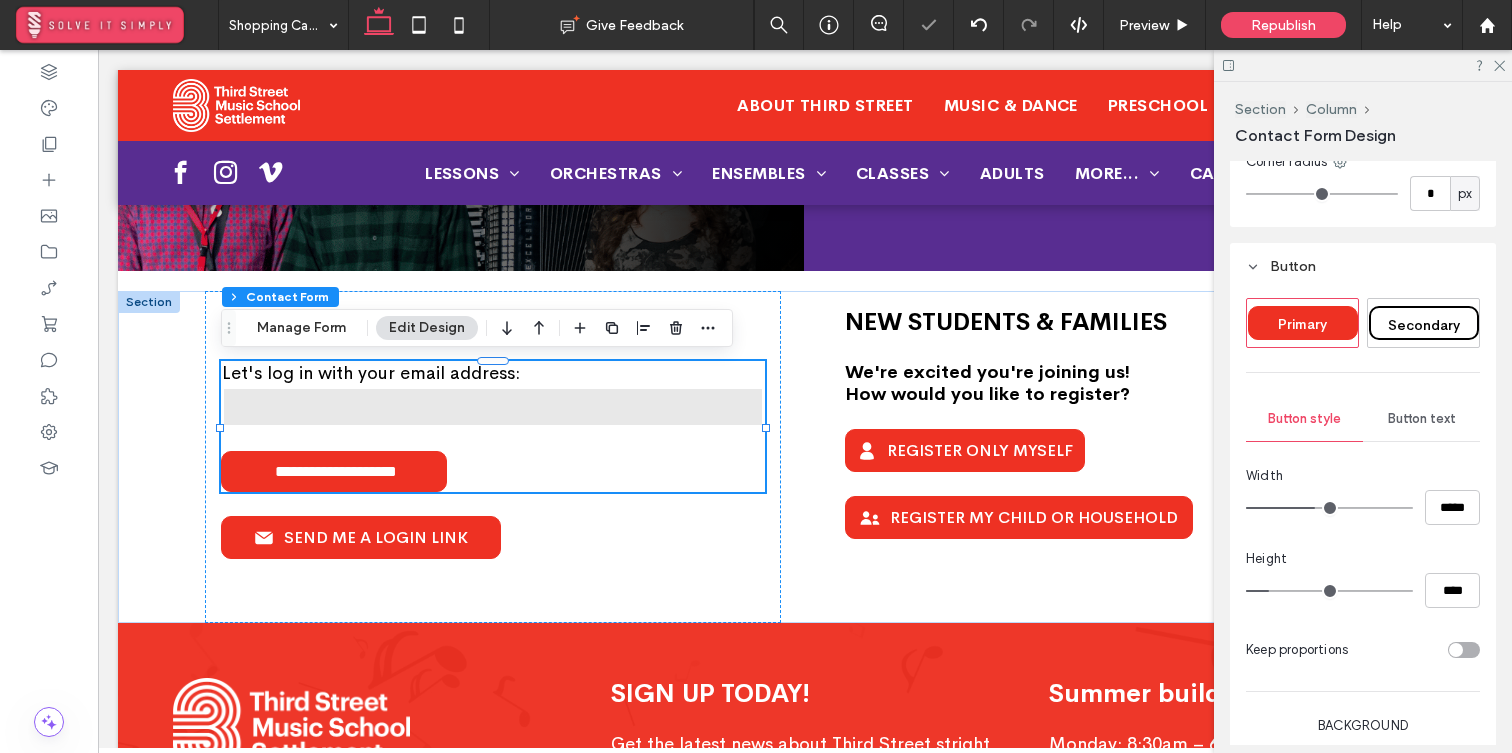 type on "*" 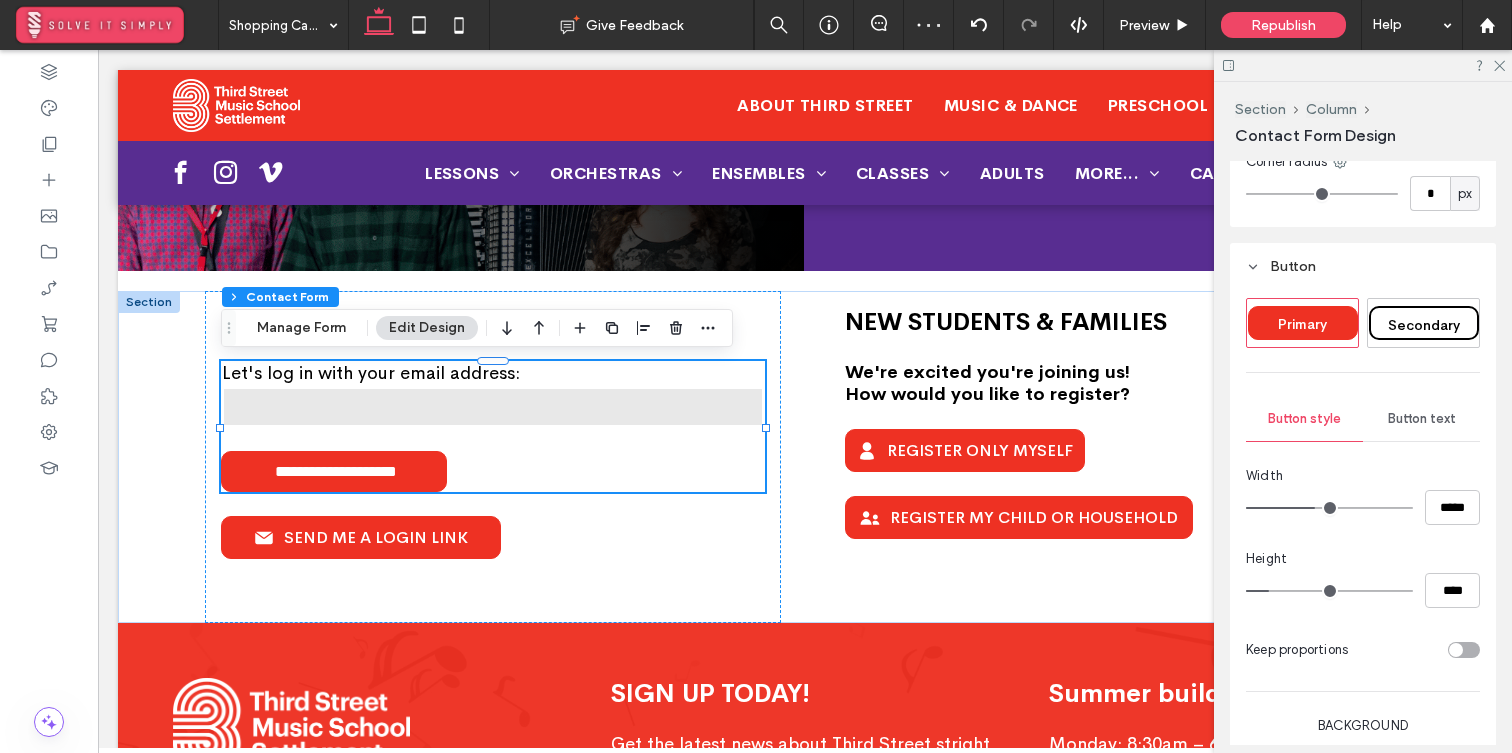 type on "***" 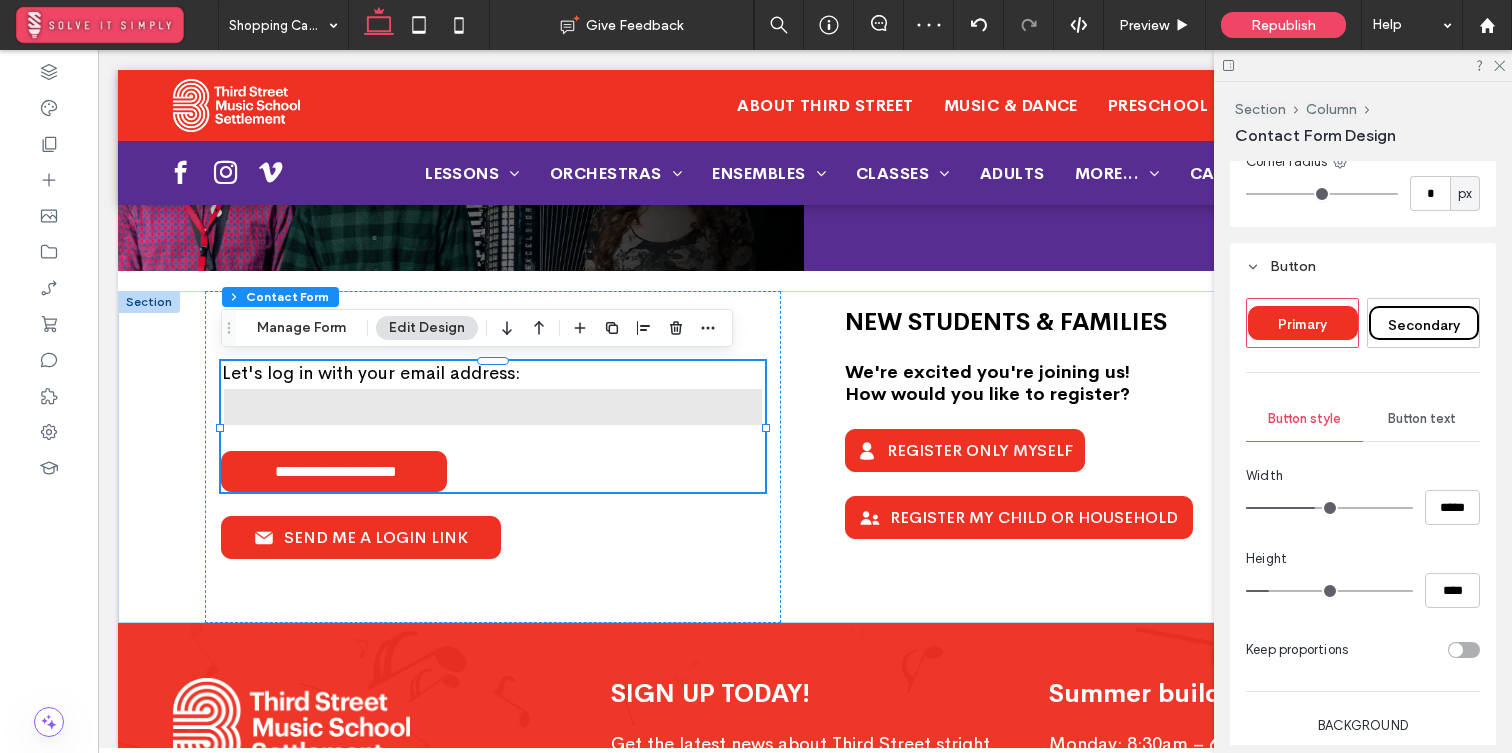 type on "*****" 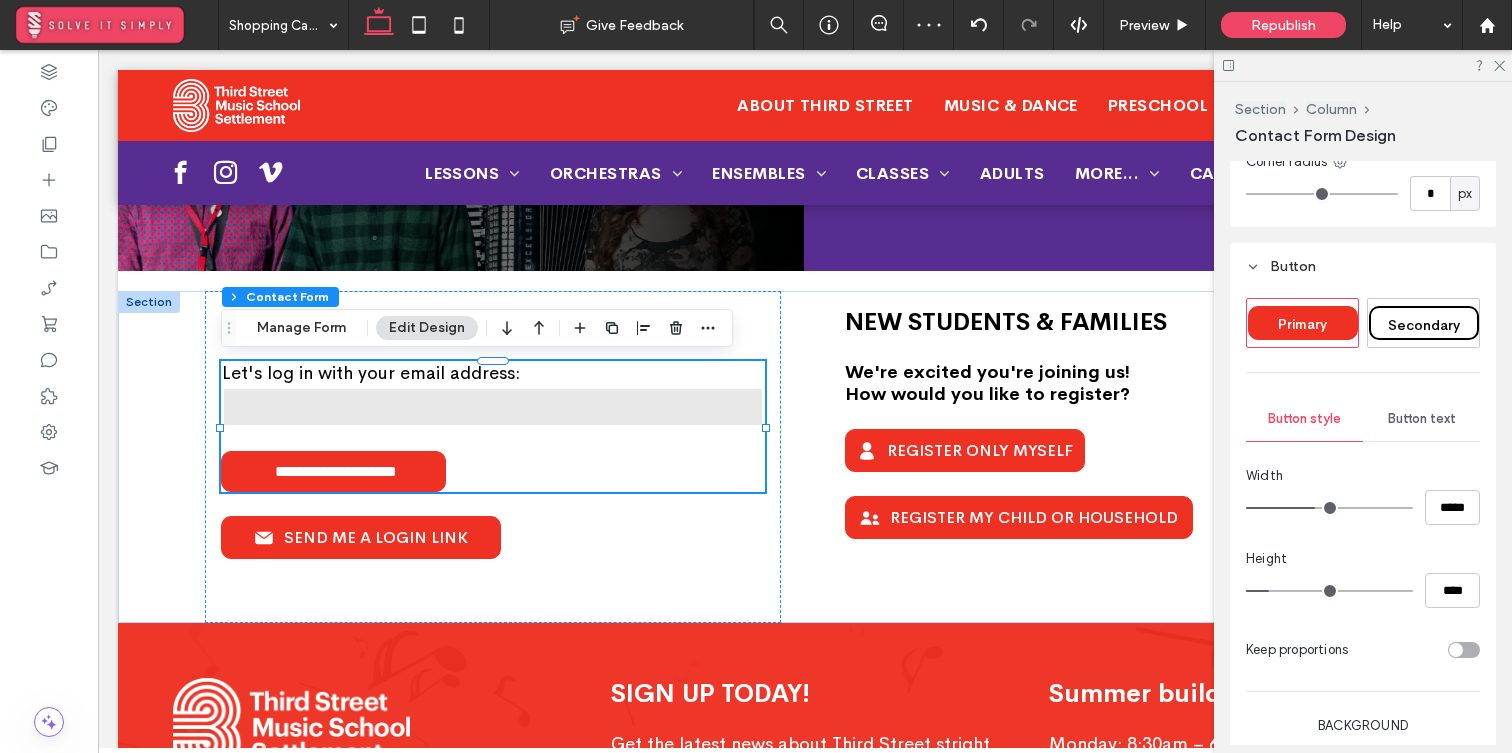 type on "*" 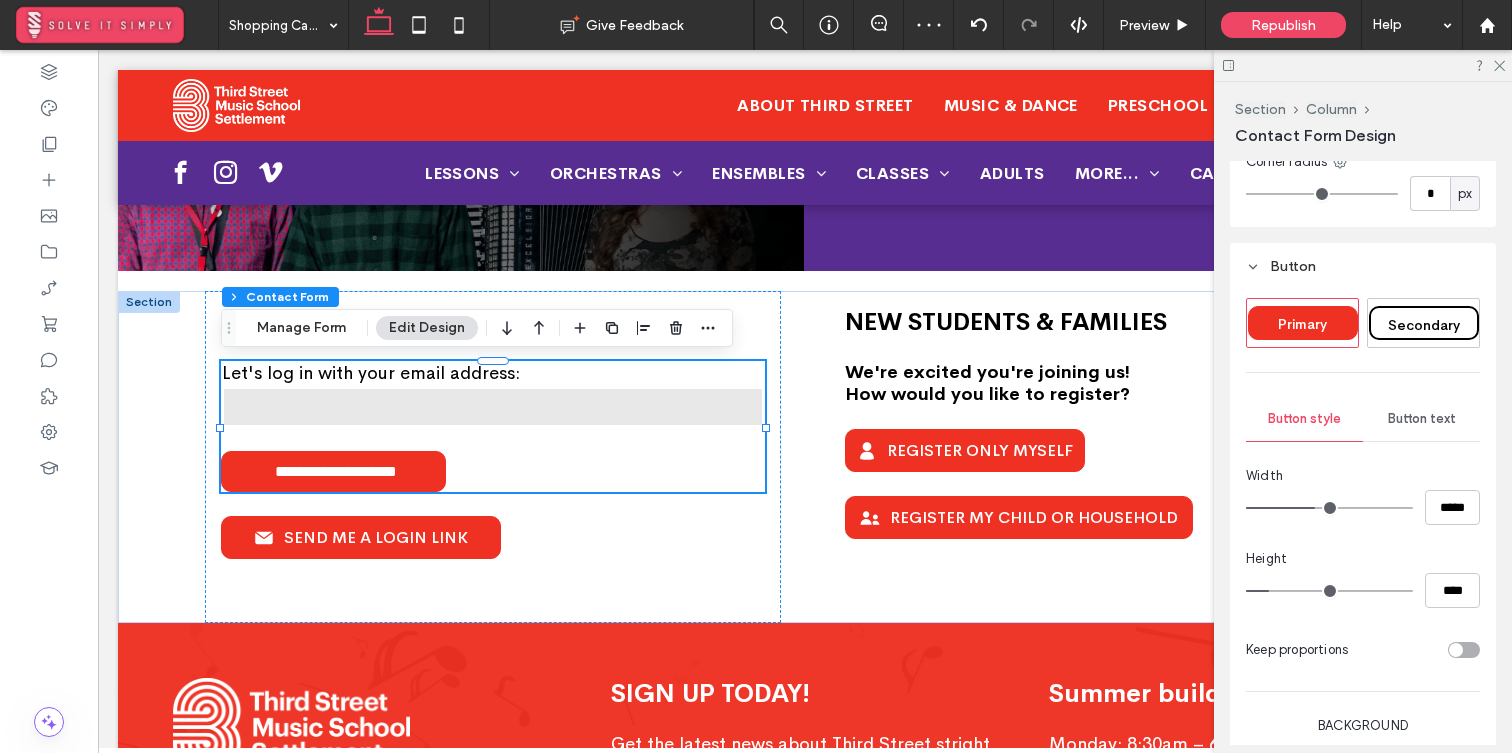 type on "***" 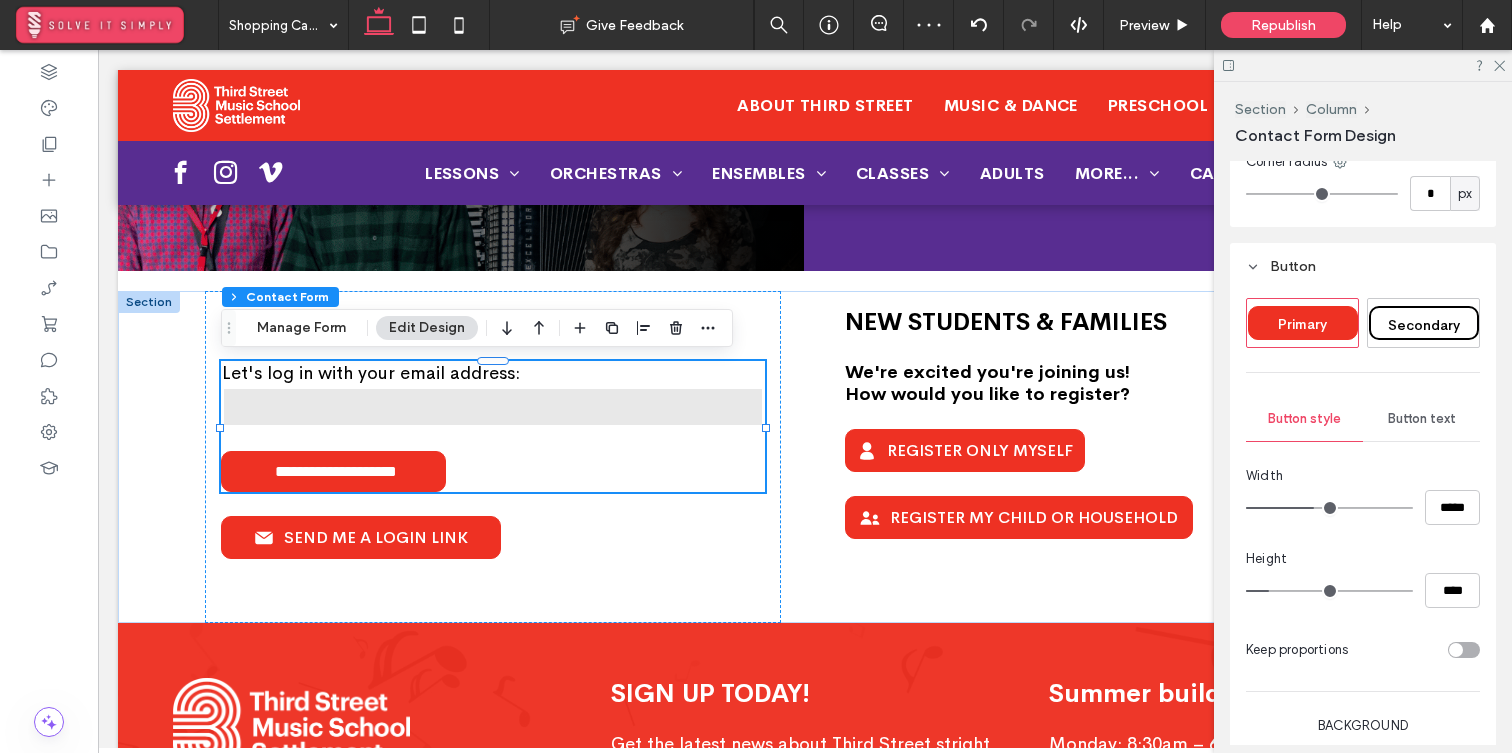 type on "*****" 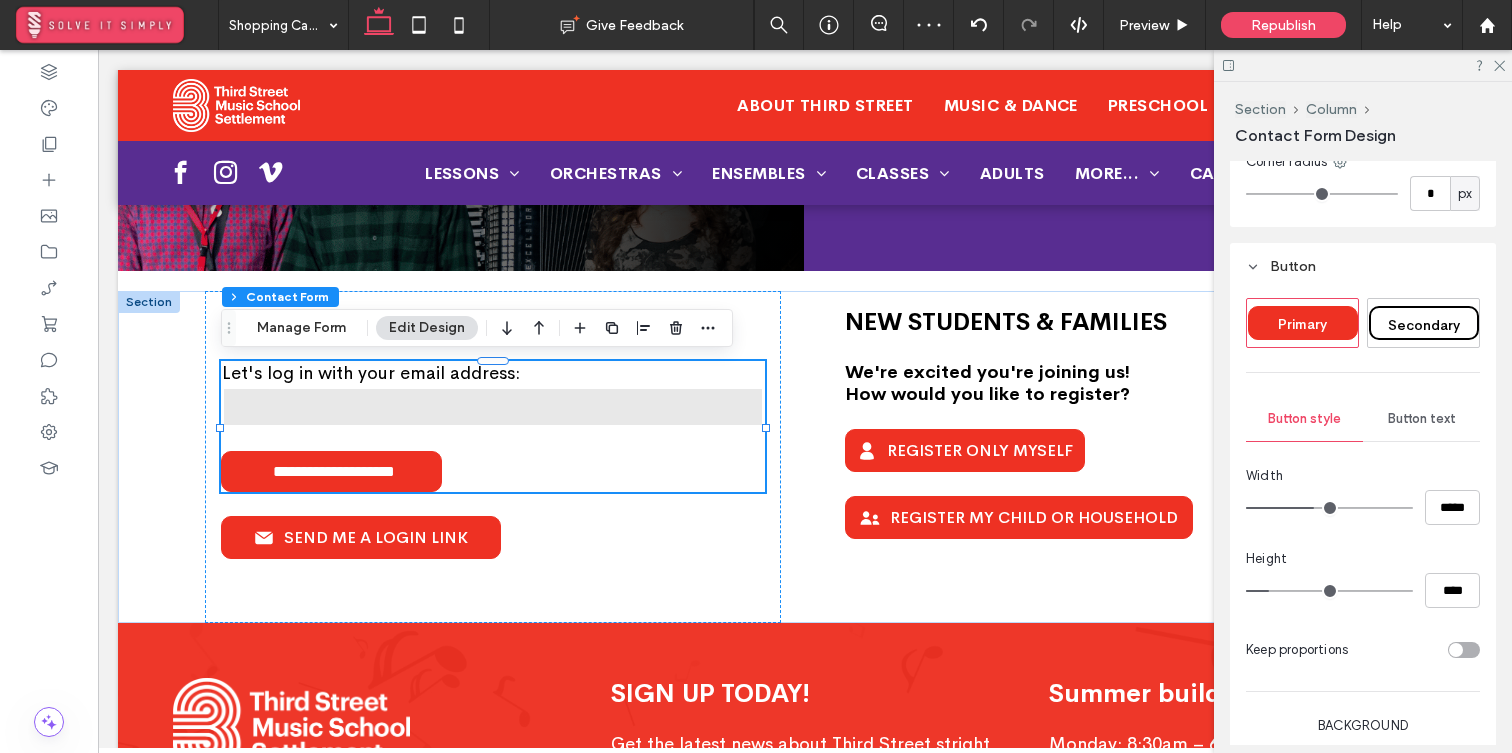 type on "*" 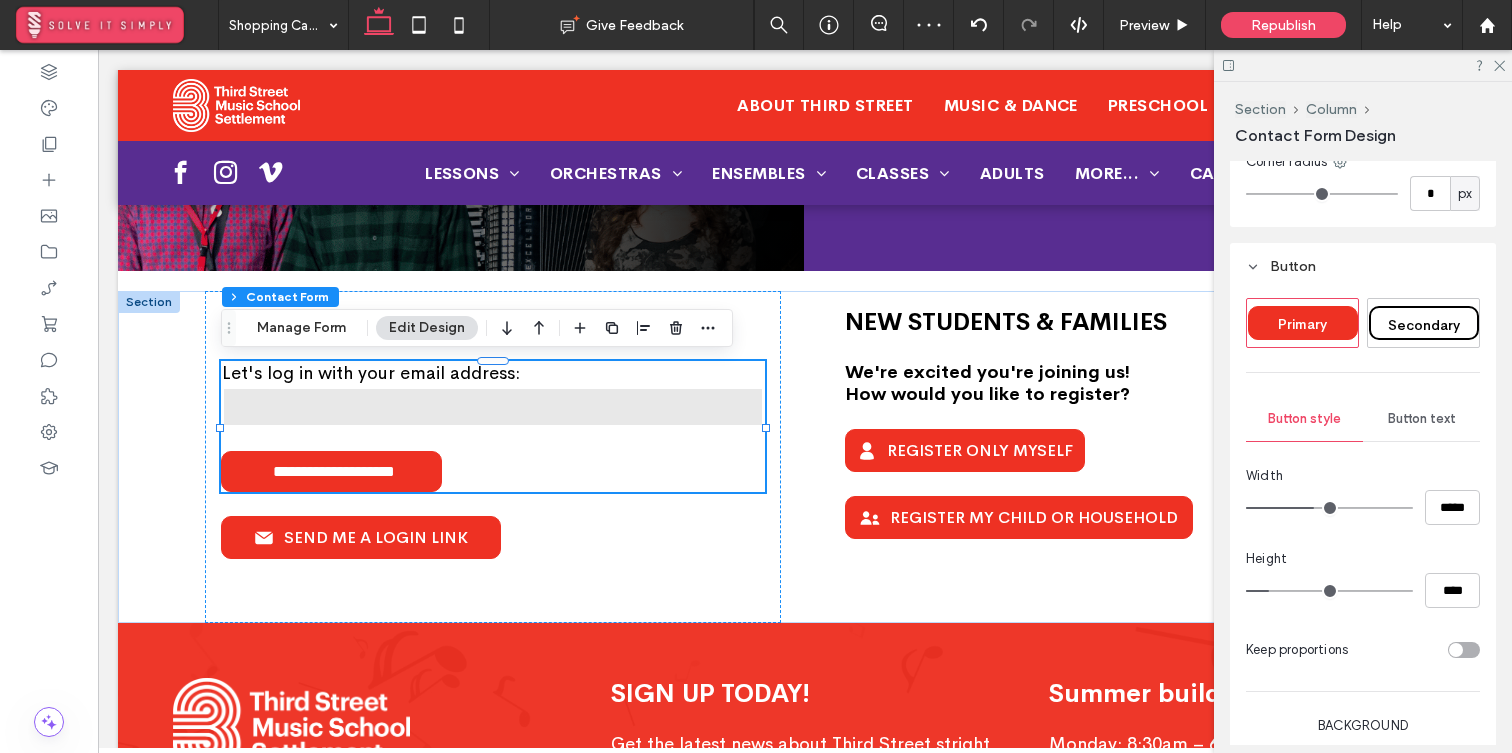 type on "***" 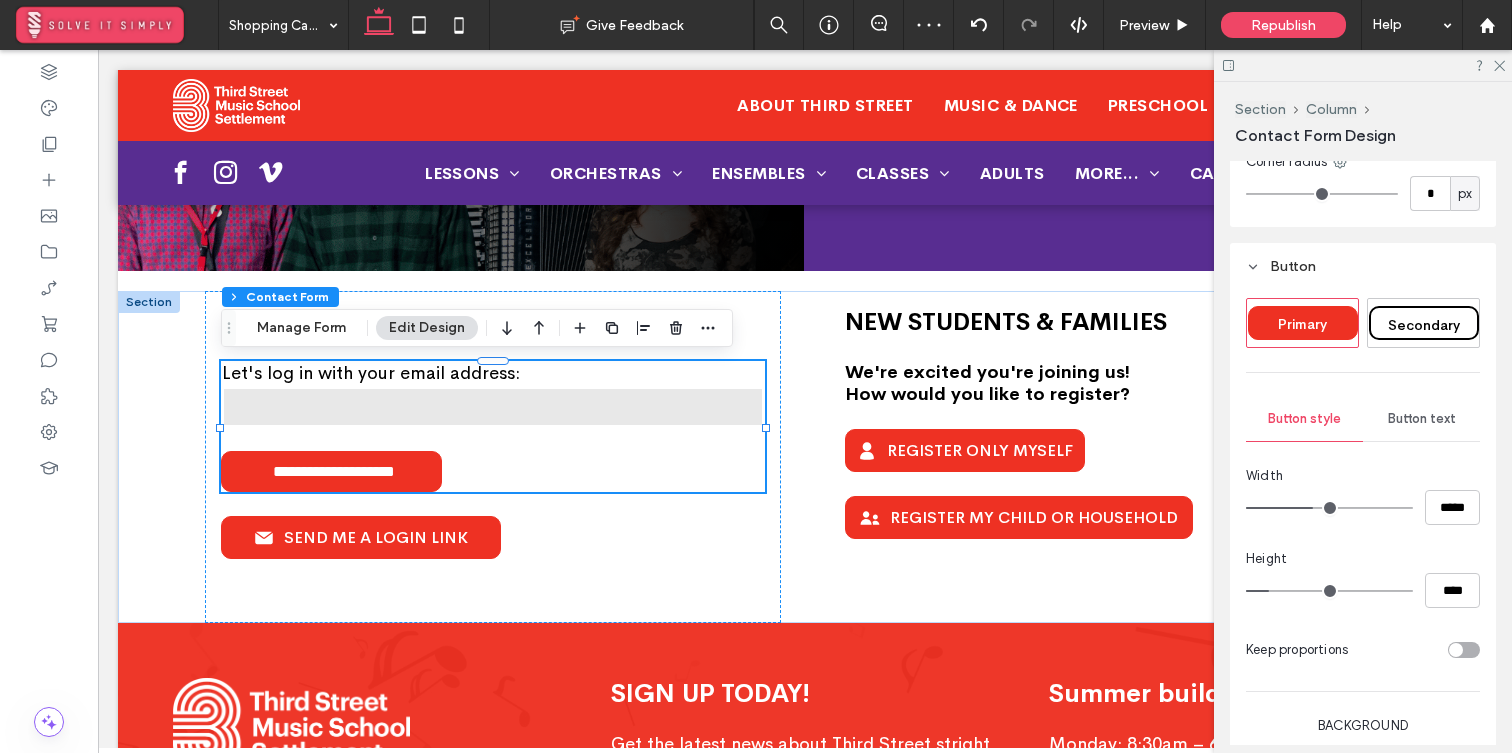type on "***" 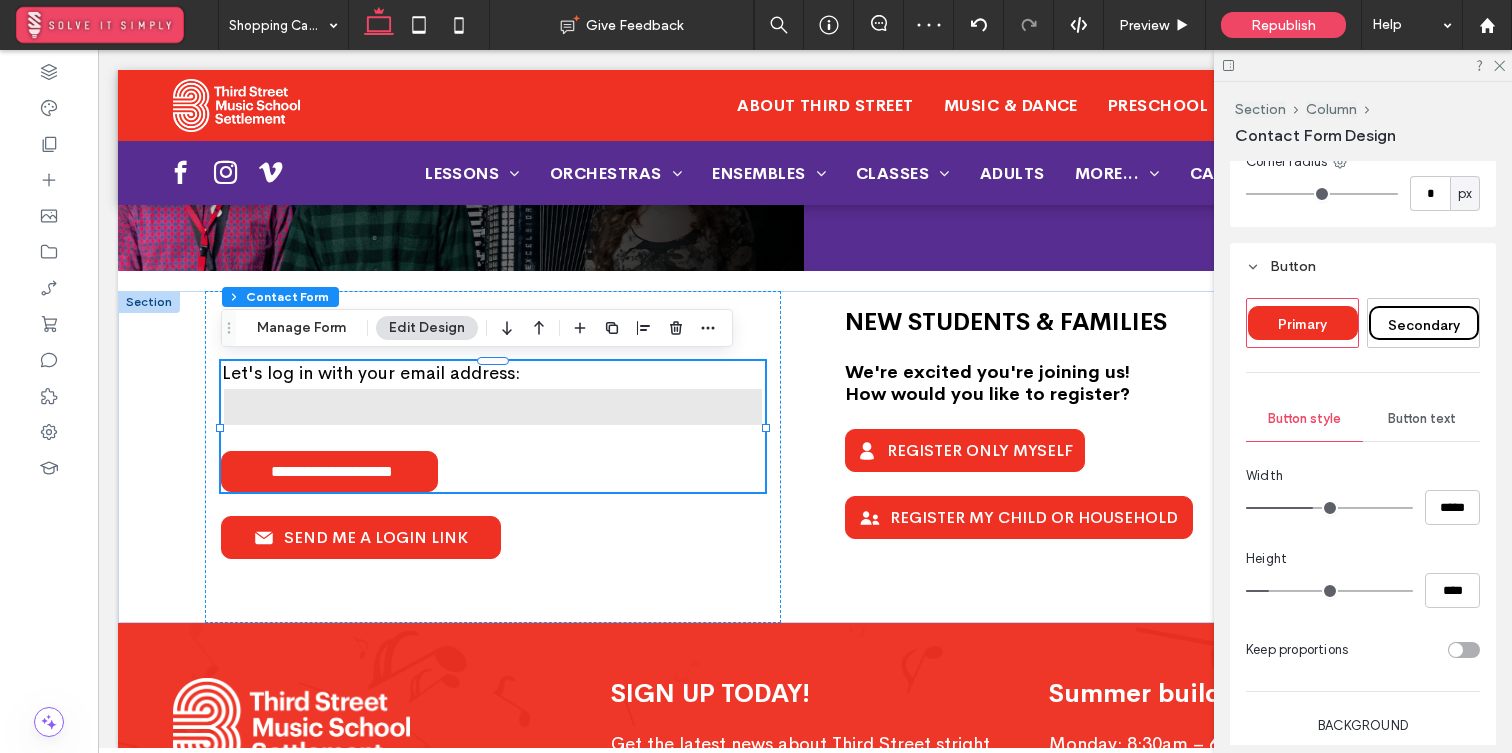 type on "*" 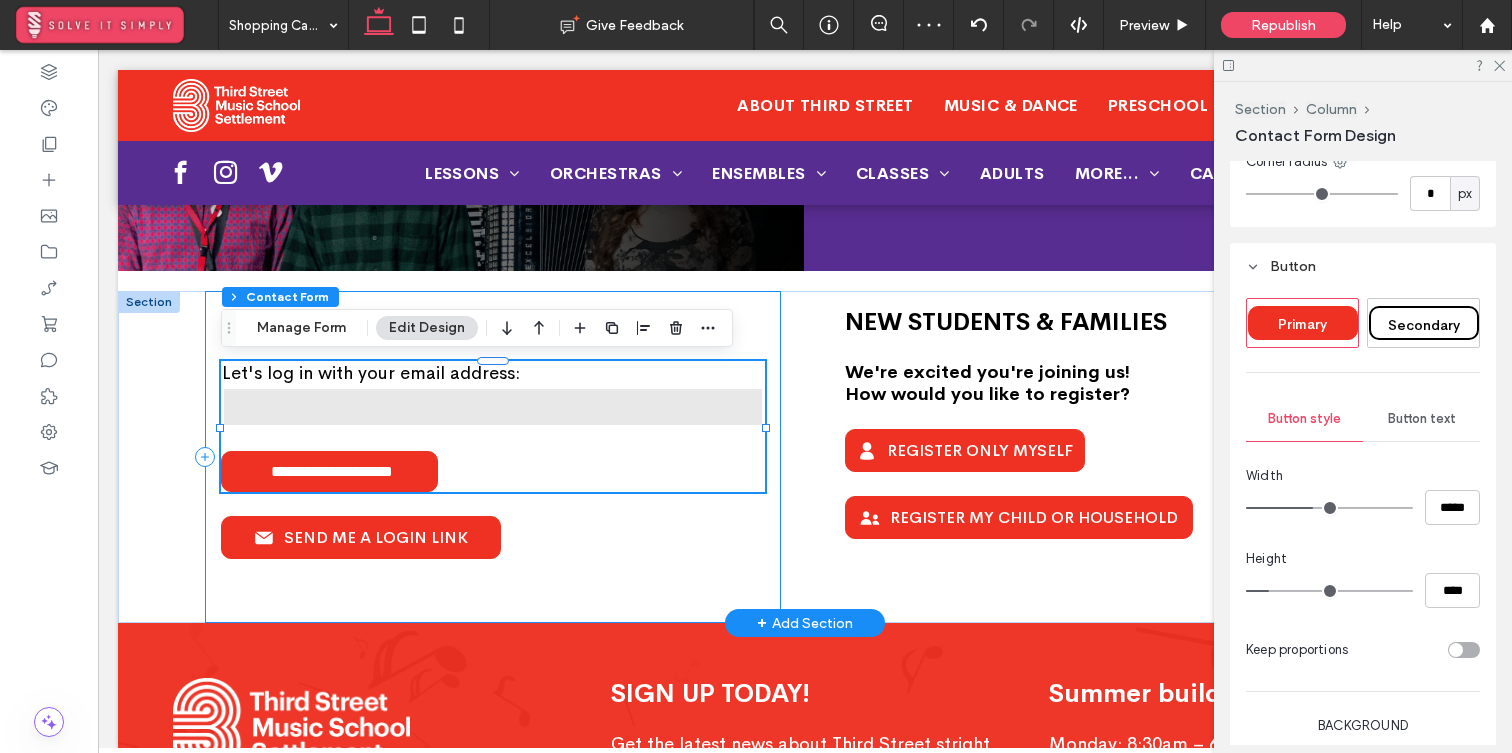 click on "**********" at bounding box center [493, 457] 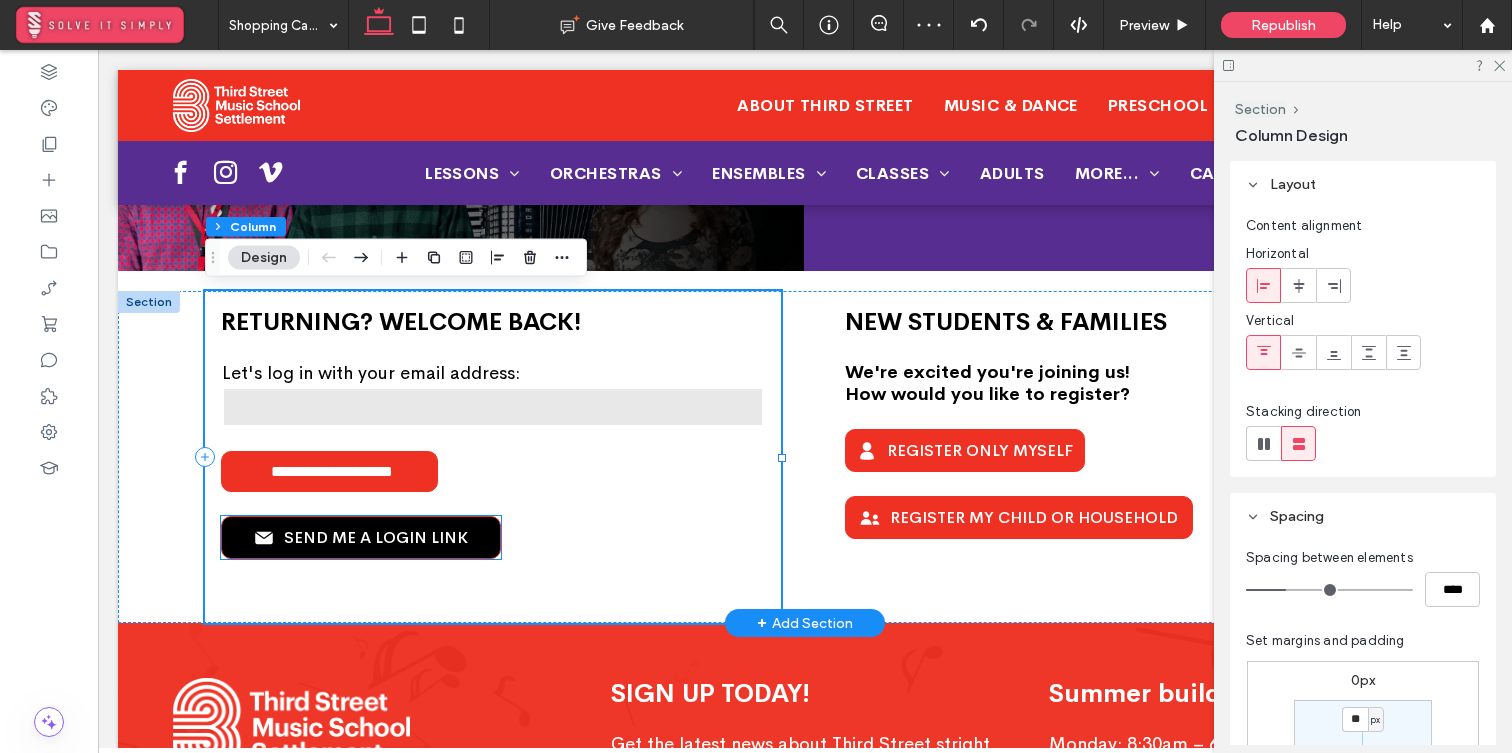 click on "SEND ME A LOGIN LINK" at bounding box center [361, 537] 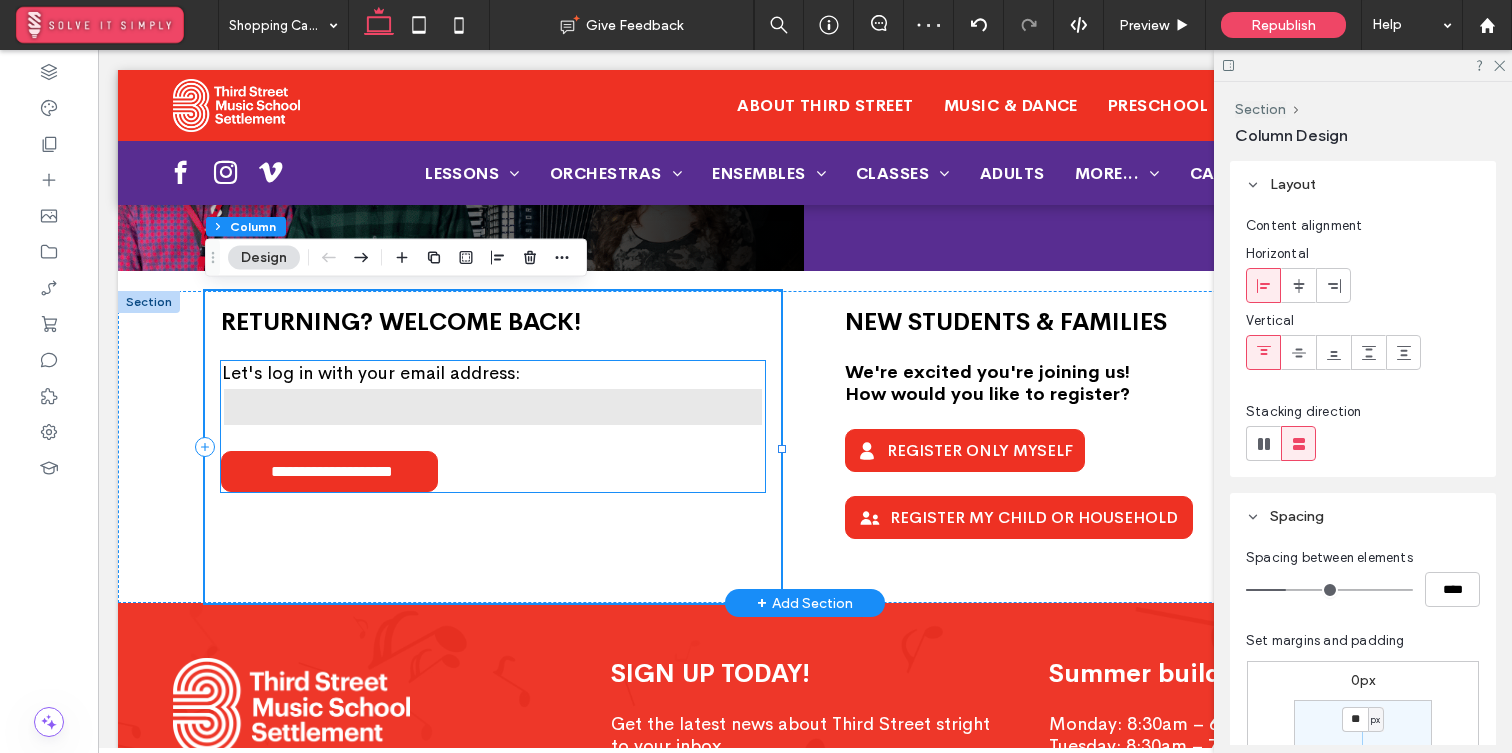 click on "**********" at bounding box center [493, 426] 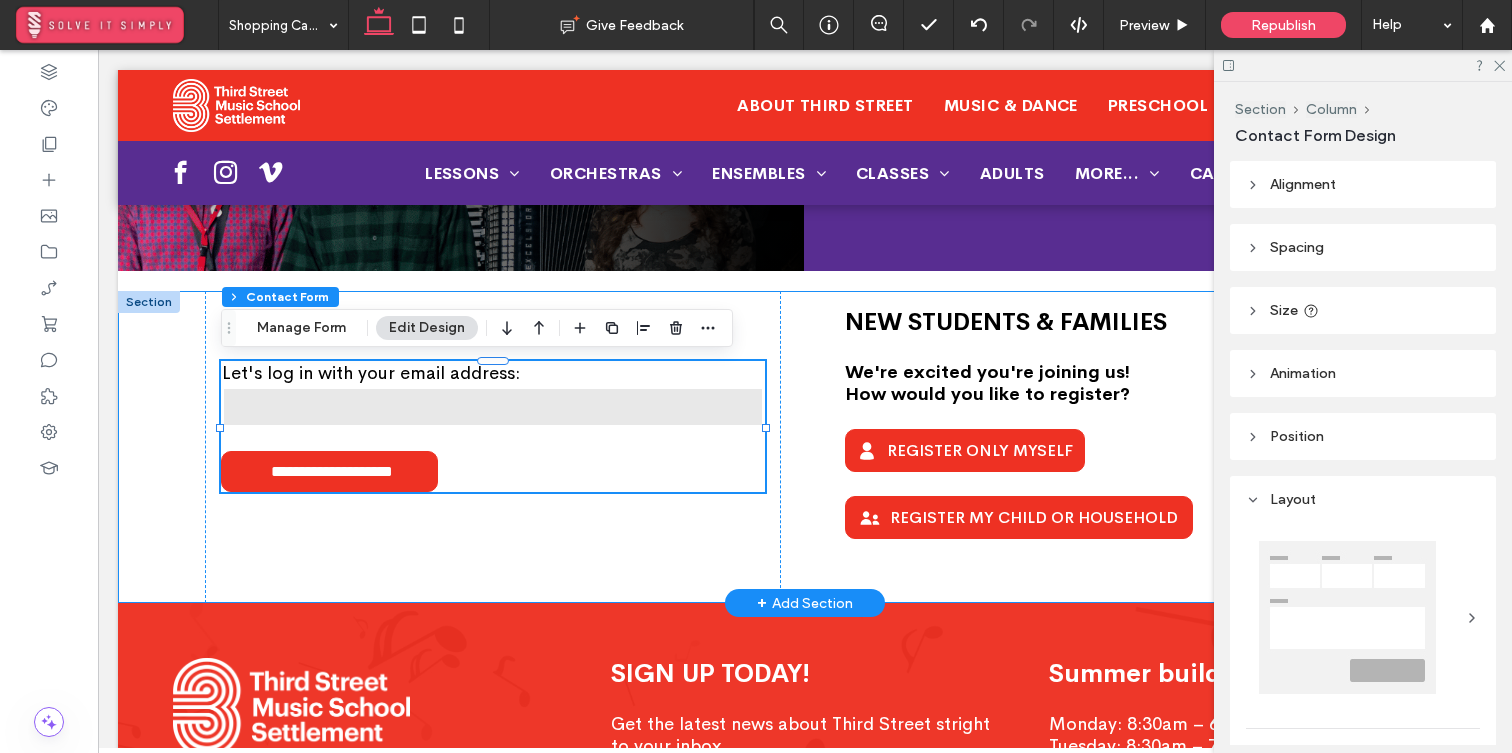 click on "**********" at bounding box center [805, 447] 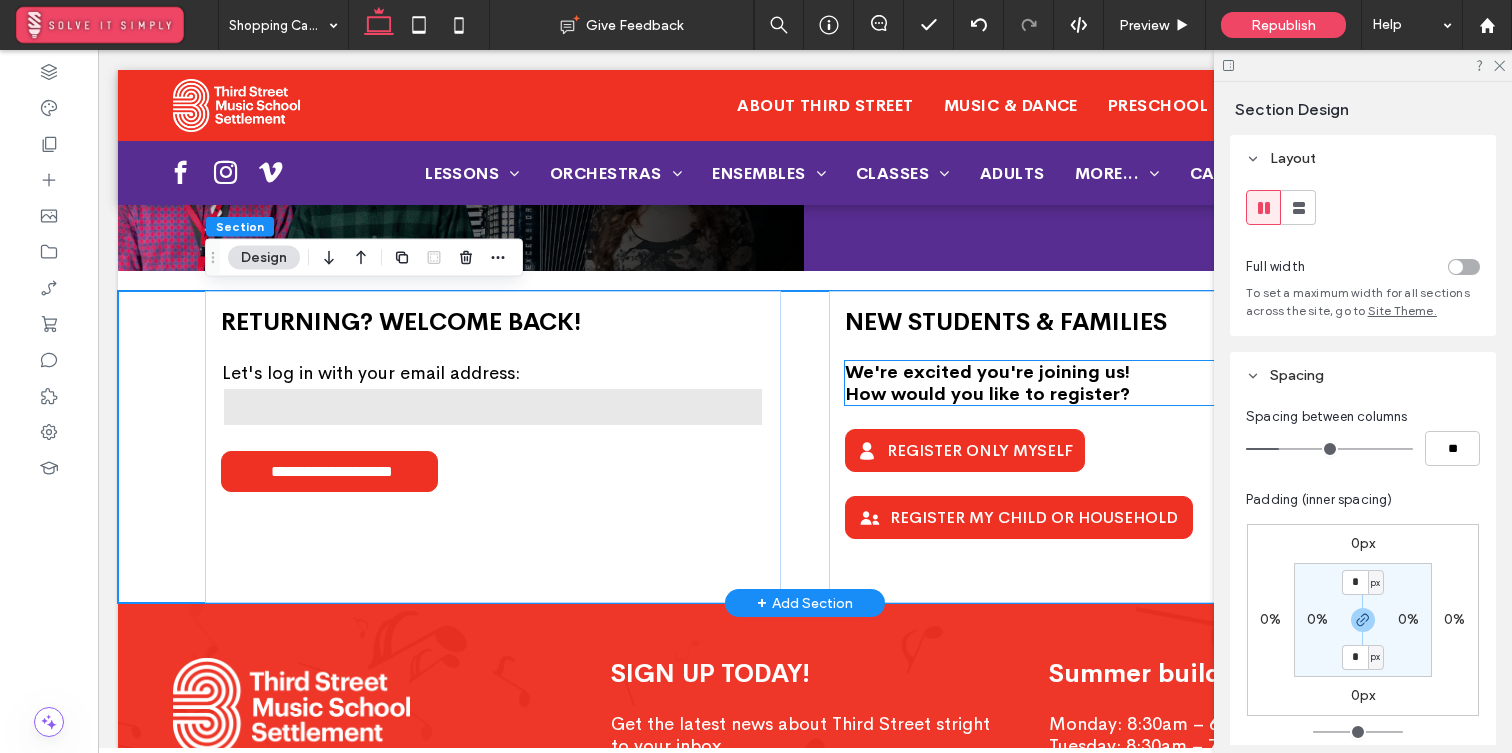 click on "We're excited you're joining us!" at bounding box center (987, 372) 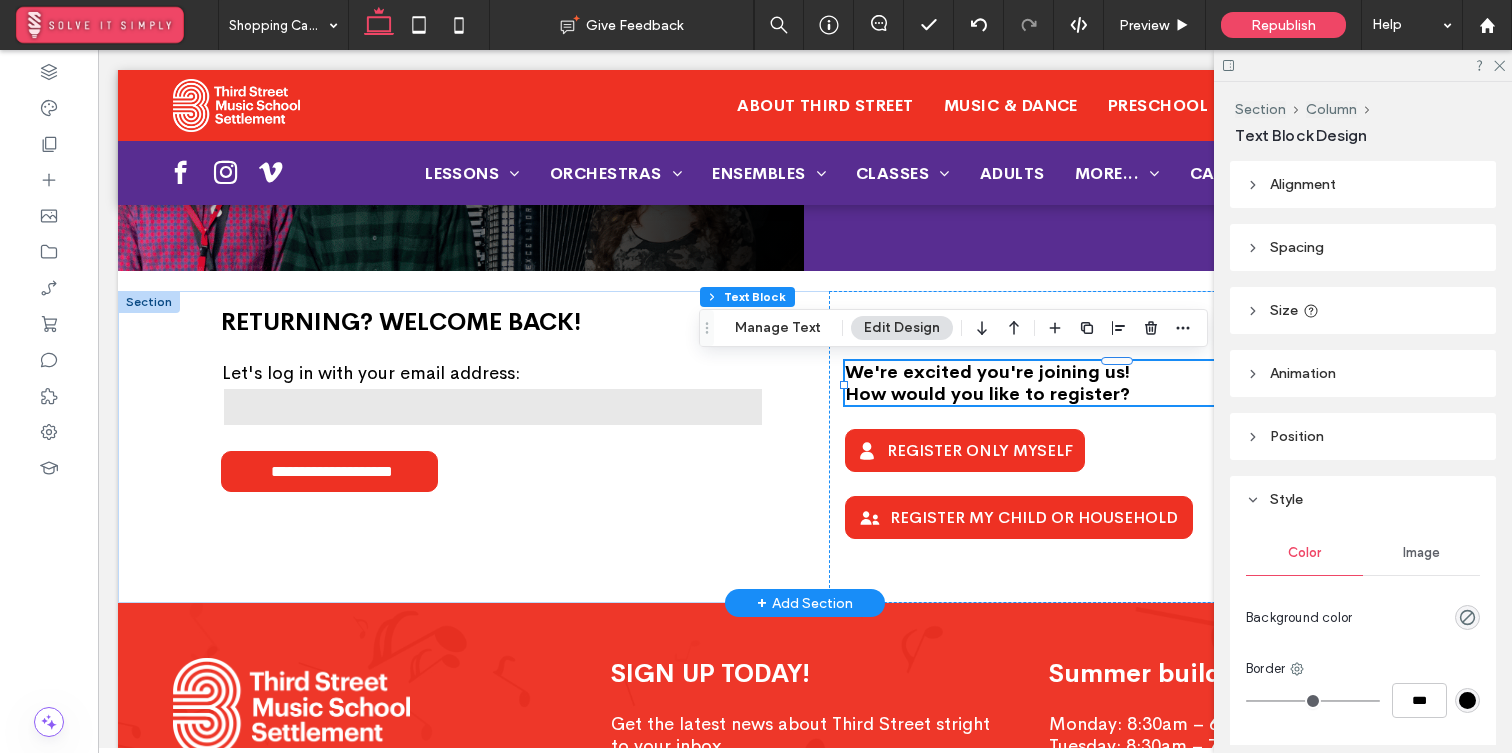 click on "We're excited you're joining us!" at bounding box center (987, 372) 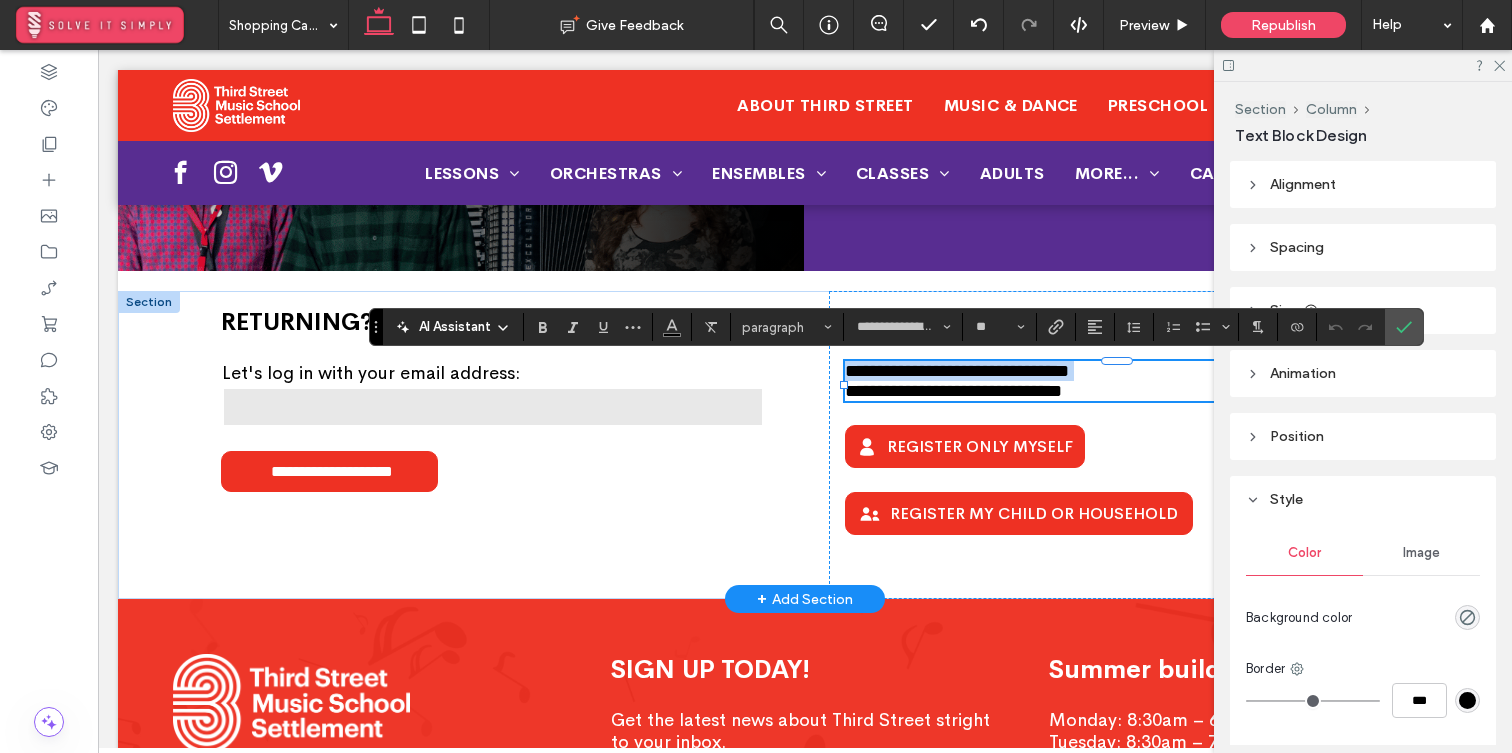 click on "**********" at bounding box center (957, 371) 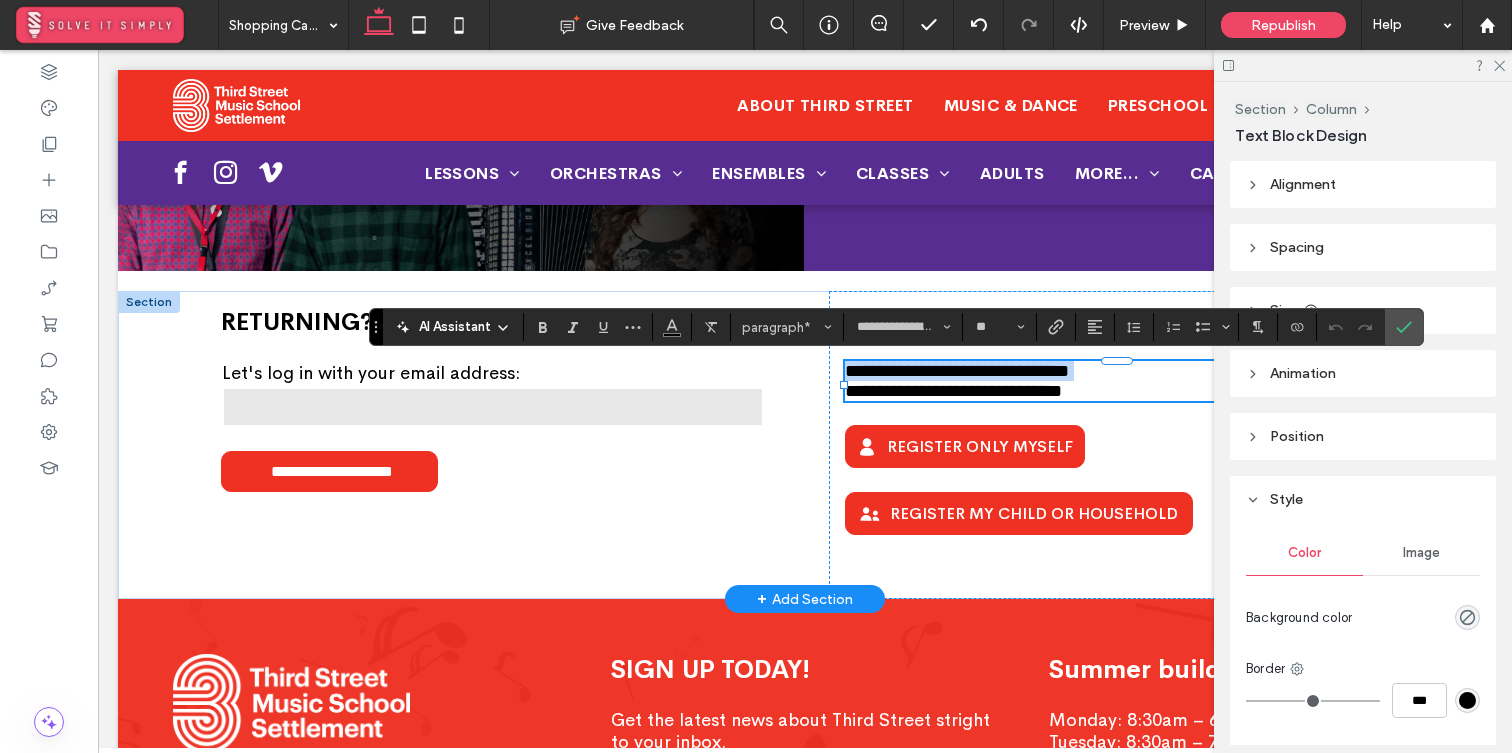 click on "**********" at bounding box center [957, 371] 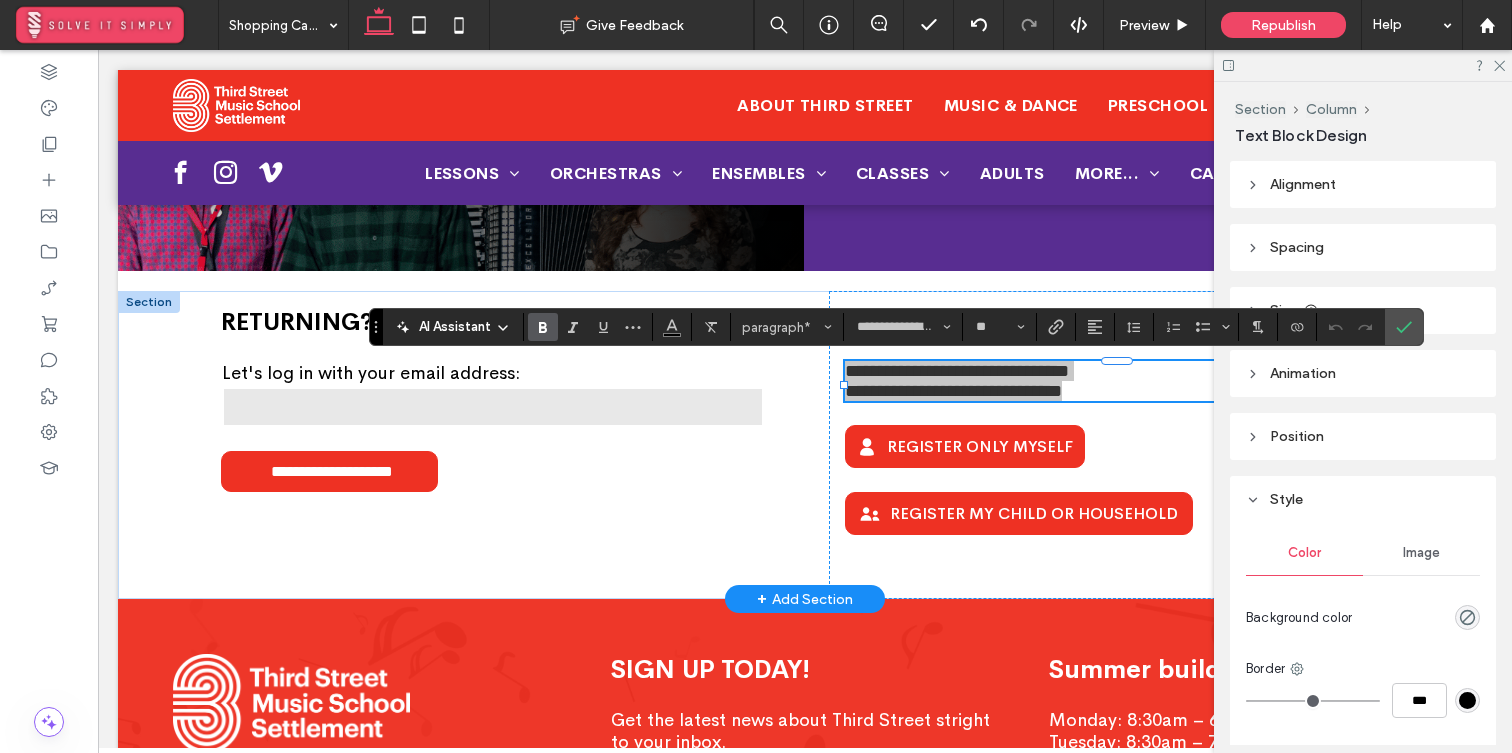 click 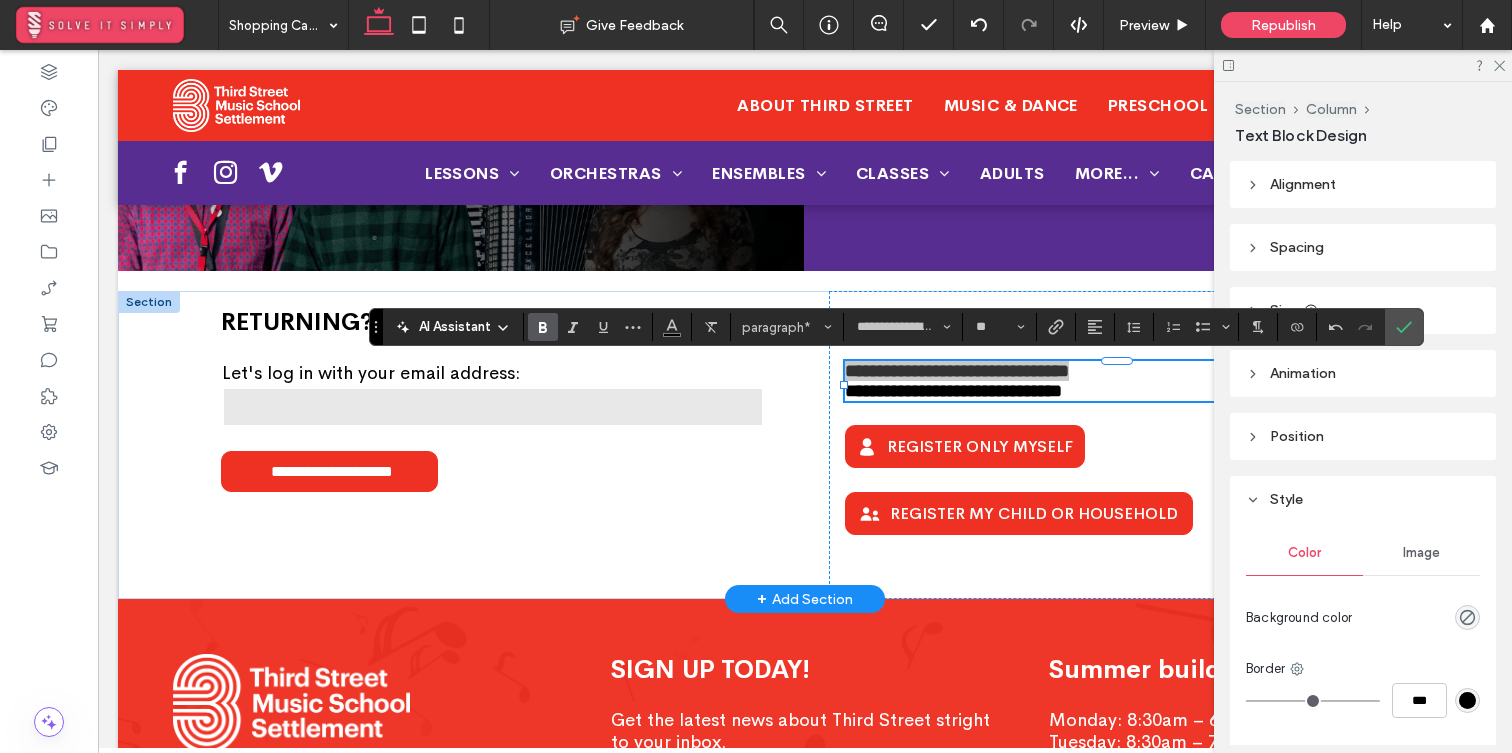 click 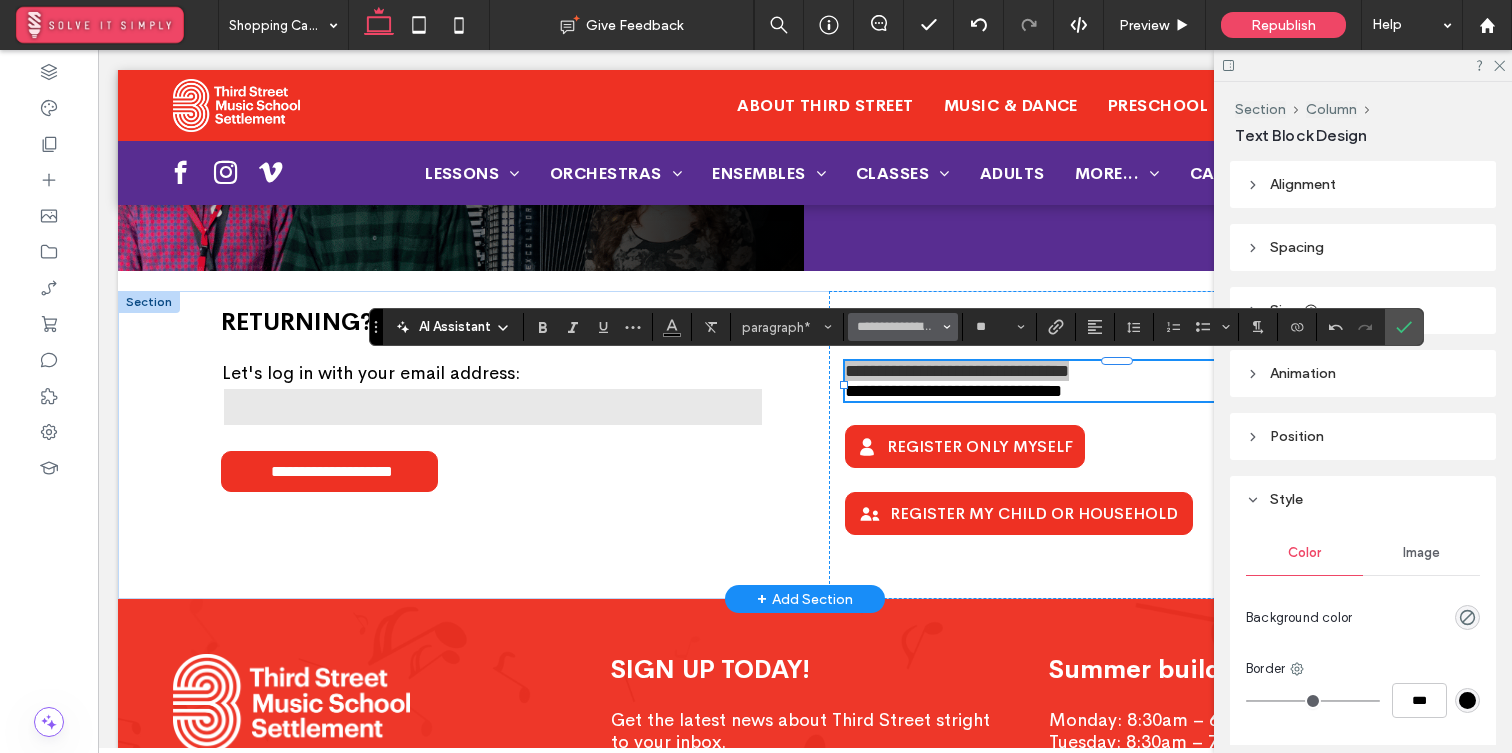 click on "**********" at bounding box center (903, 327) 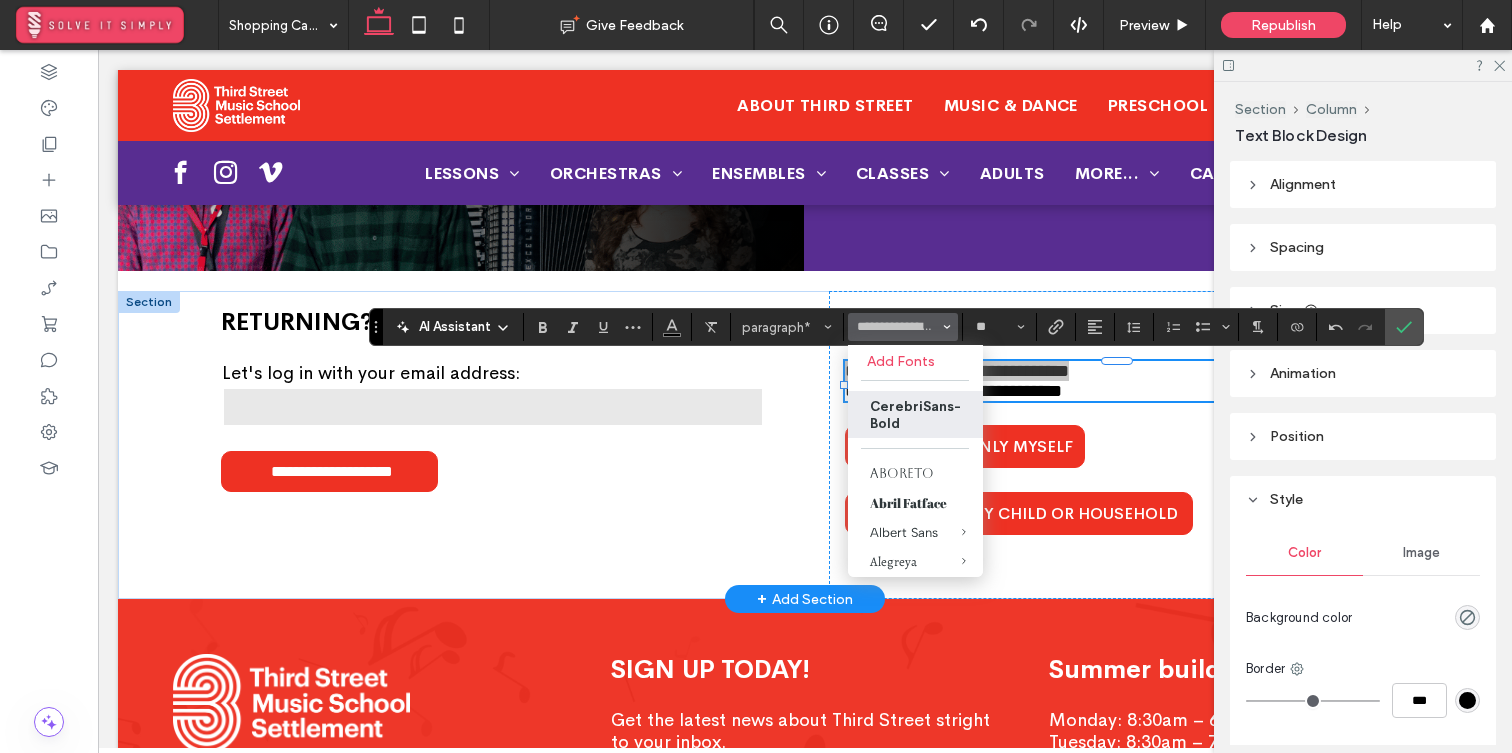 type 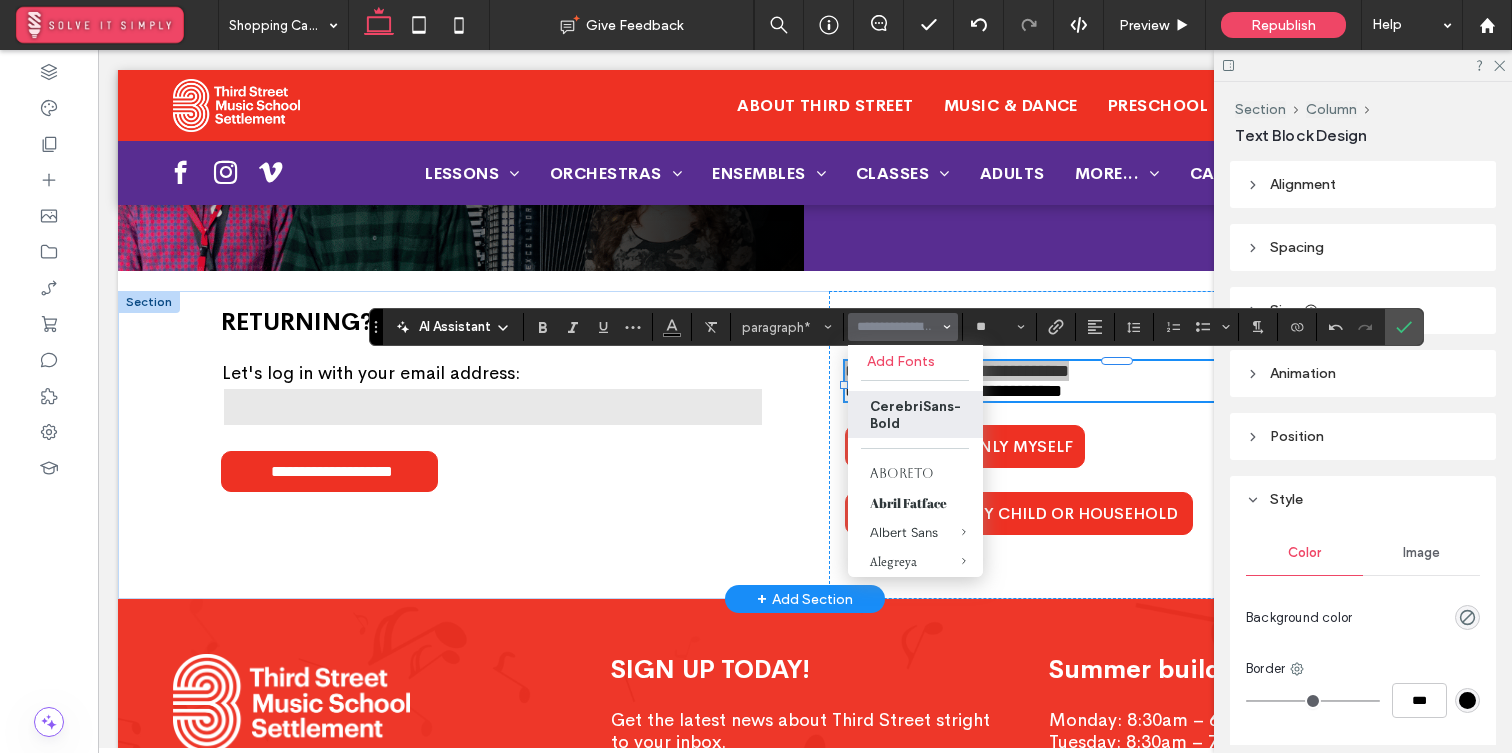 click at bounding box center [897, 327] 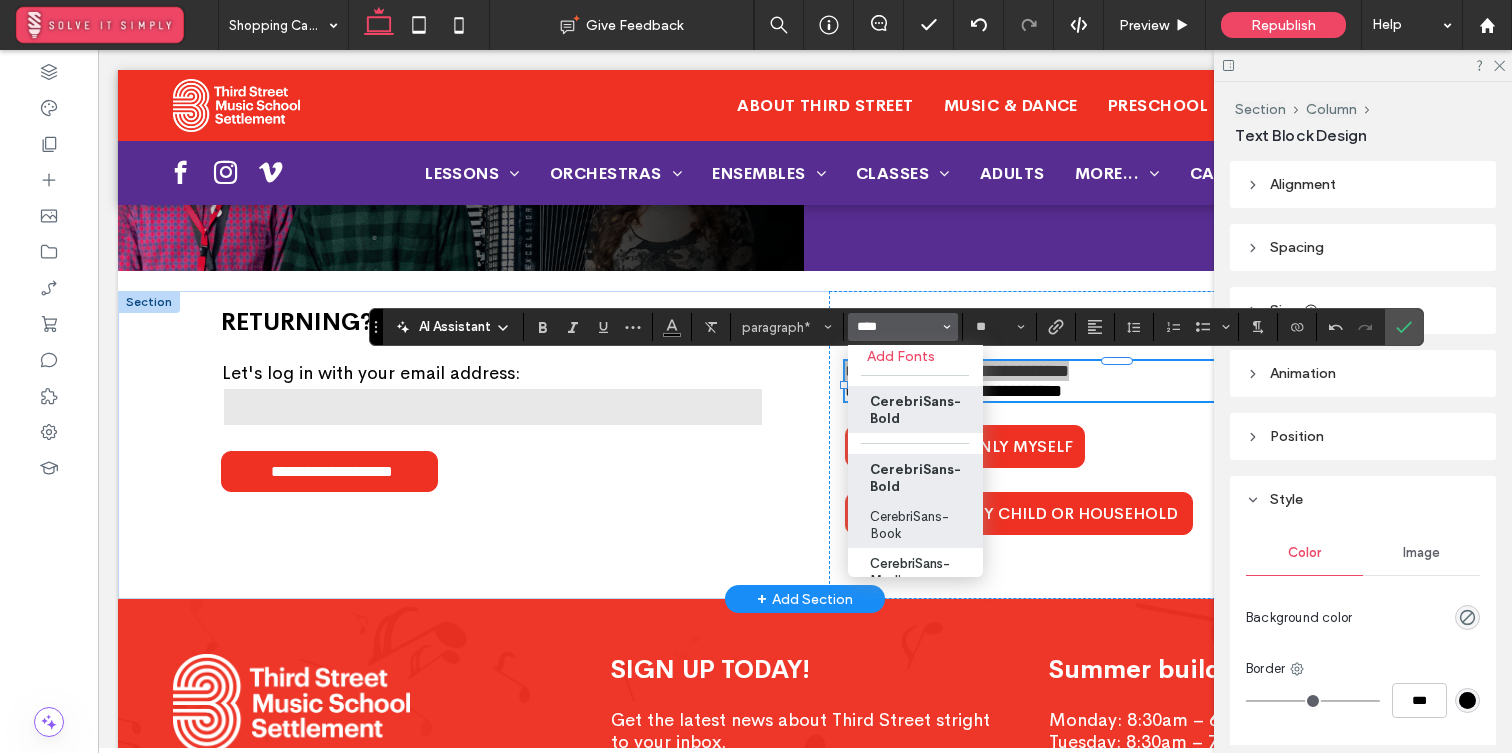 scroll, scrollTop: 19, scrollLeft: 0, axis: vertical 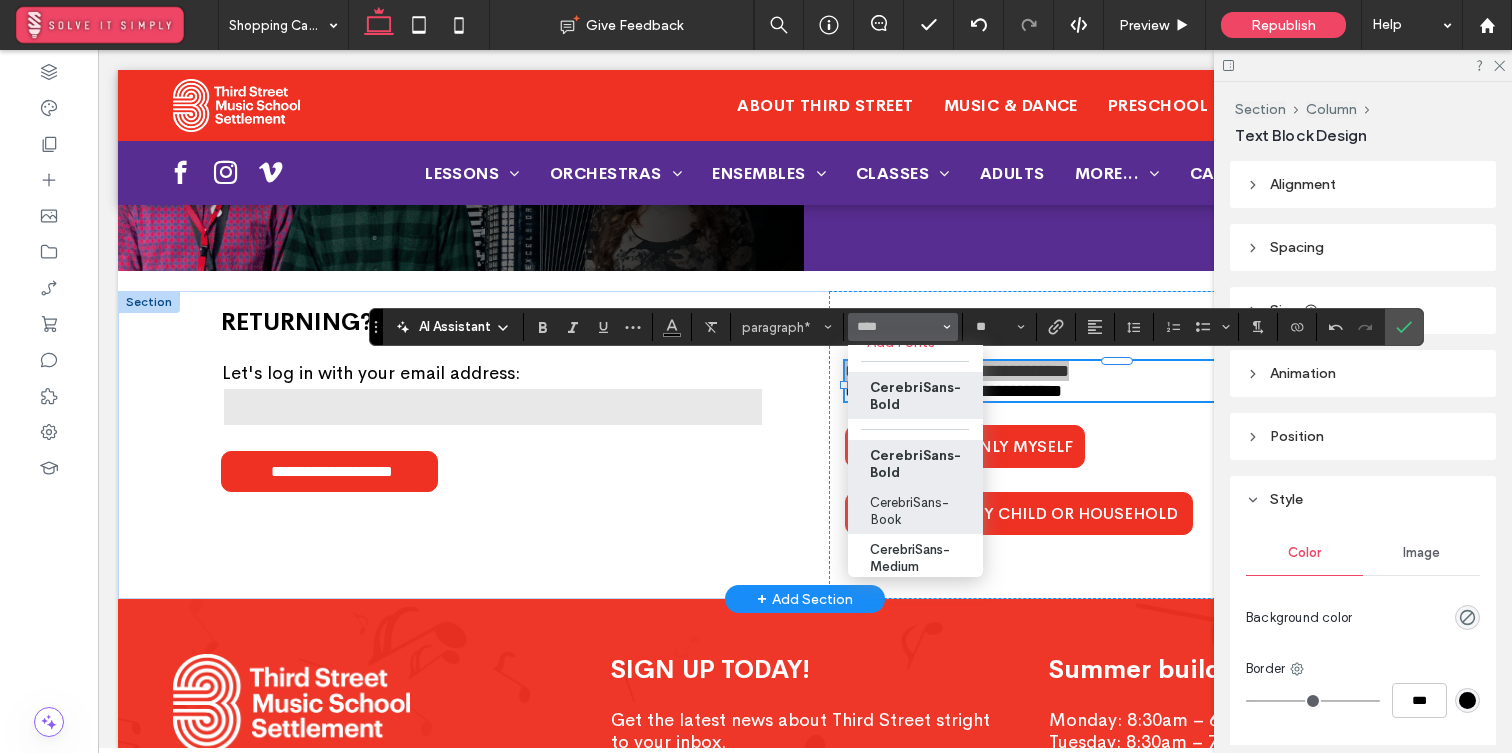 click on "CerebriSans-Book" at bounding box center (915, 510) 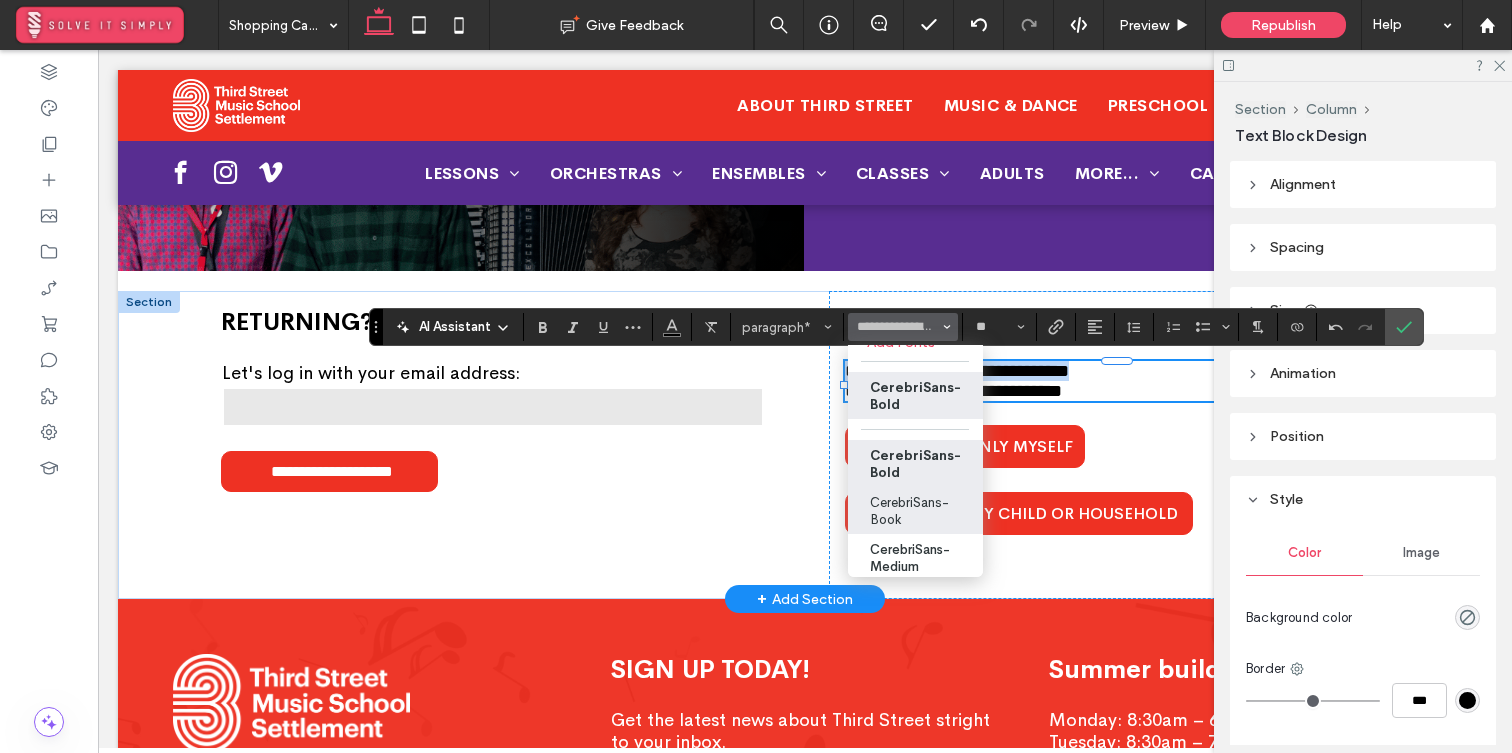 type on "**********" 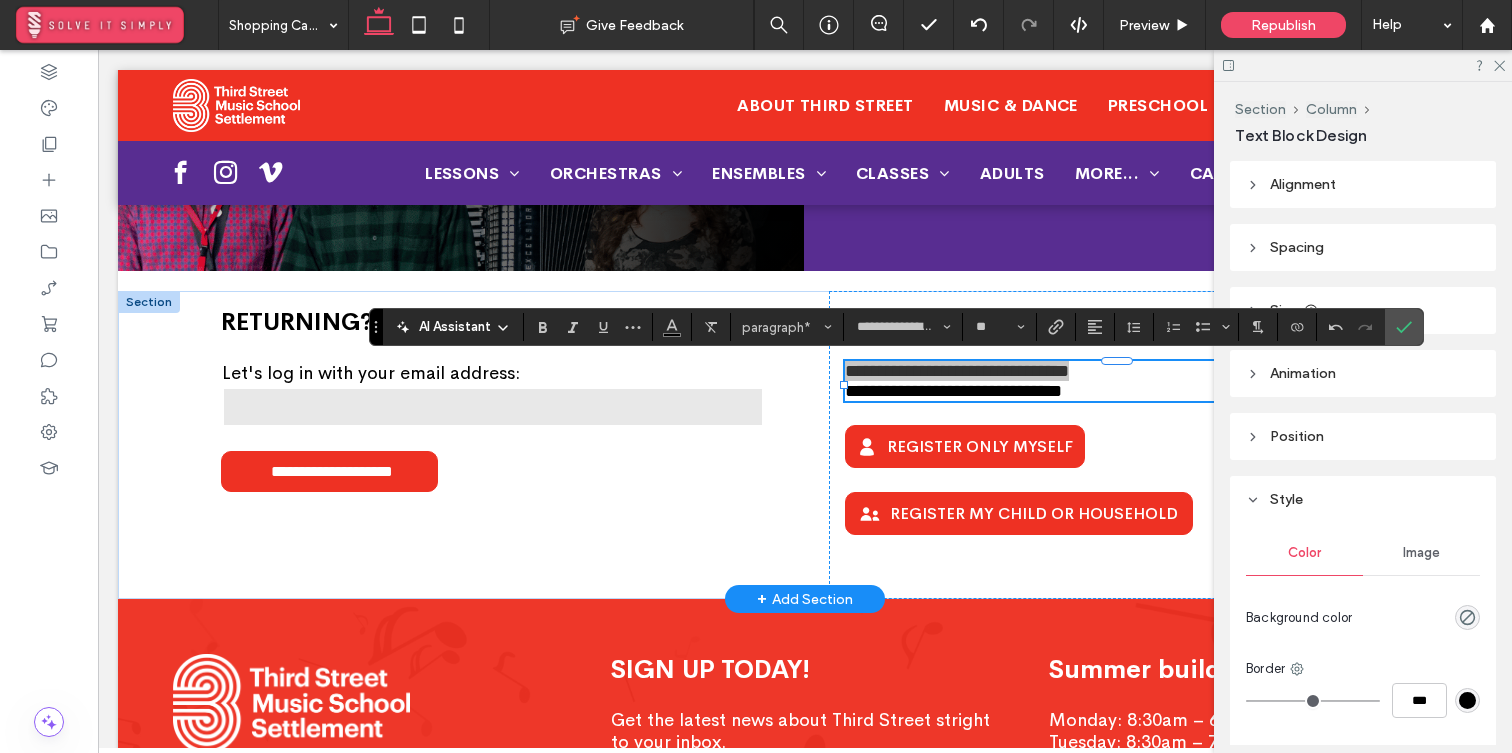 click 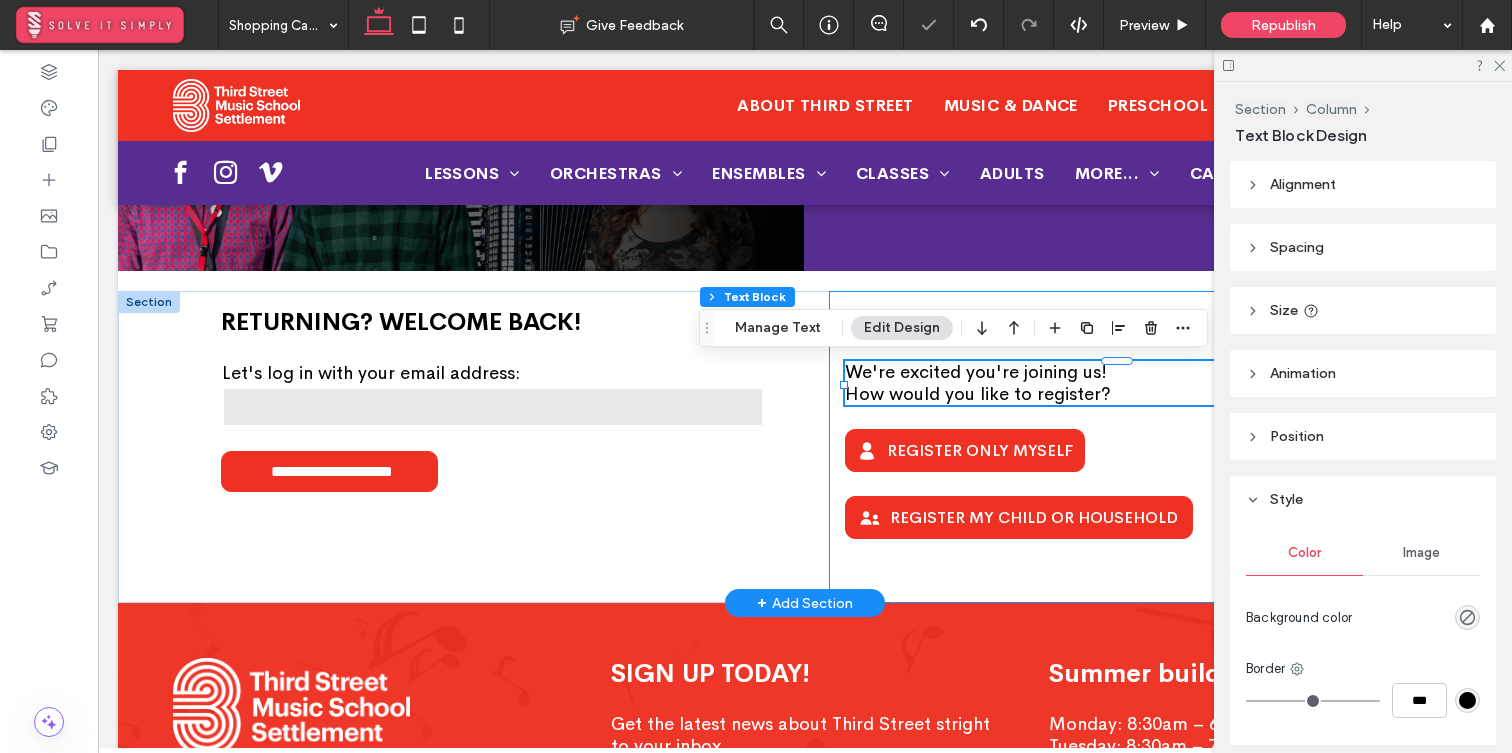 click on "NEW STUDENTS & FAMILIES
We're excited you're joining us! How would you like to register?
Register Only Myself
Register my Child or Household" at bounding box center [1117, 447] 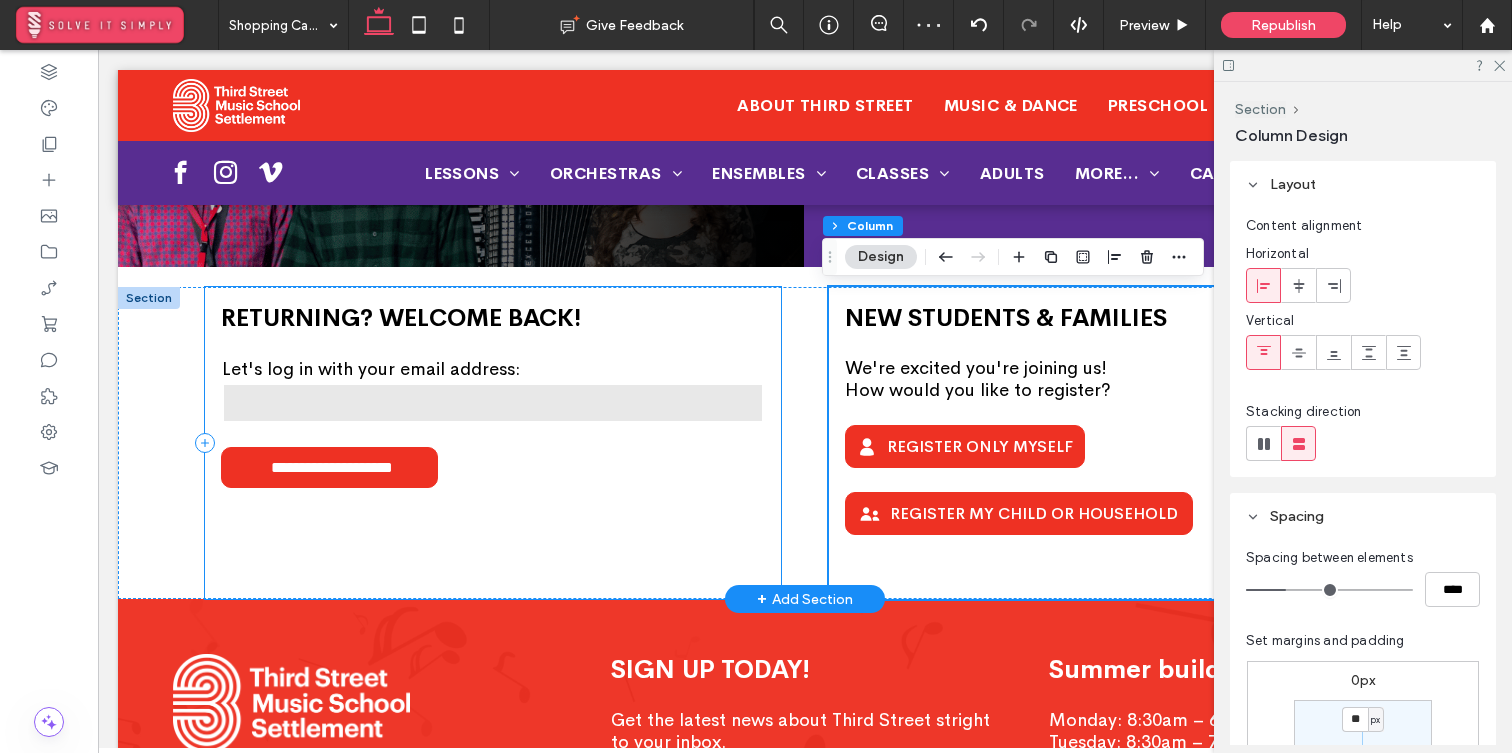 scroll, scrollTop: 242, scrollLeft: 0, axis: vertical 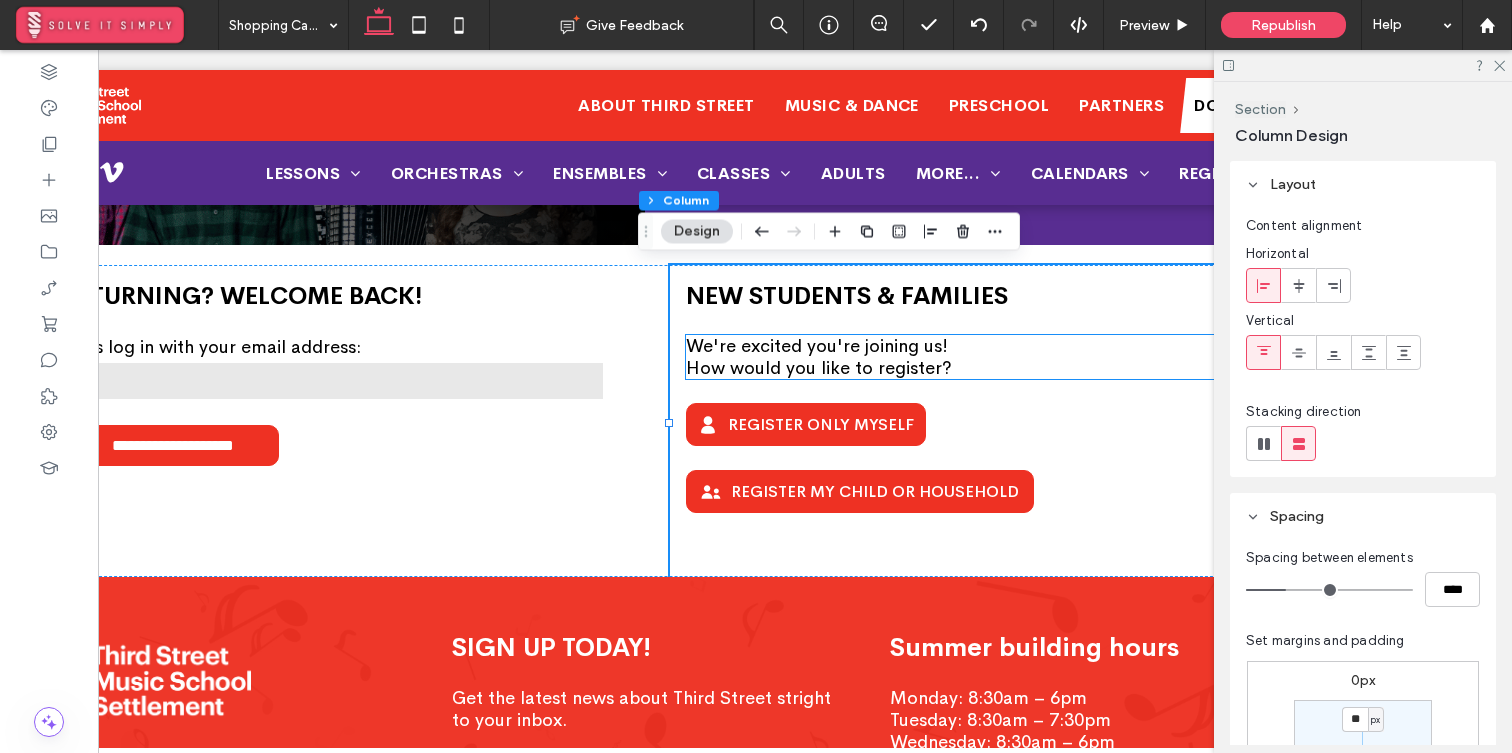 click on "NEW STUDENTS & FAMILIES
We're excited you're joining us! How would you like to register?
Register Only Myself
Register my Child or Household" at bounding box center (958, 421) 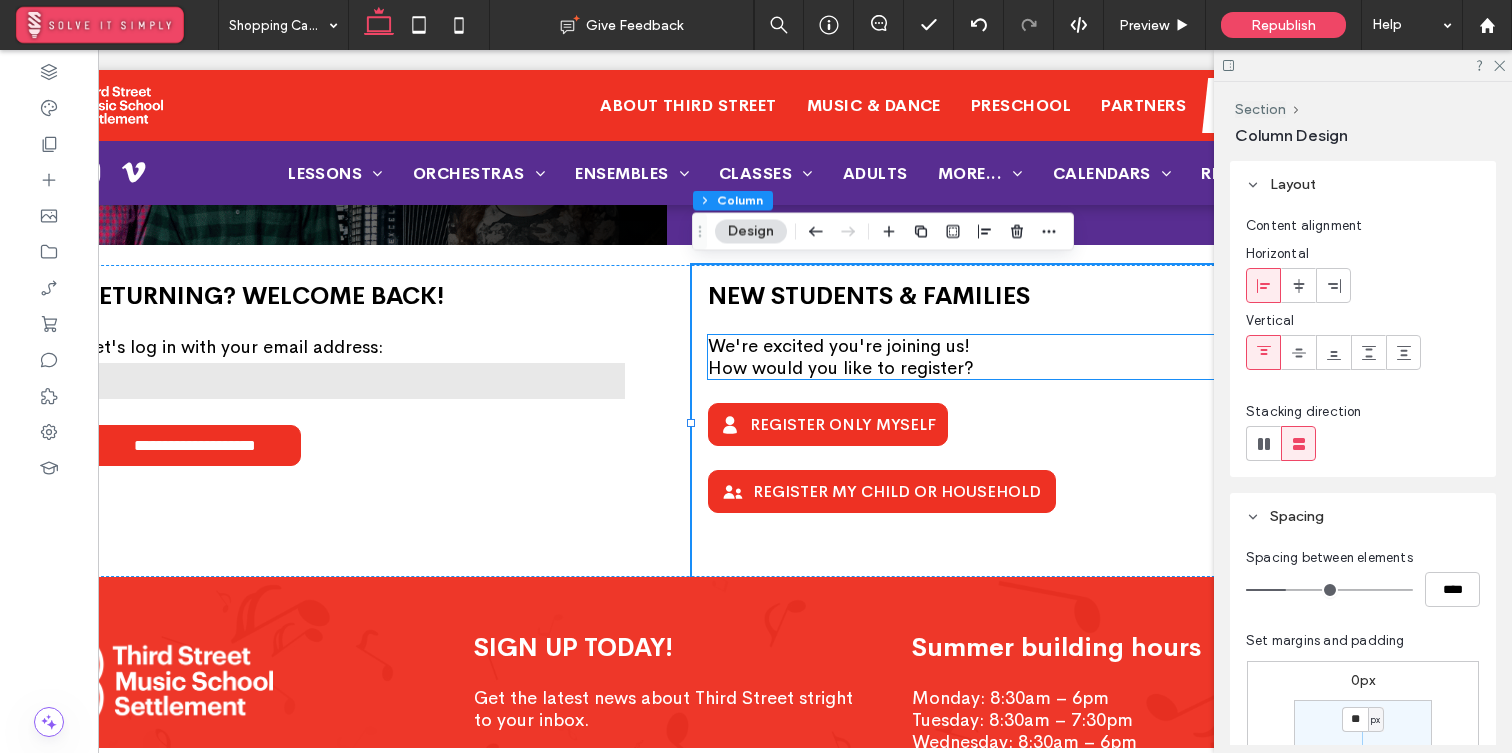click on "How would you like to register?" at bounding box center (841, 368) 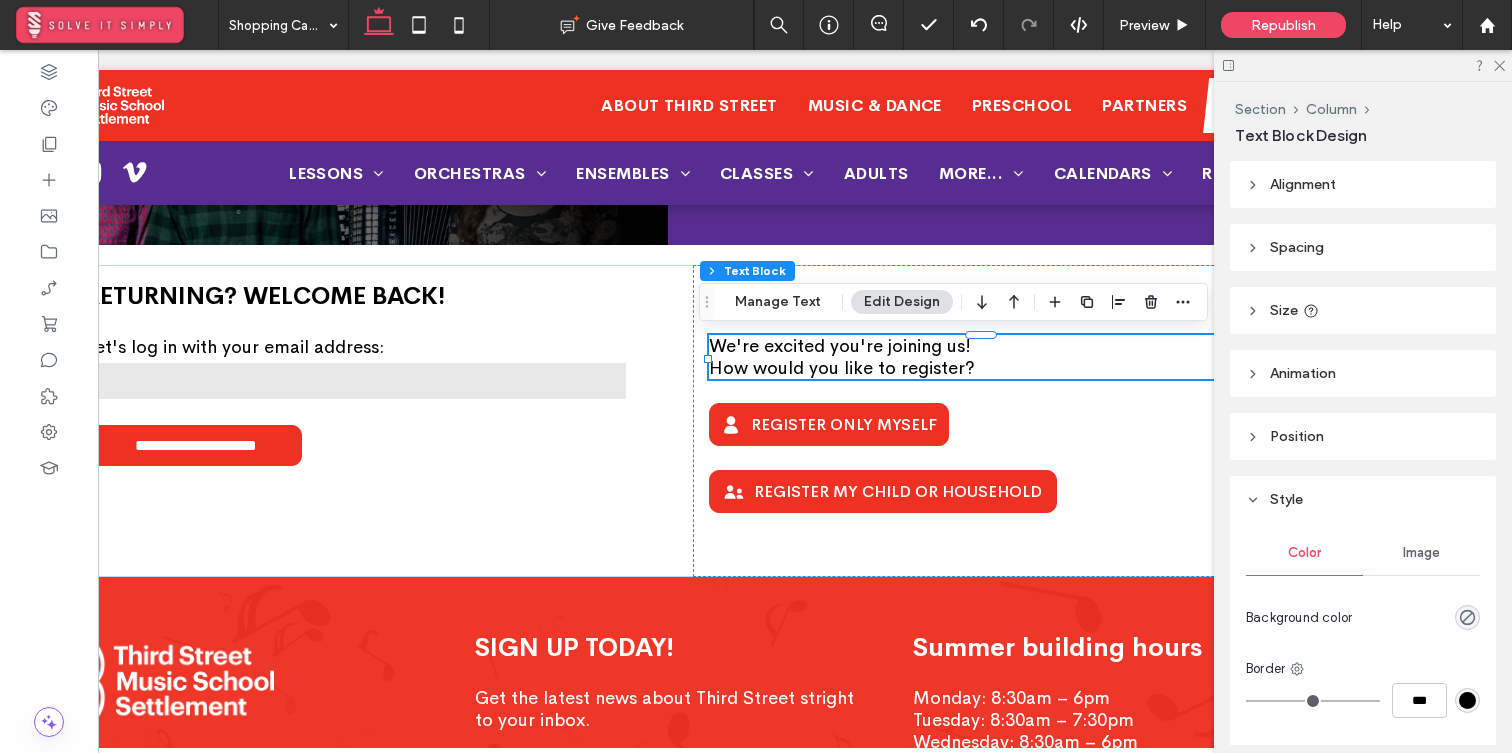 click on "How would you like to register?" at bounding box center (842, 368) 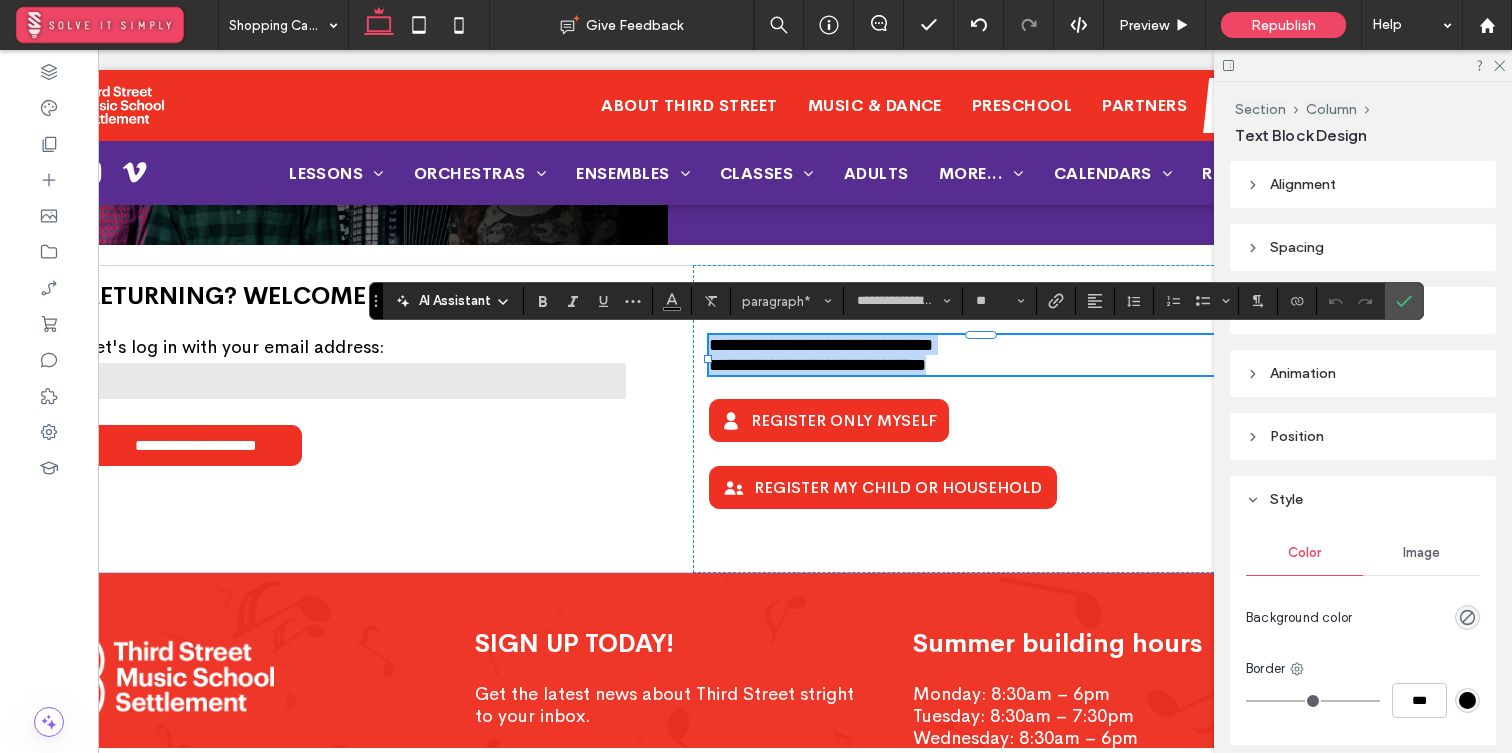 click on "**********" at bounding box center [817, 365] 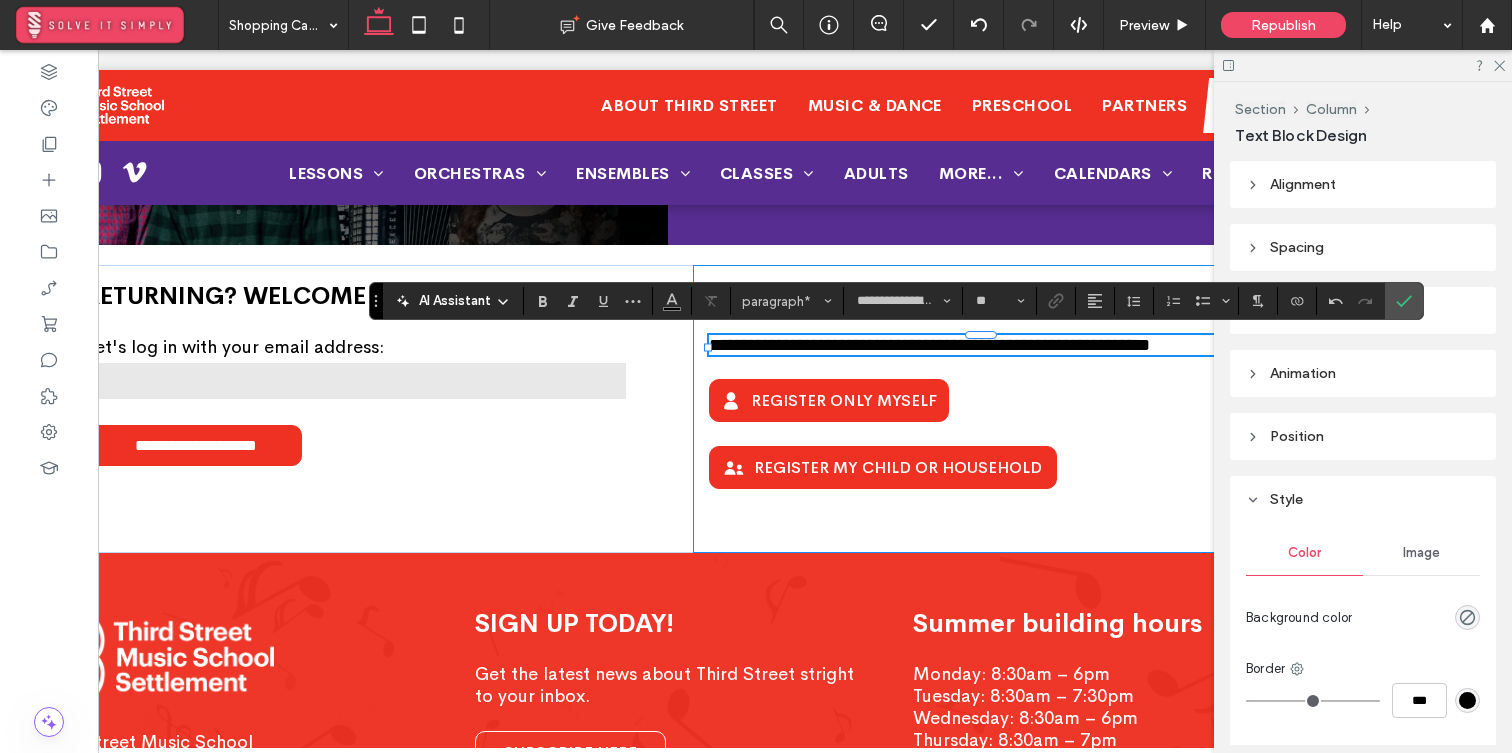 type 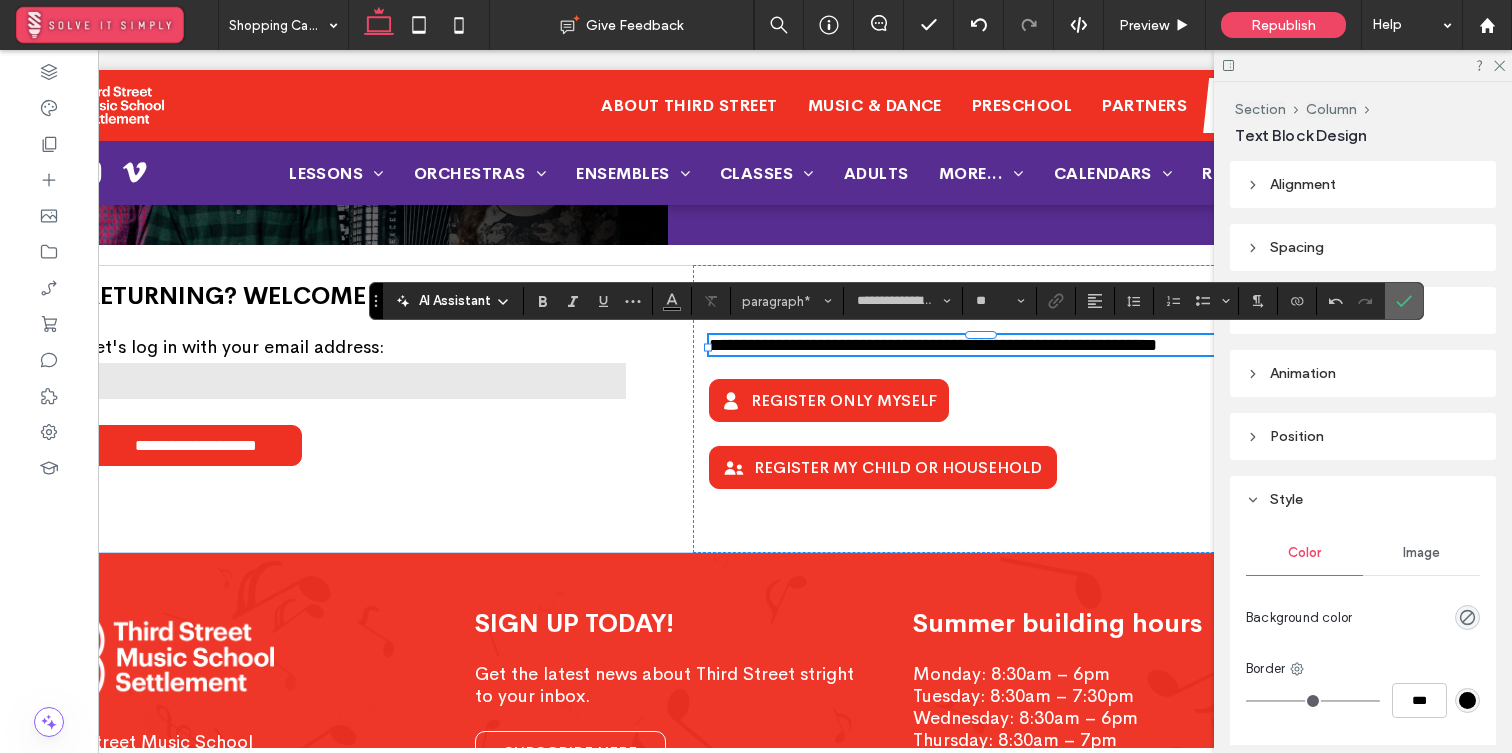 click 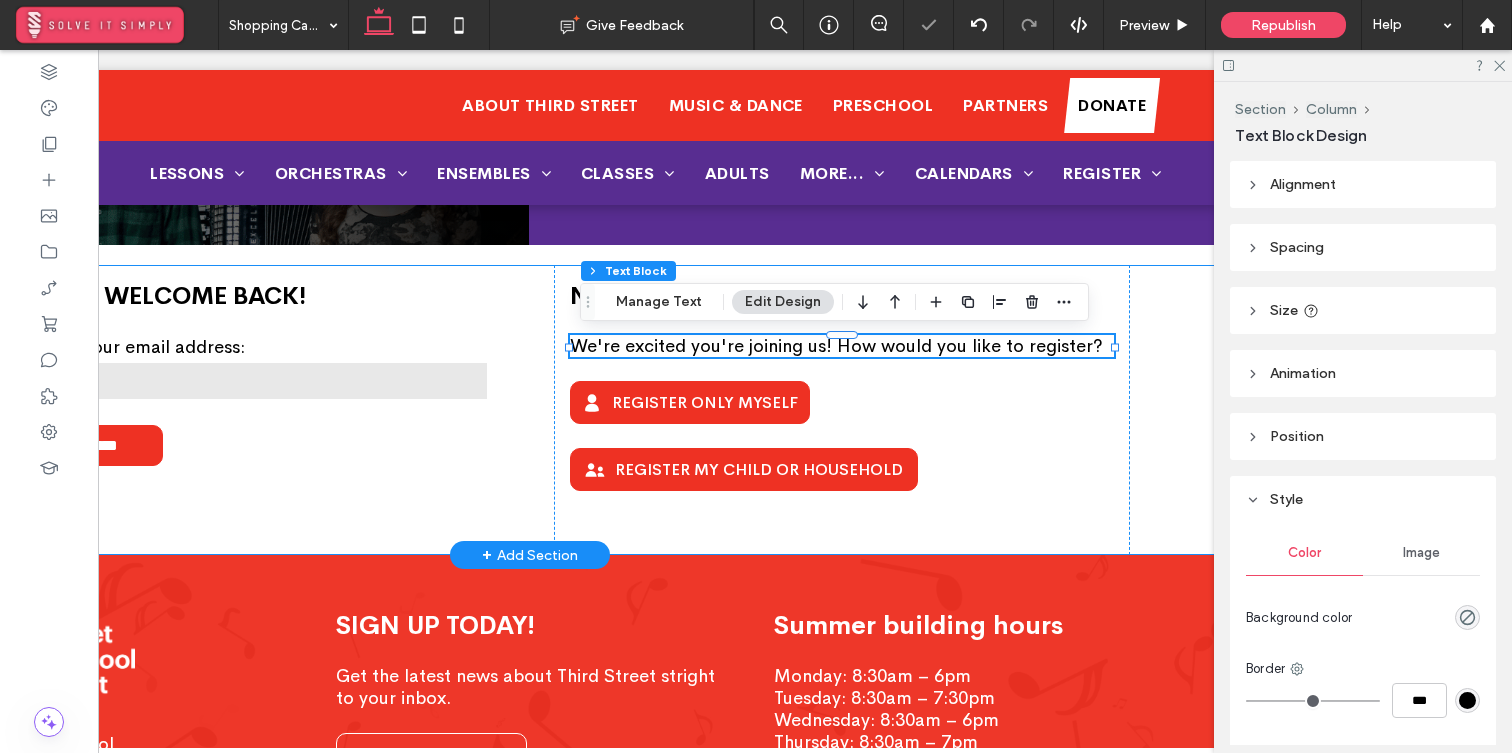scroll, scrollTop: 0, scrollLeft: 298, axis: horizontal 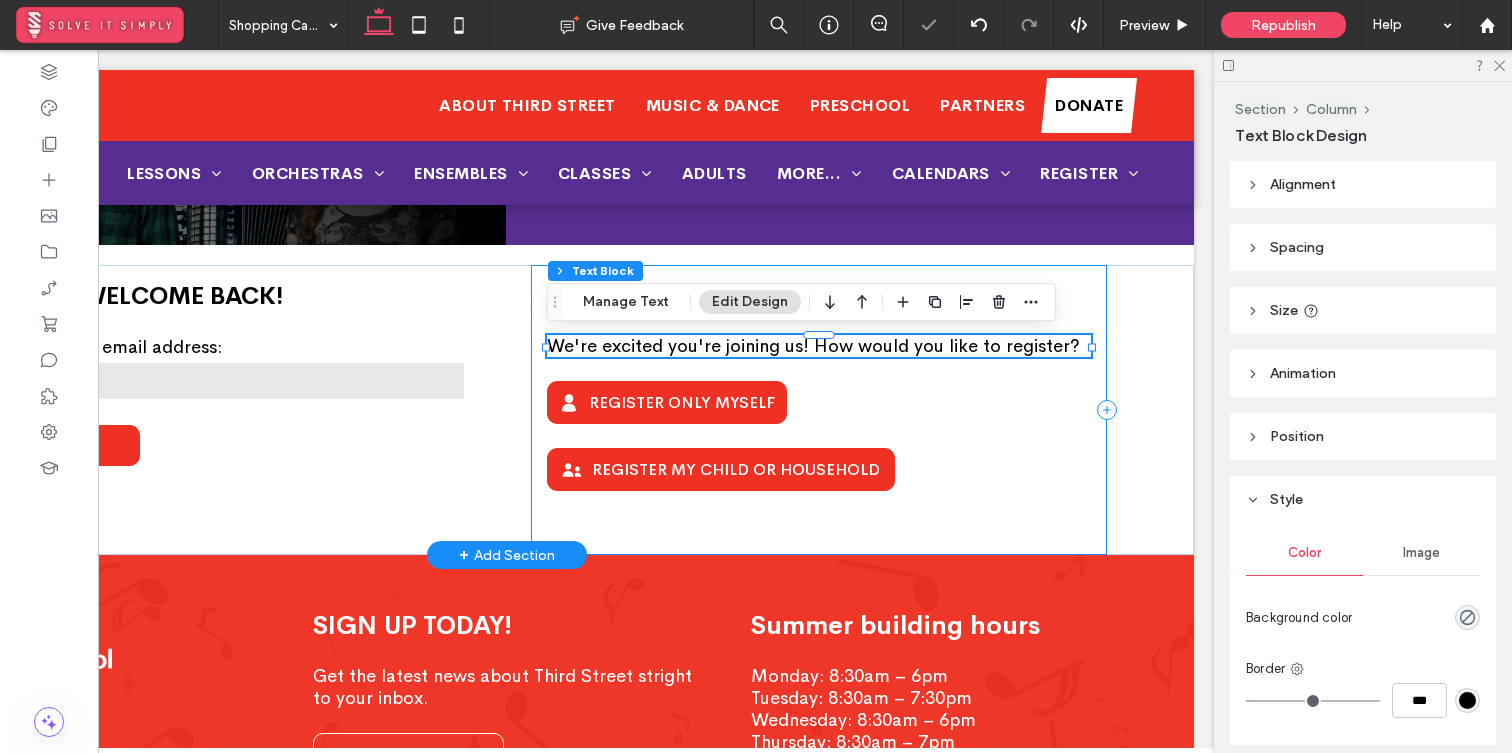 click on "NEW STUDENTS & FAMILIES
We're excited you're joining us! How would you like to register?
Register Only Myself
Register my Child or Household" at bounding box center (819, 410) 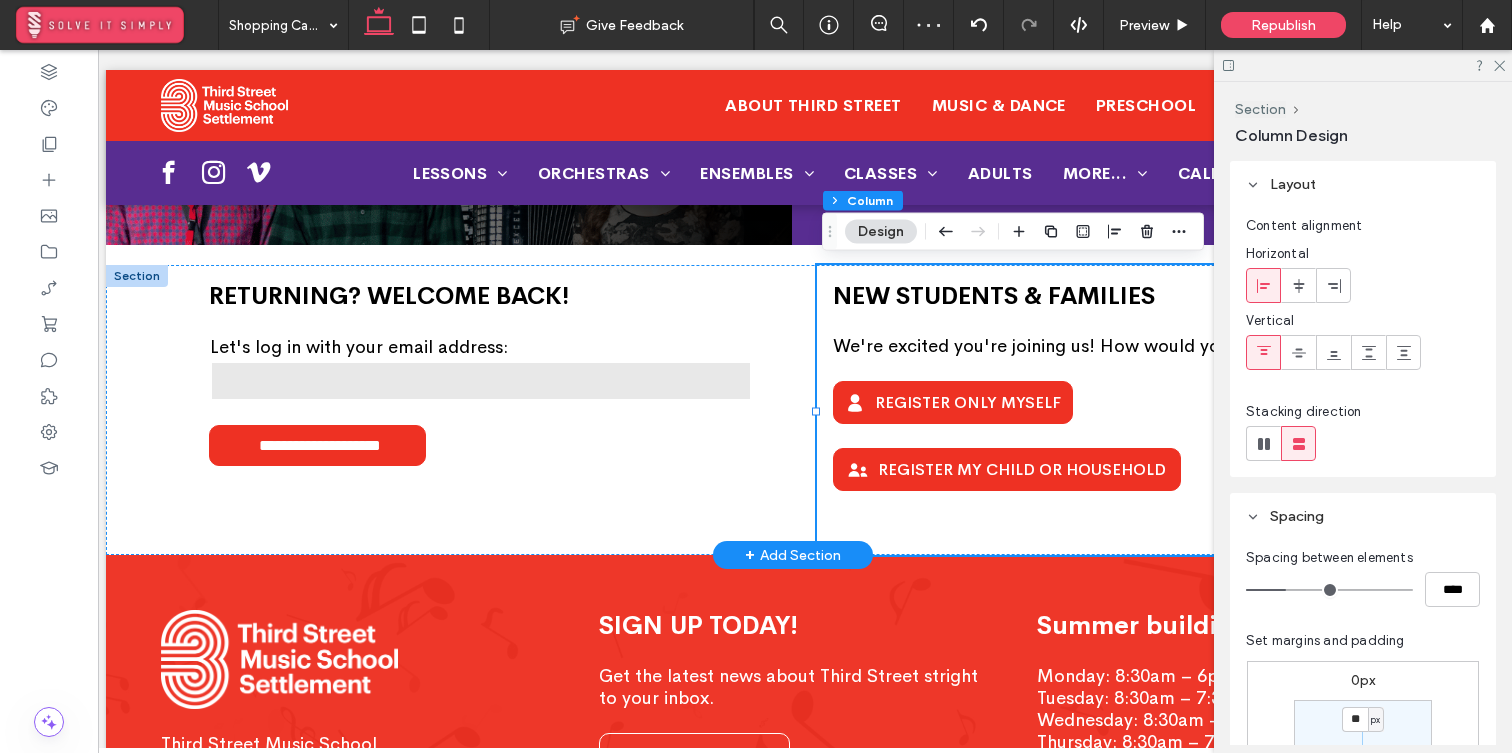 scroll, scrollTop: 0, scrollLeft: 0, axis: both 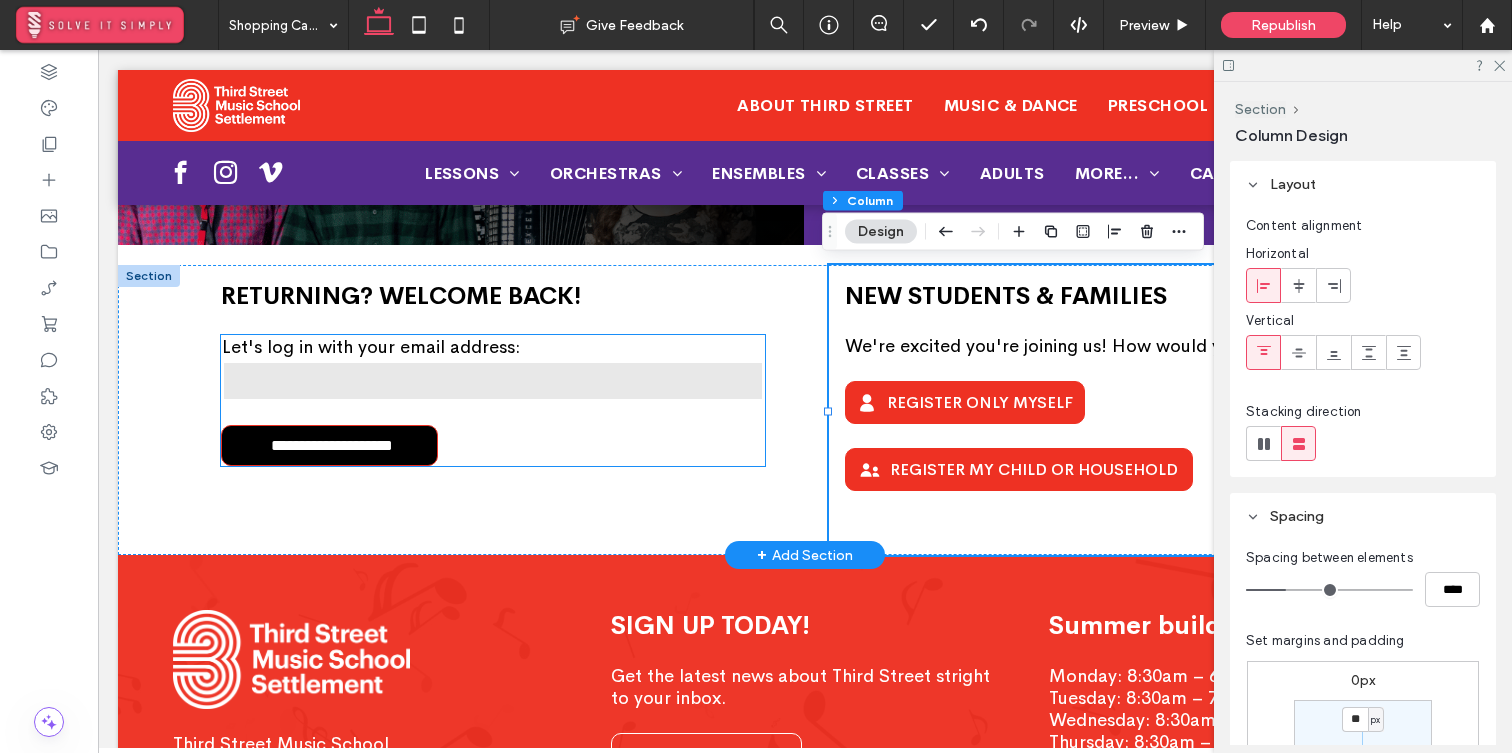 click on "**********" at bounding box center [331, 442] 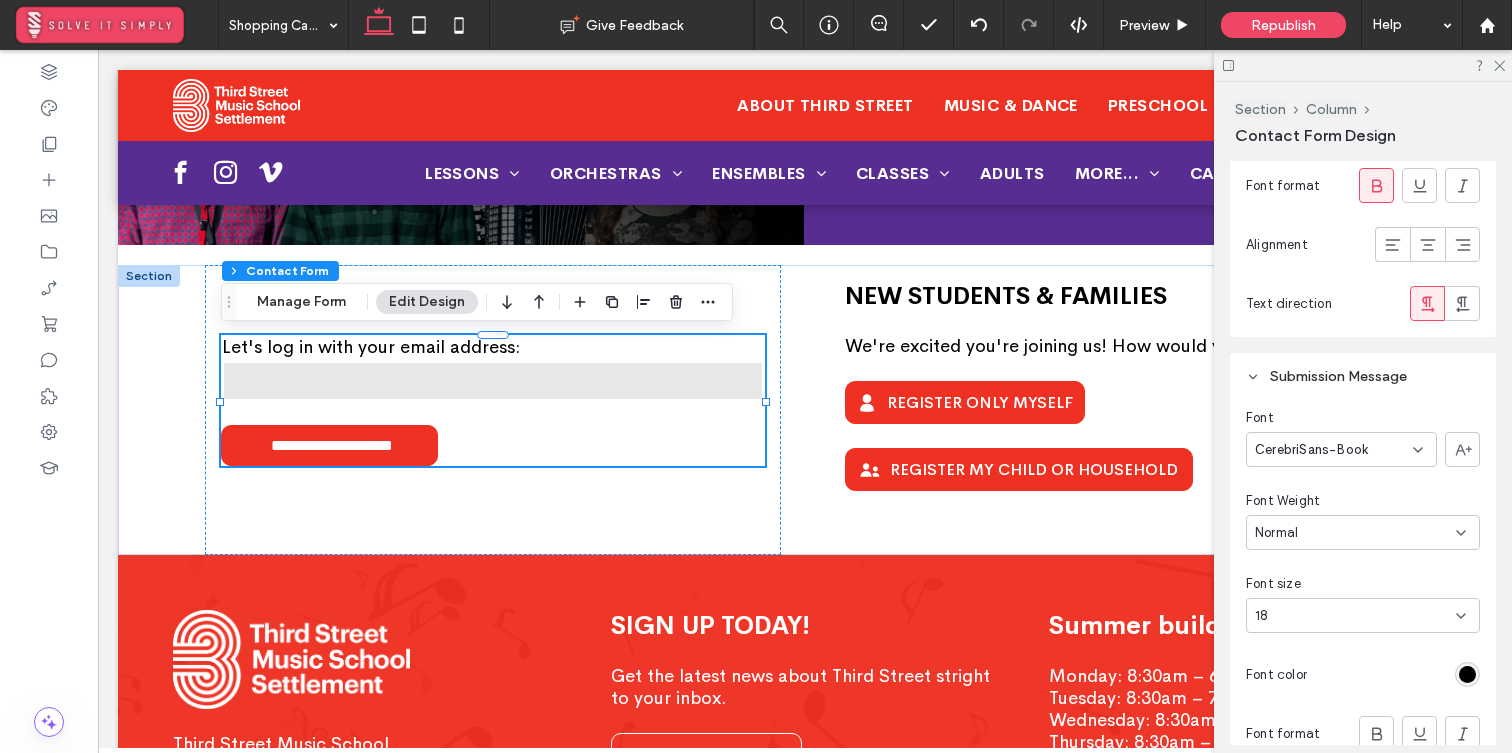 scroll, scrollTop: 2436, scrollLeft: 0, axis: vertical 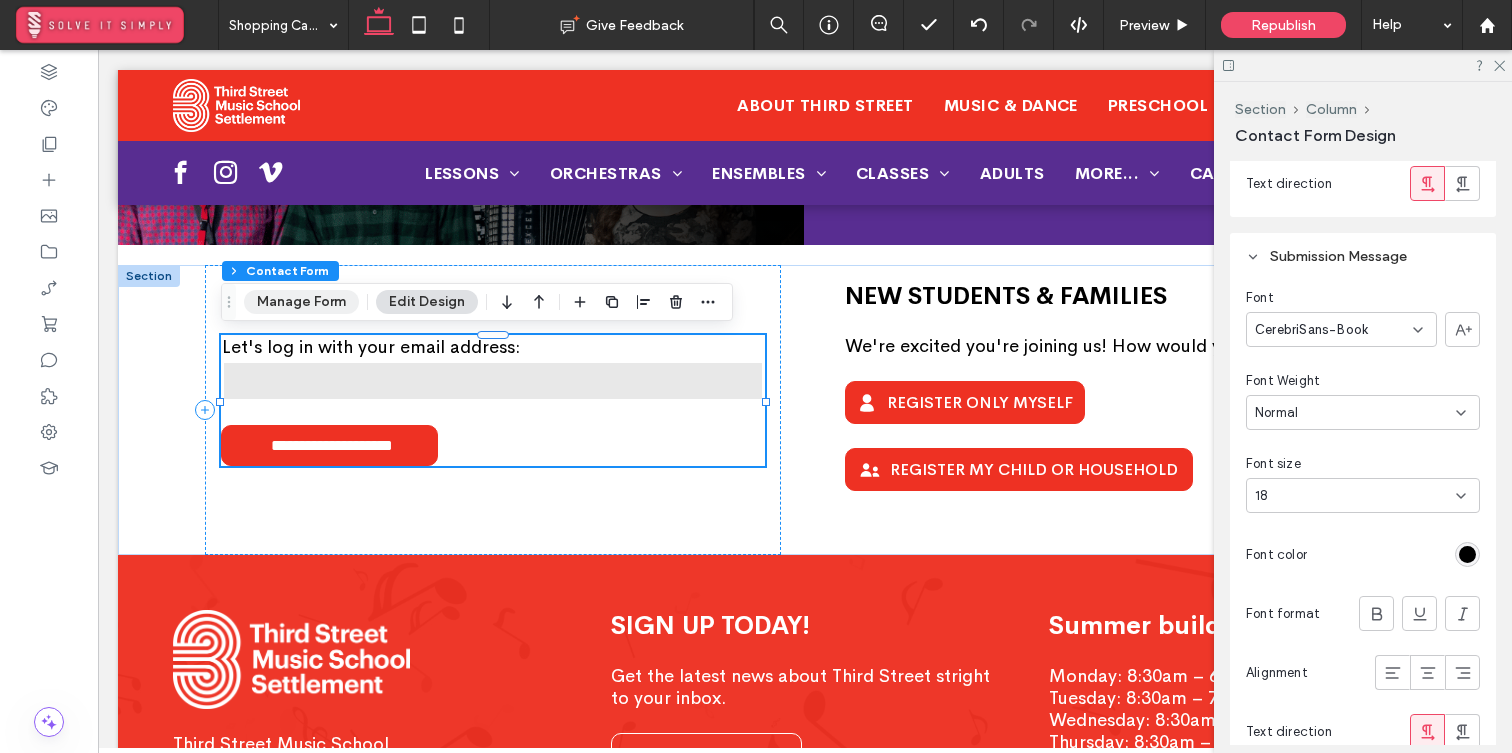 click on "Manage Form" at bounding box center (301, 302) 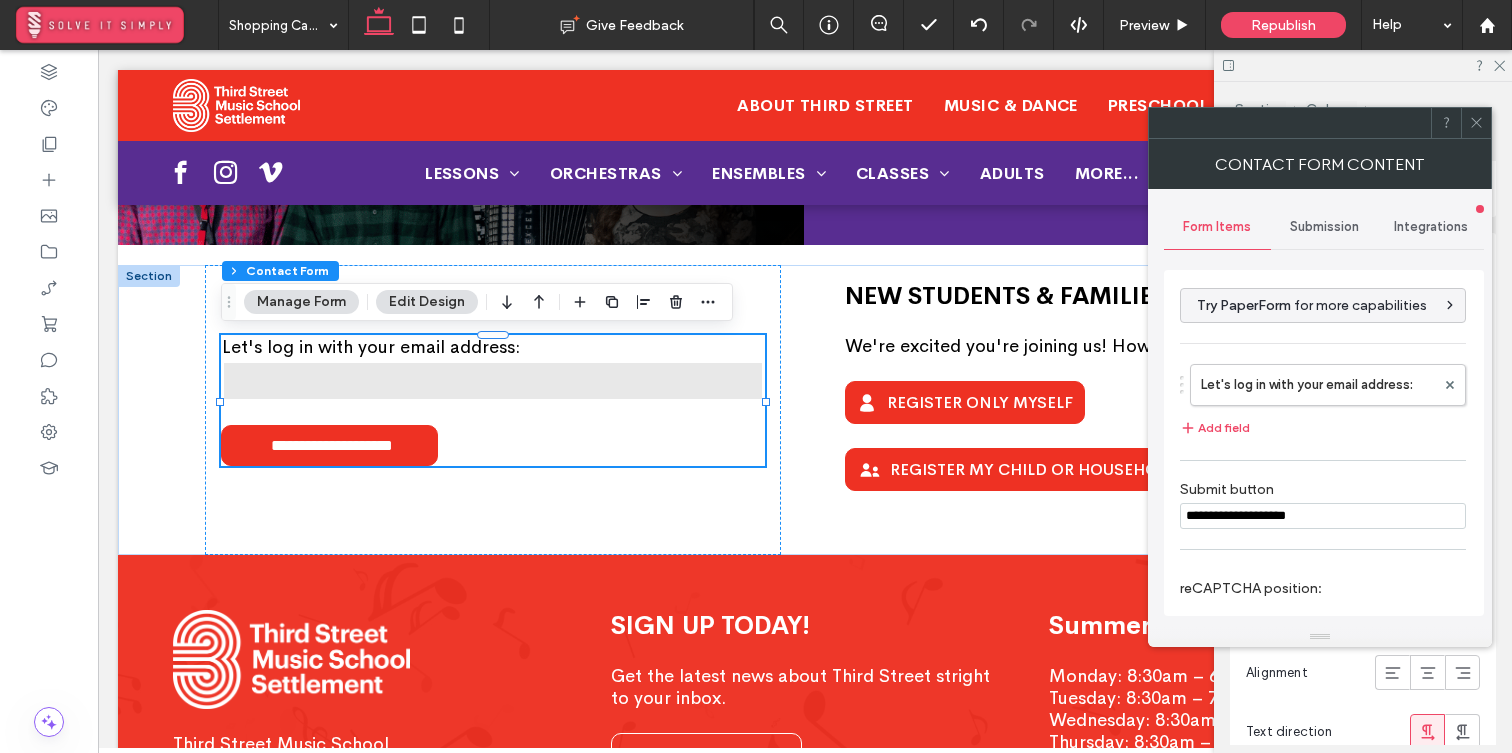 drag, startPoint x: 1335, startPoint y: 512, endPoint x: 1382, endPoint y: 519, distance: 47.518417 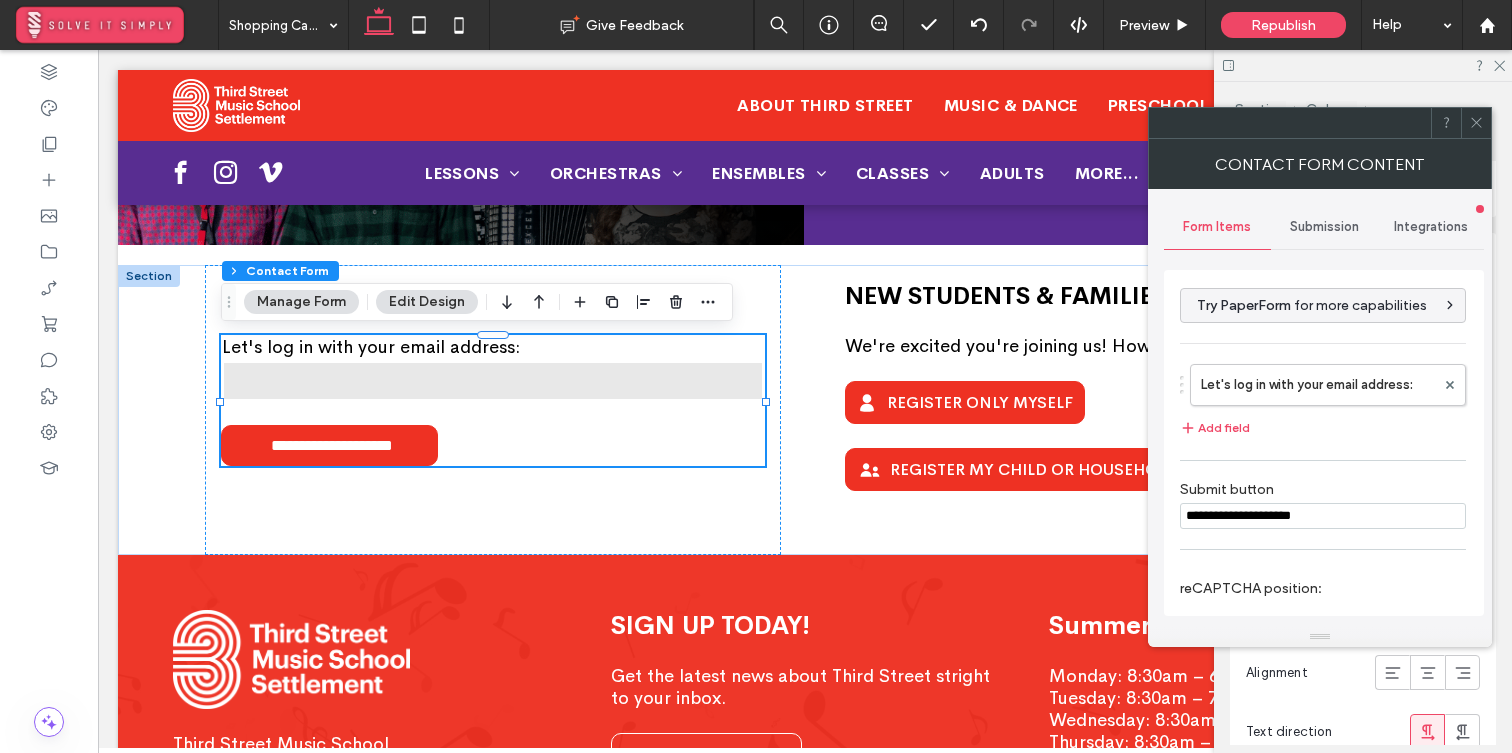 type on "**********" 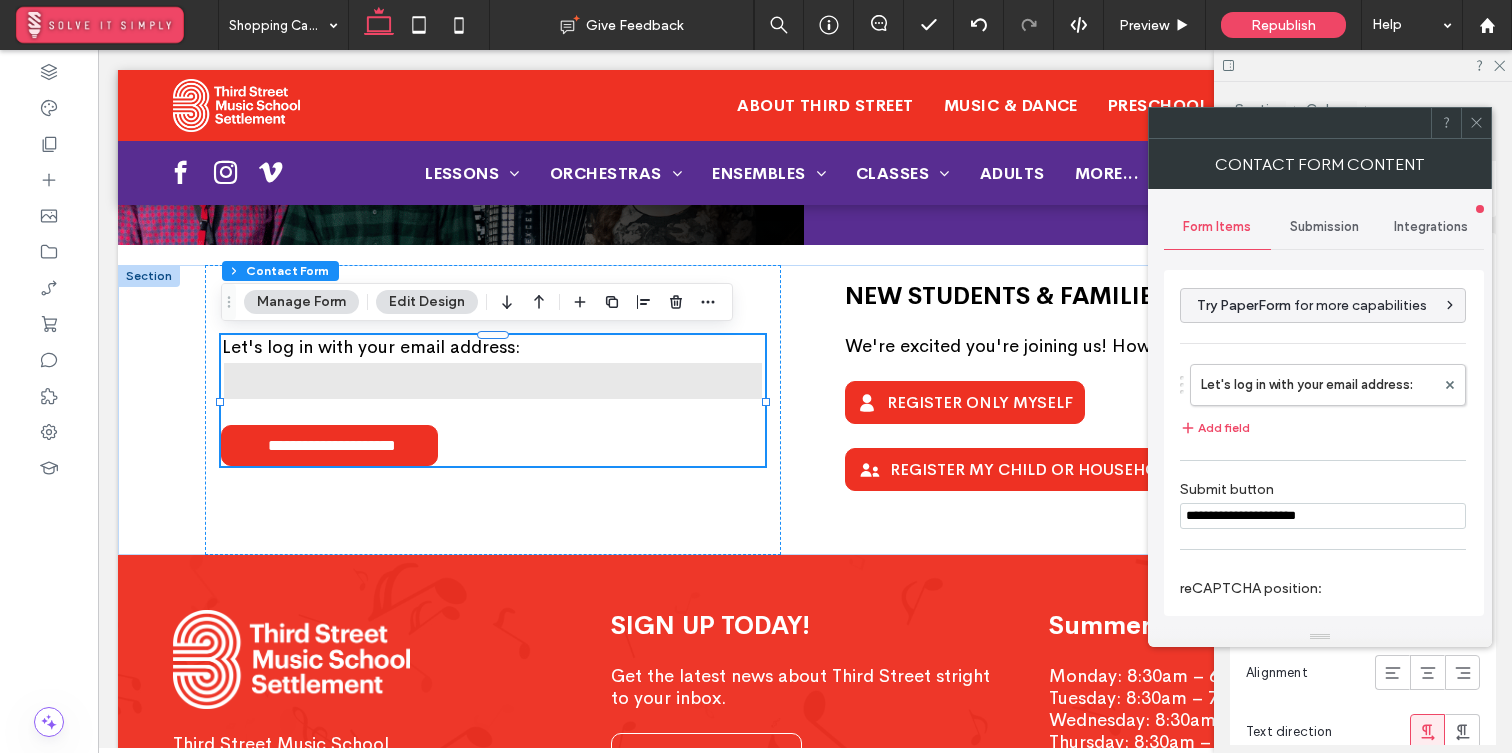type on "**********" 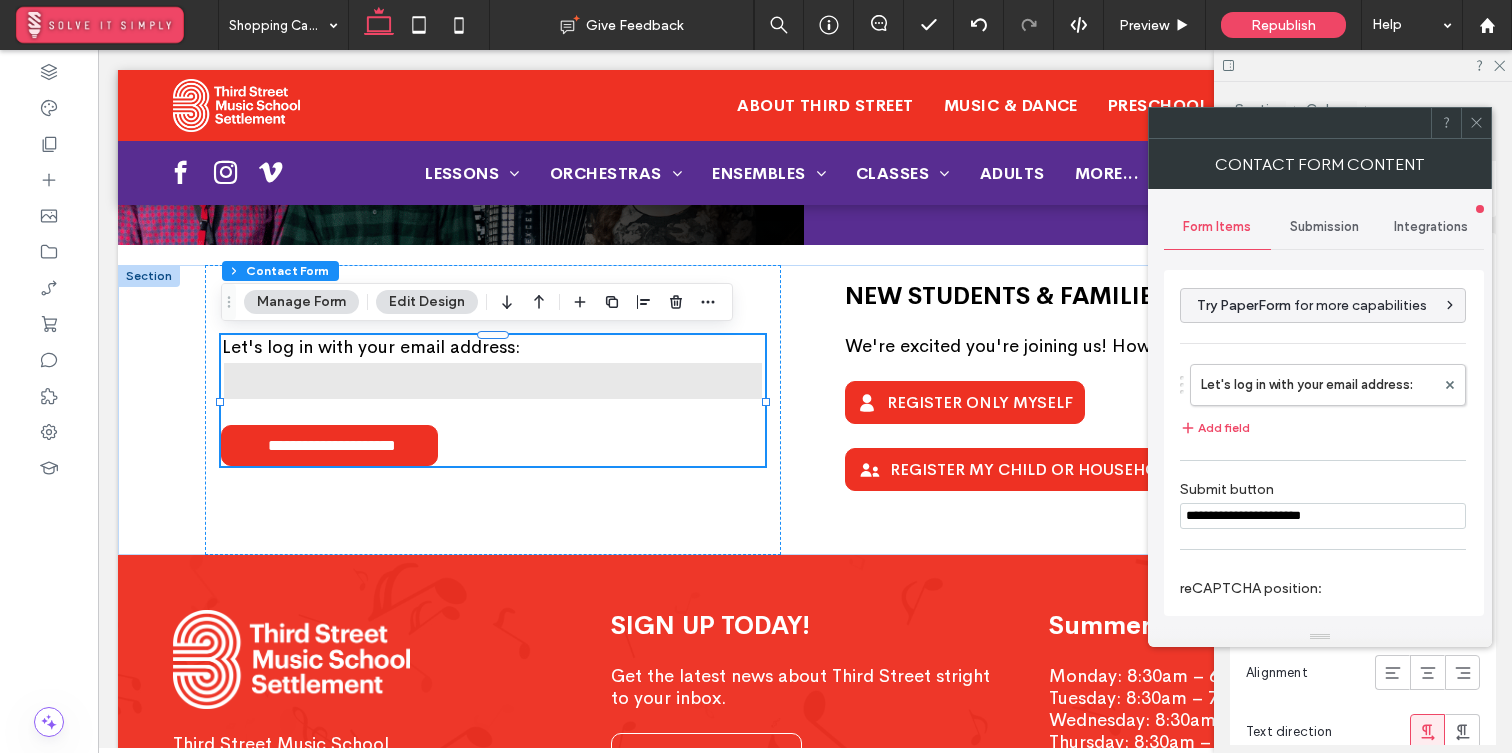 type on "**********" 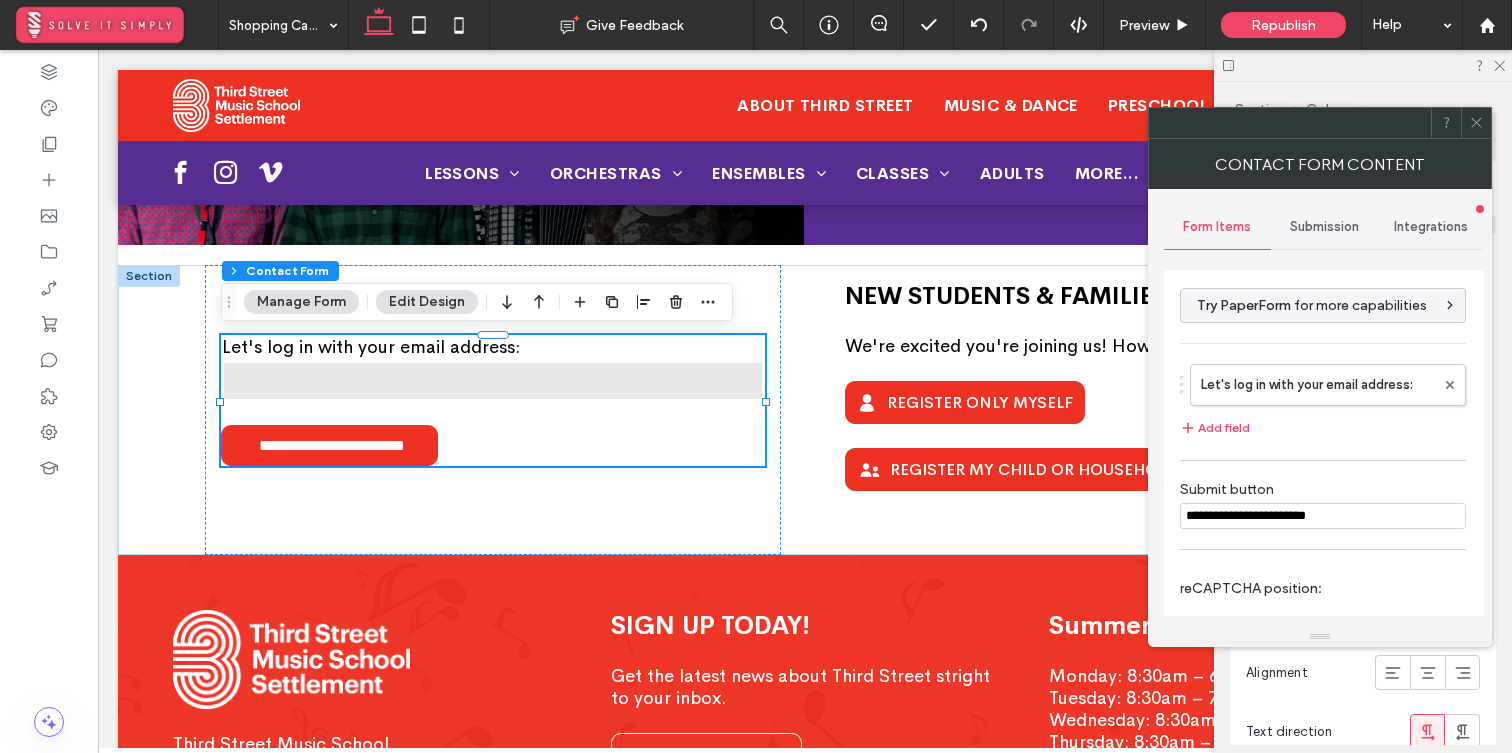 type on "**********" 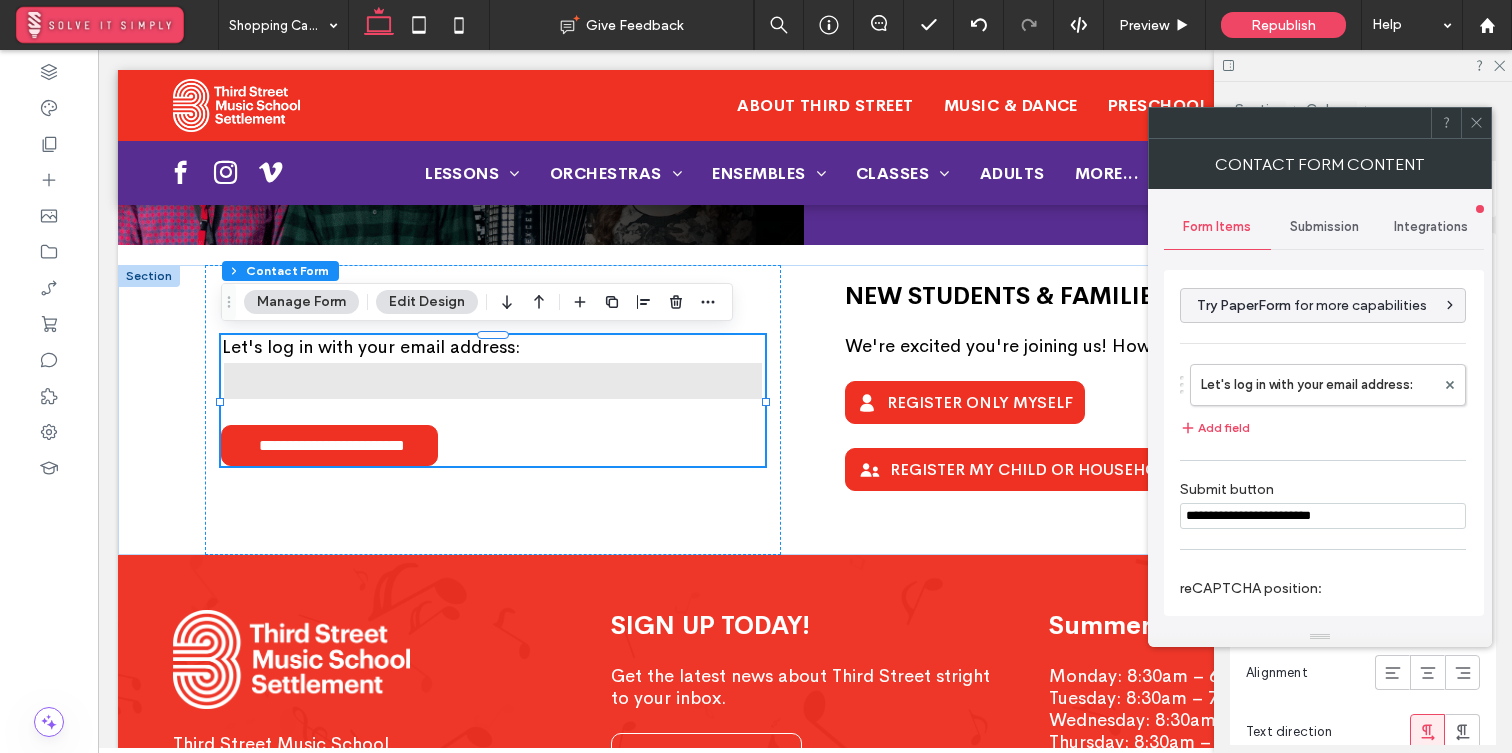 type on "**********" 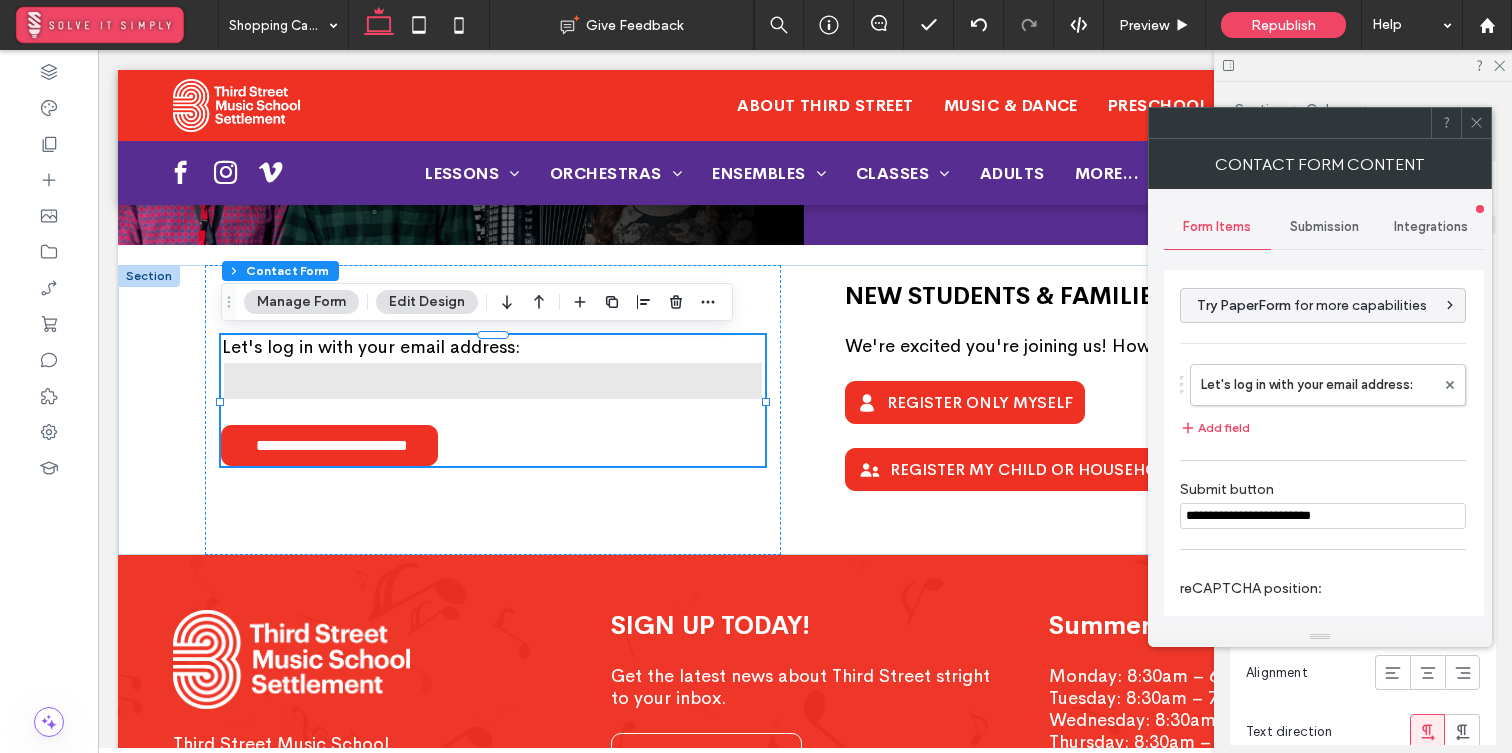 type on "**********" 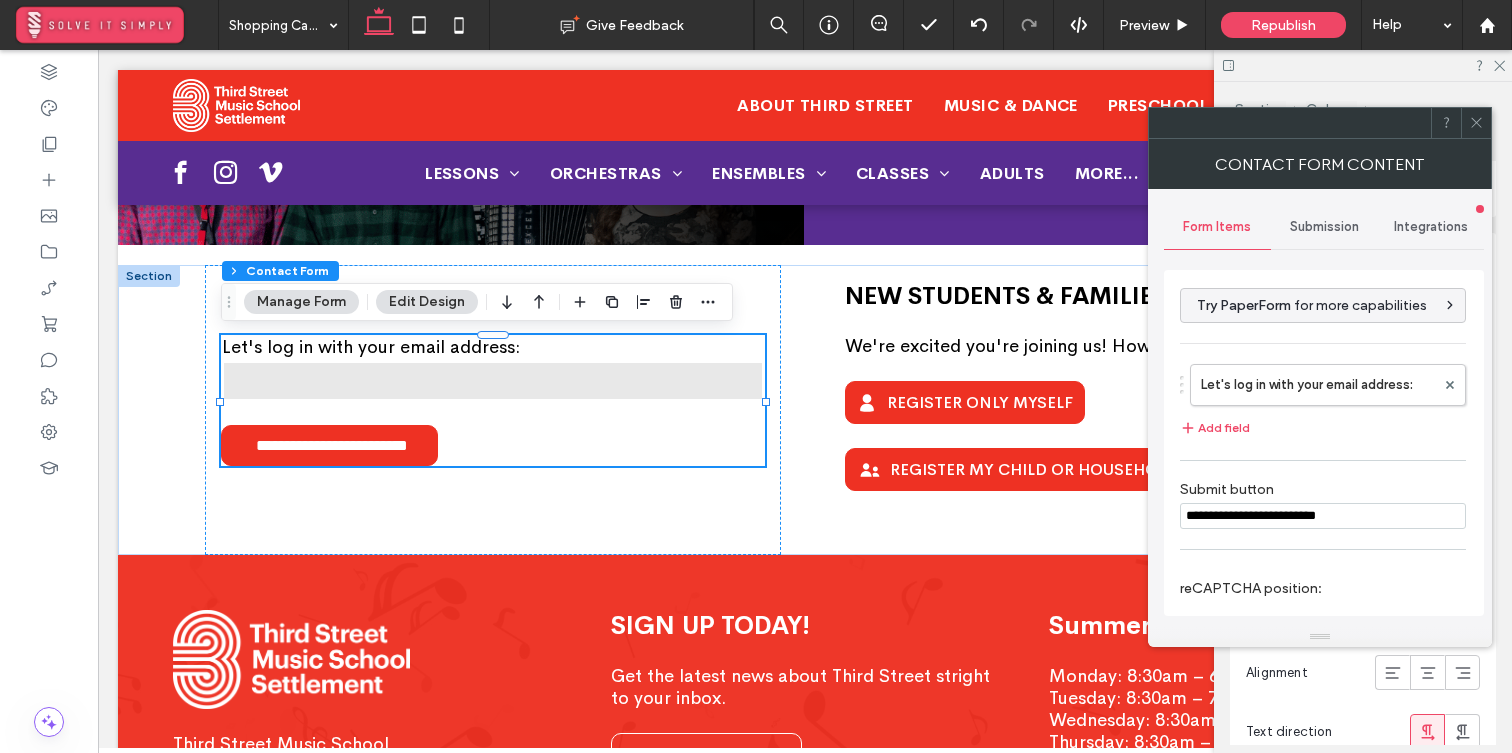 type on "**********" 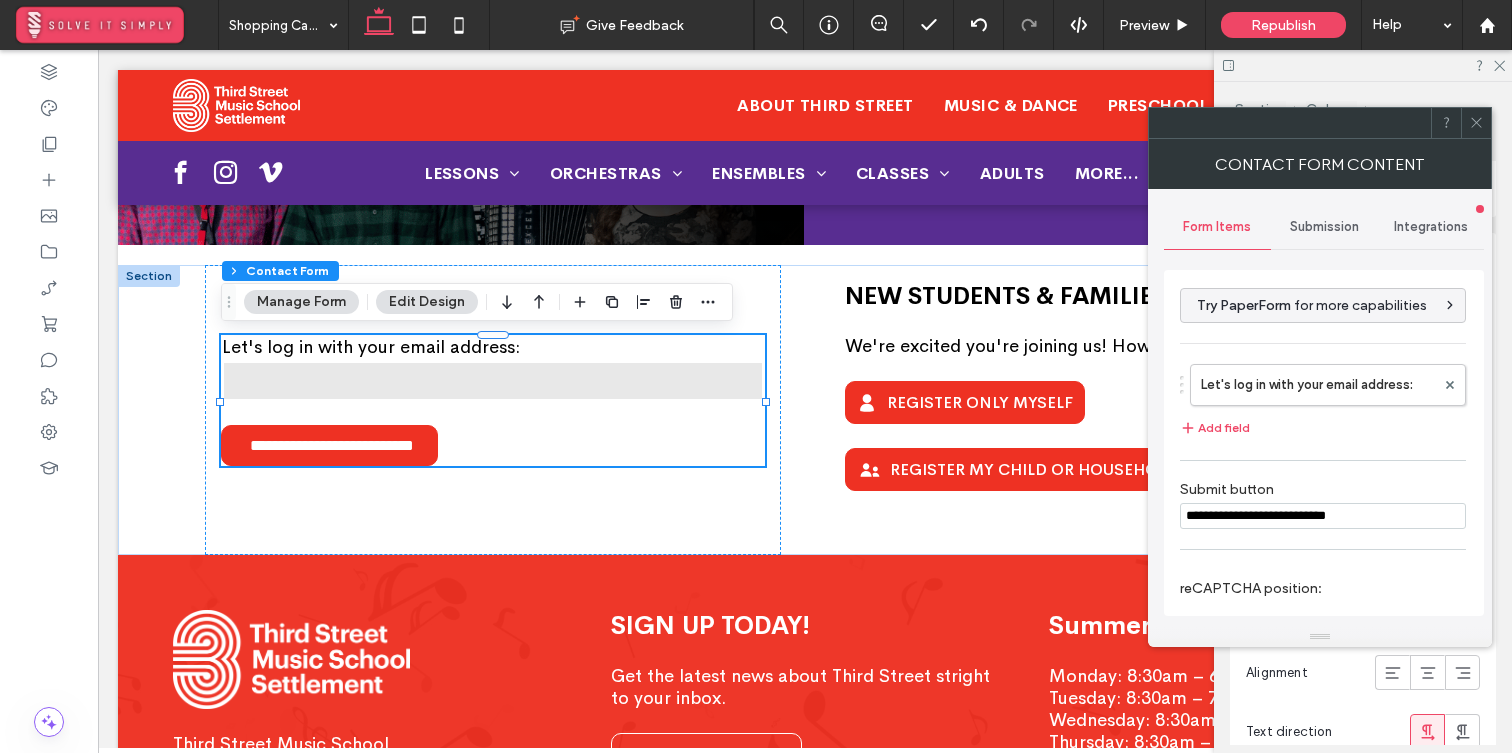 type on "**********" 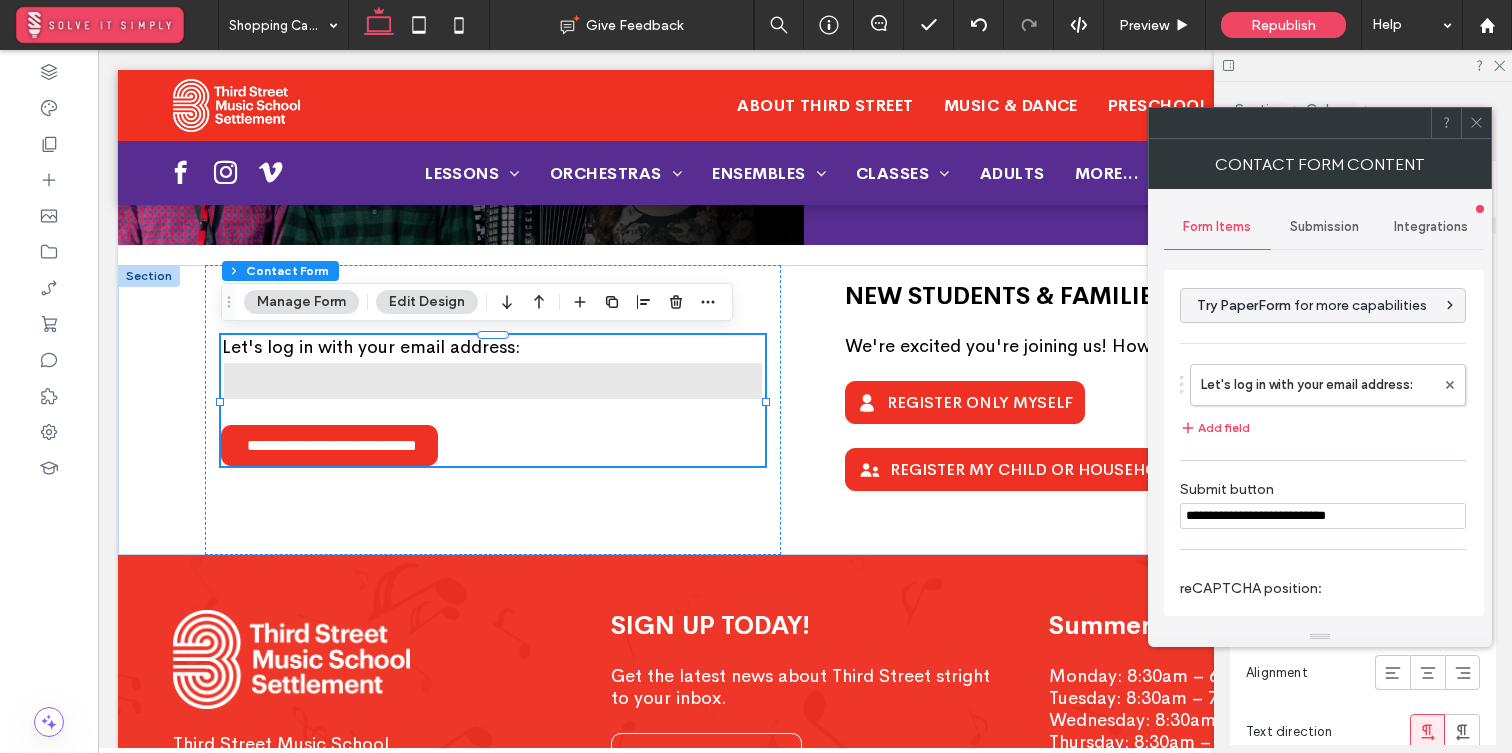 type on "**********" 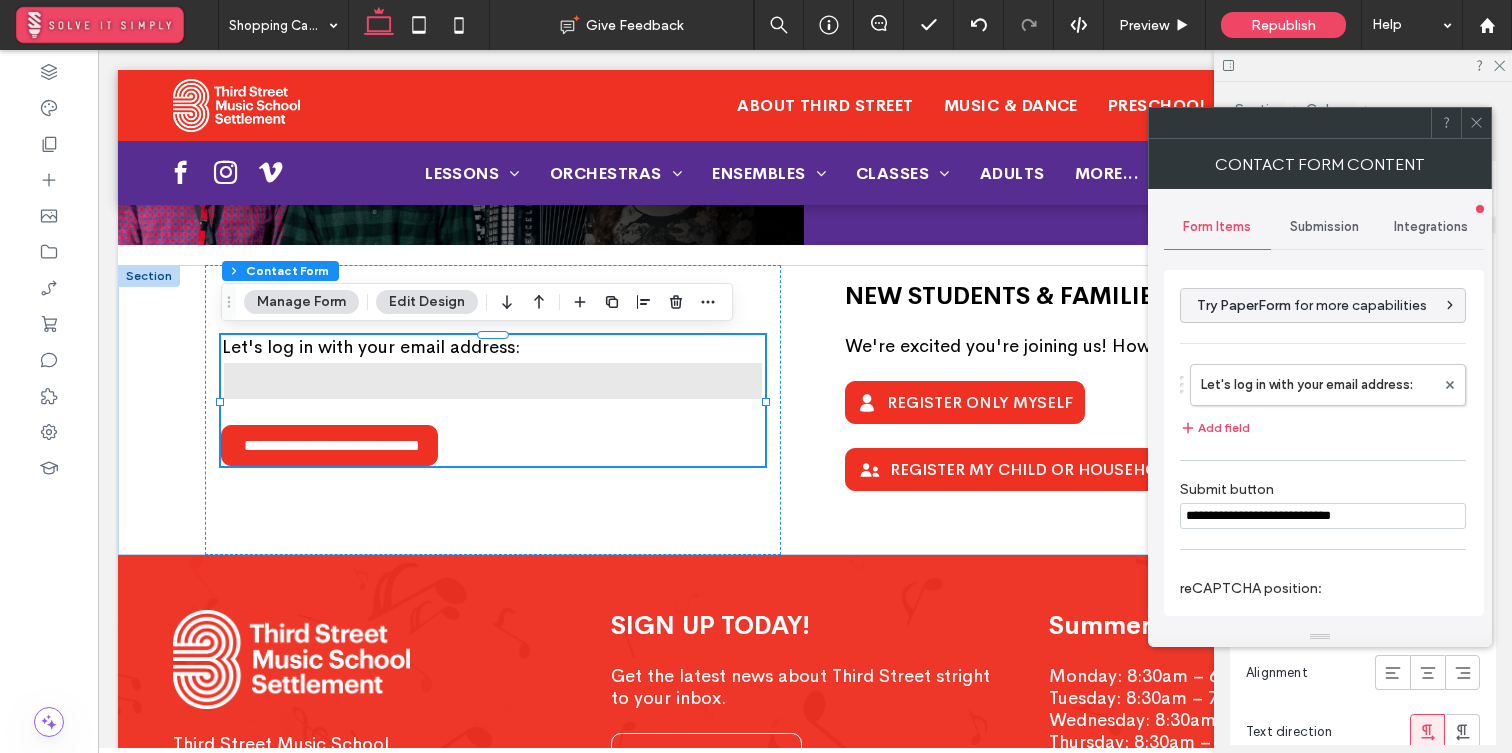 type on "**********" 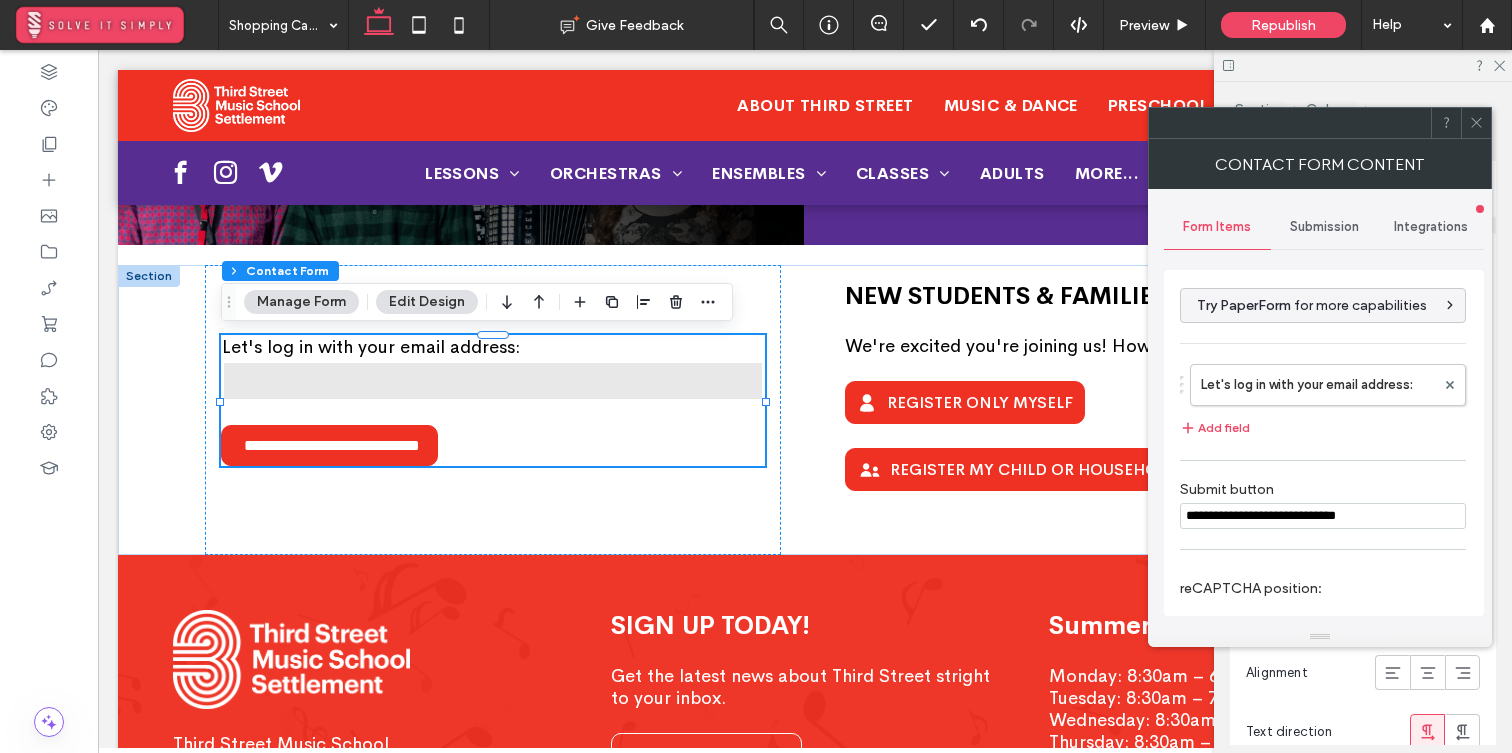 type on "**********" 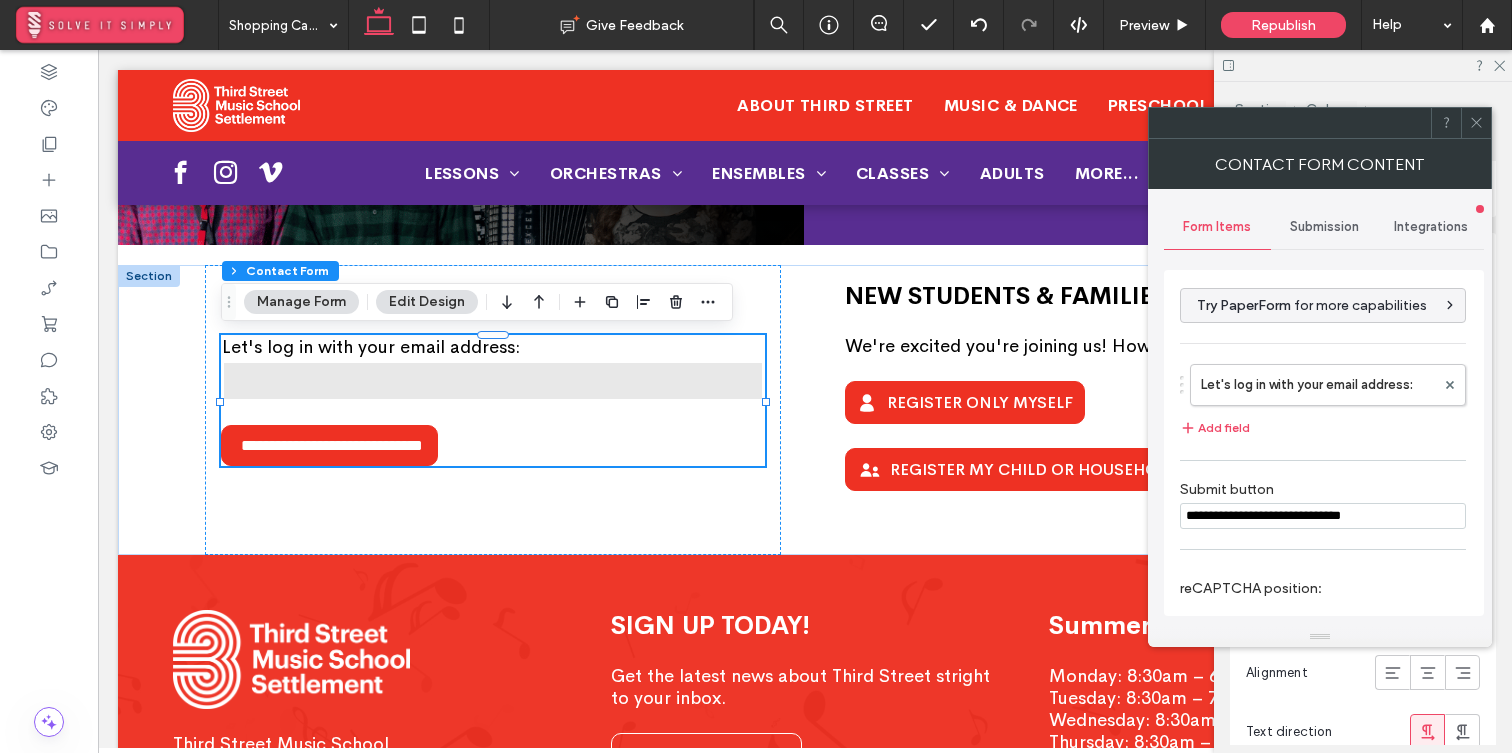 type on "**********" 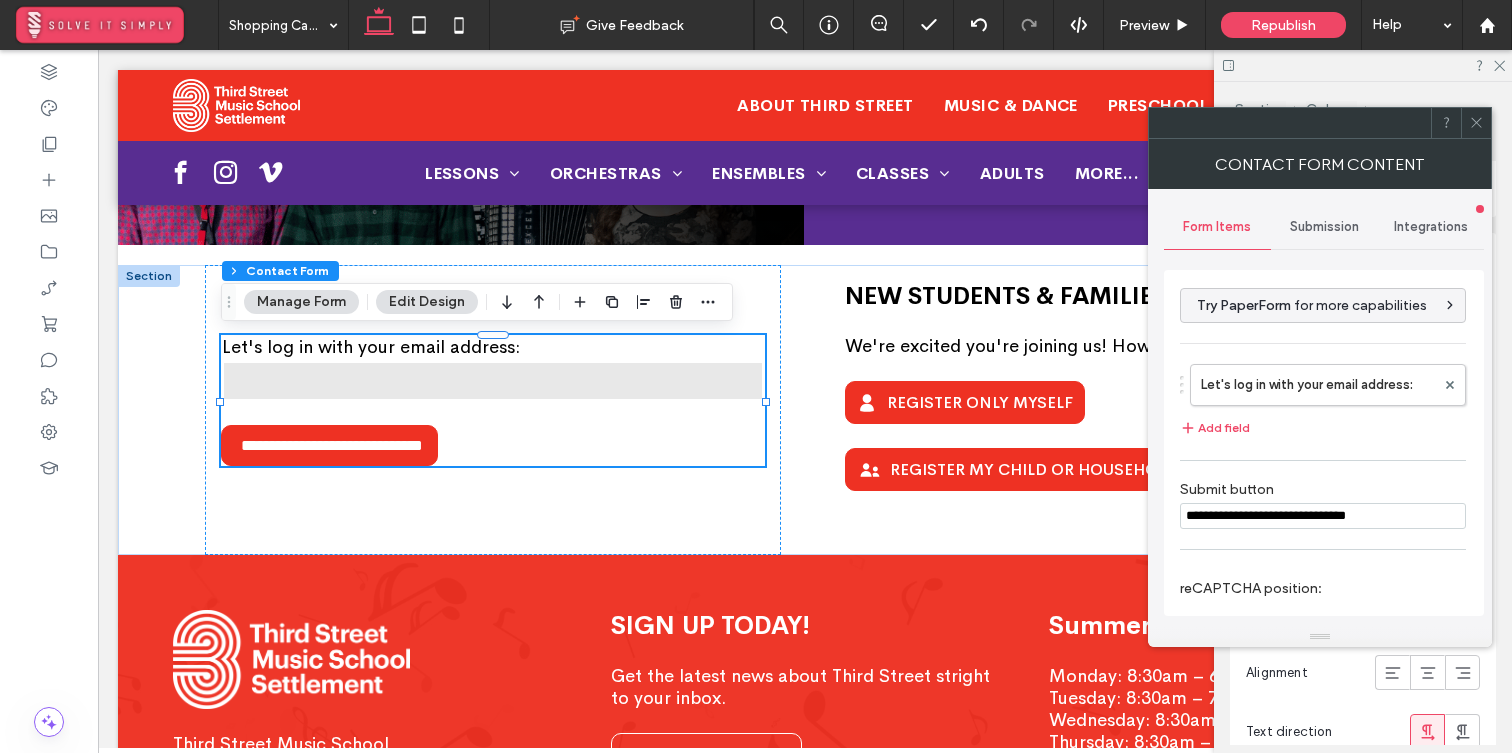 type on "**********" 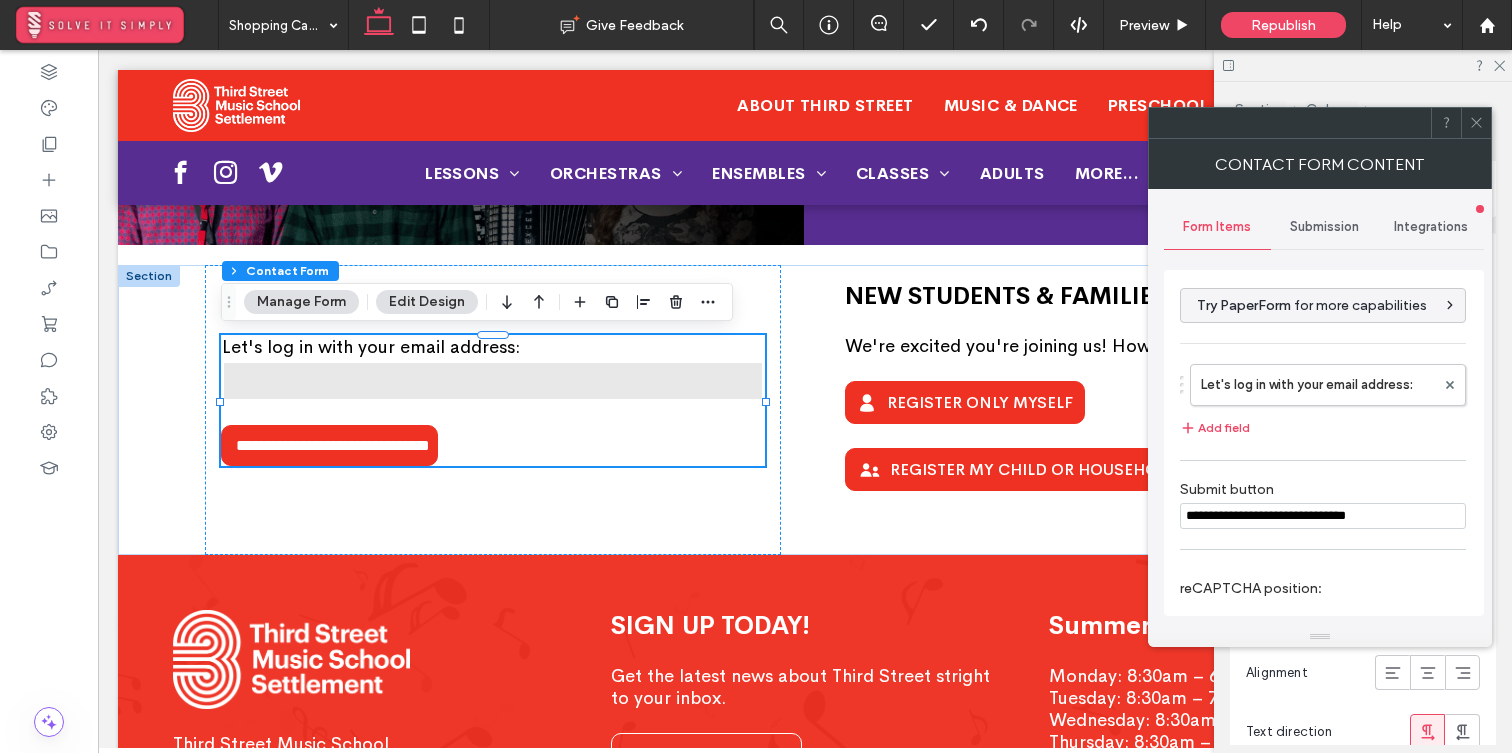 type on "**********" 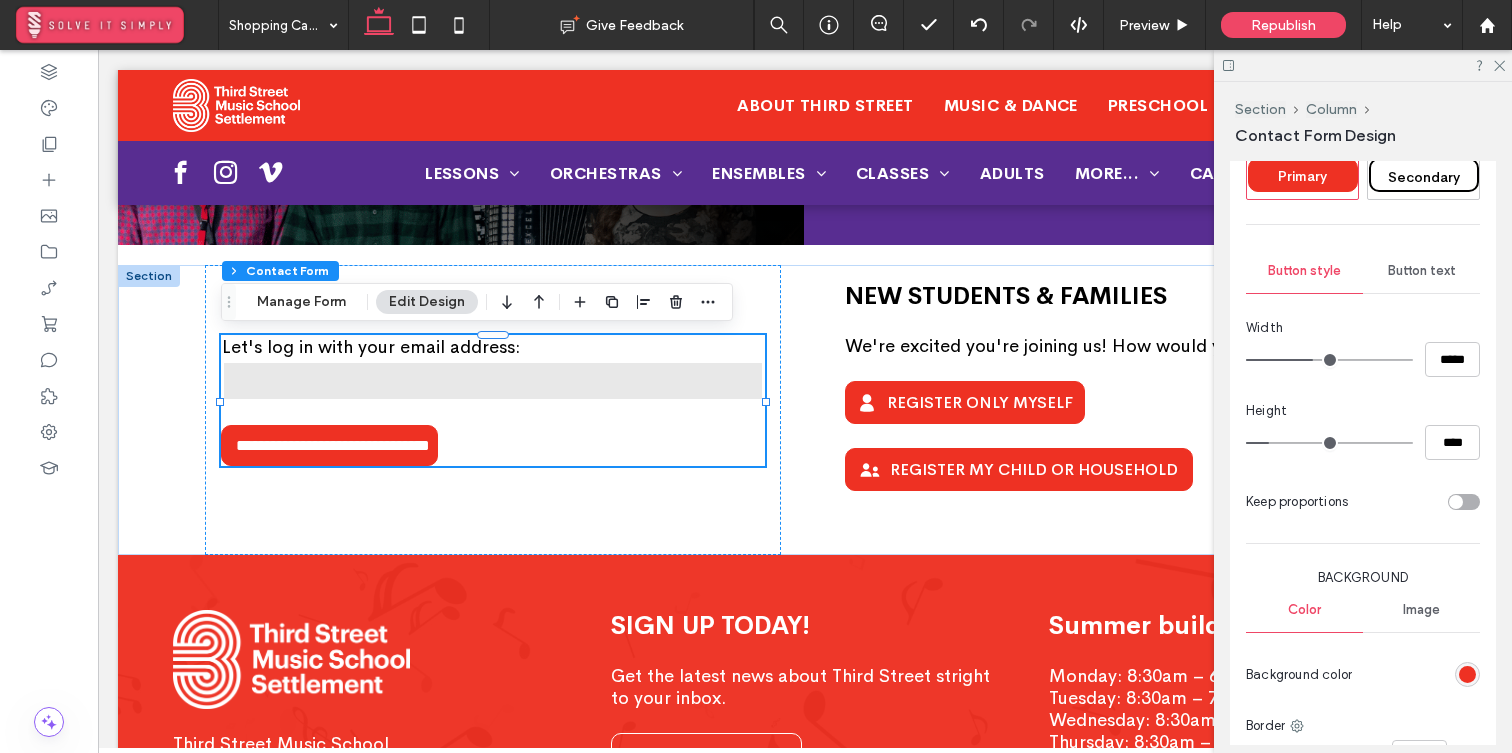 scroll, scrollTop: 1128, scrollLeft: 0, axis: vertical 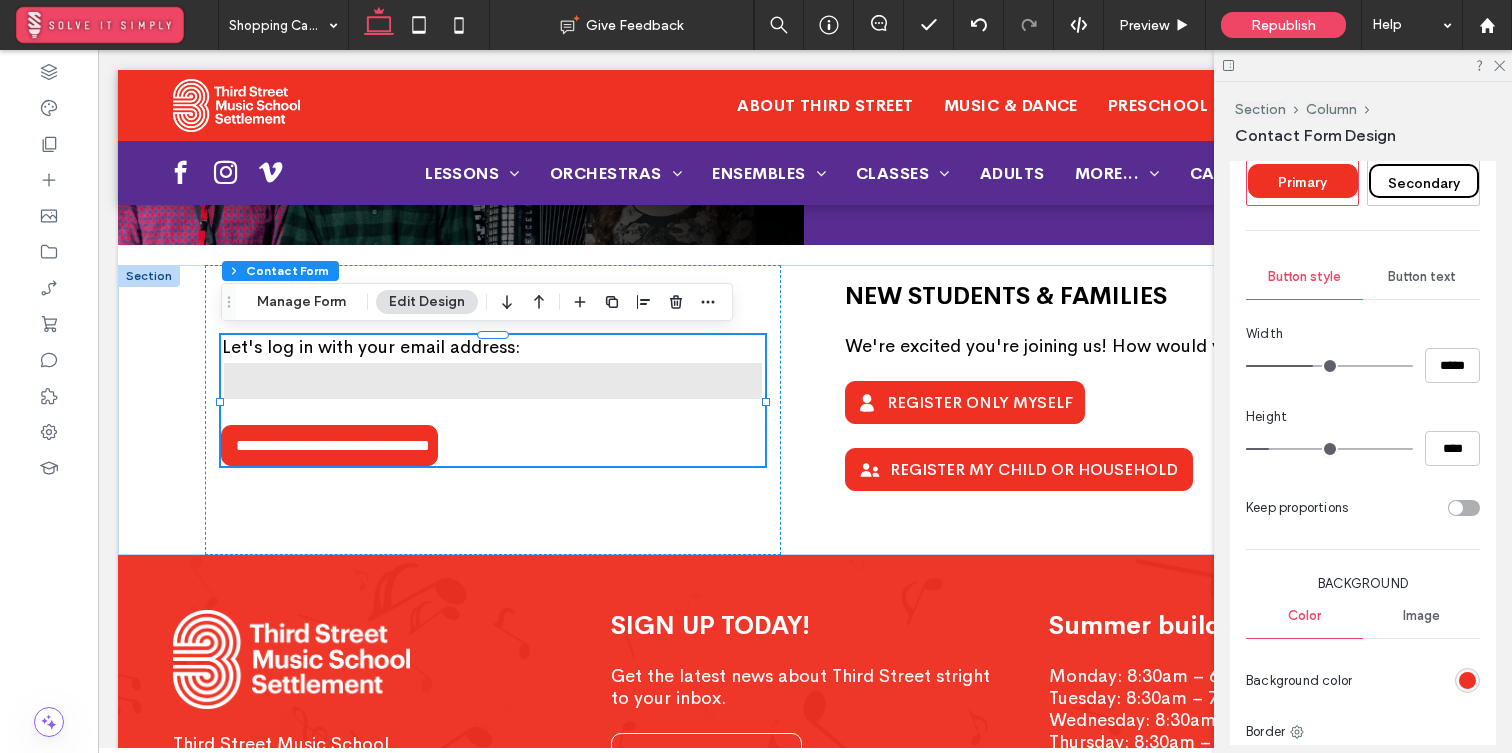 type on "***" 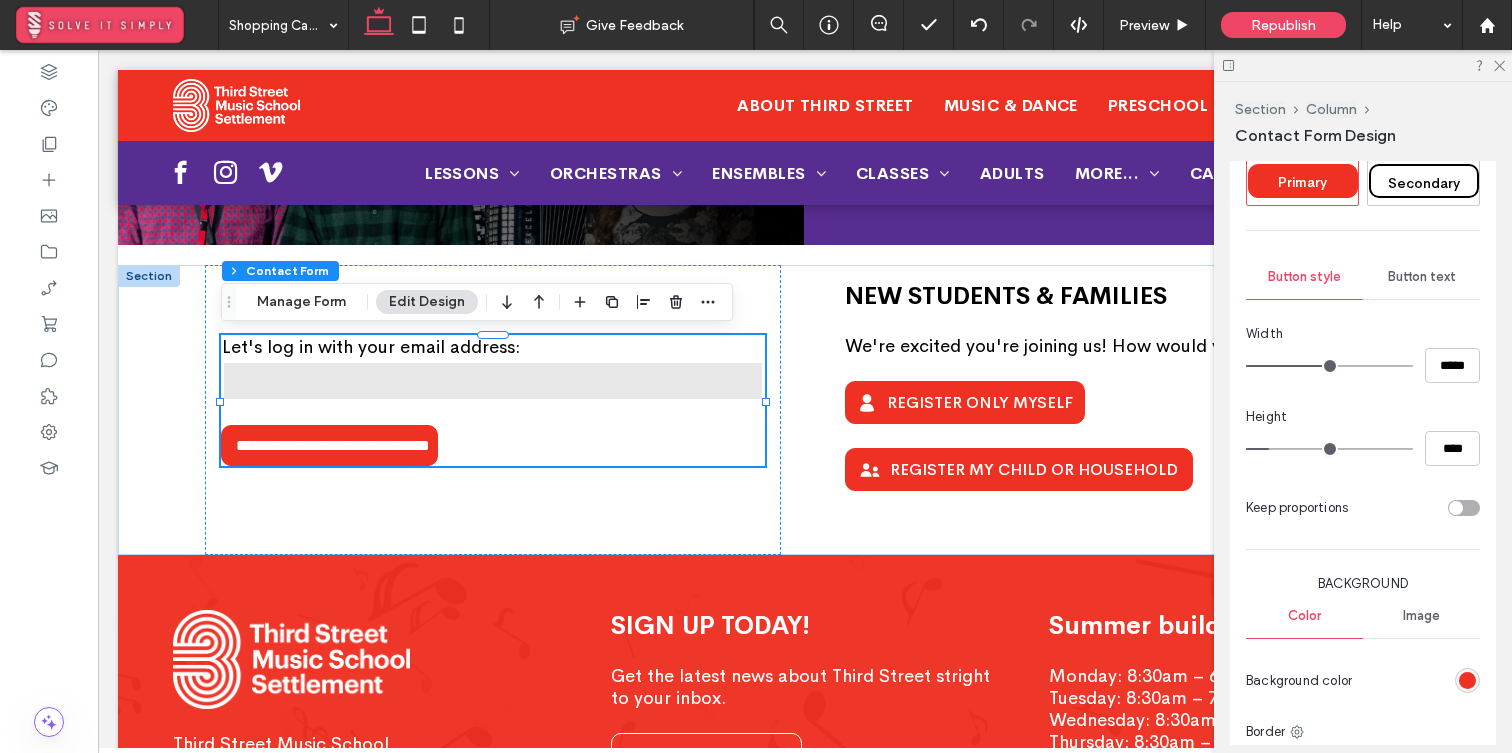 type on "***" 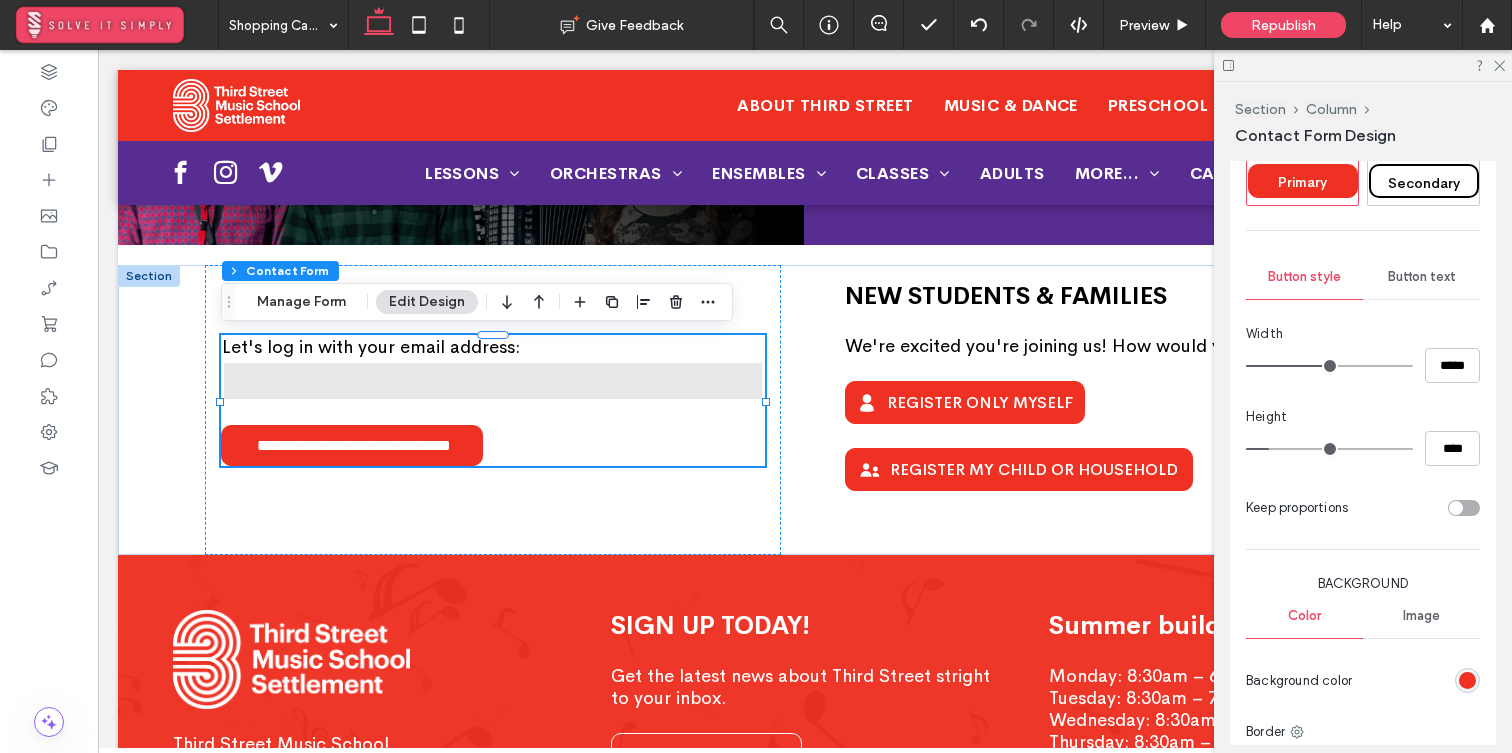 type on "*" 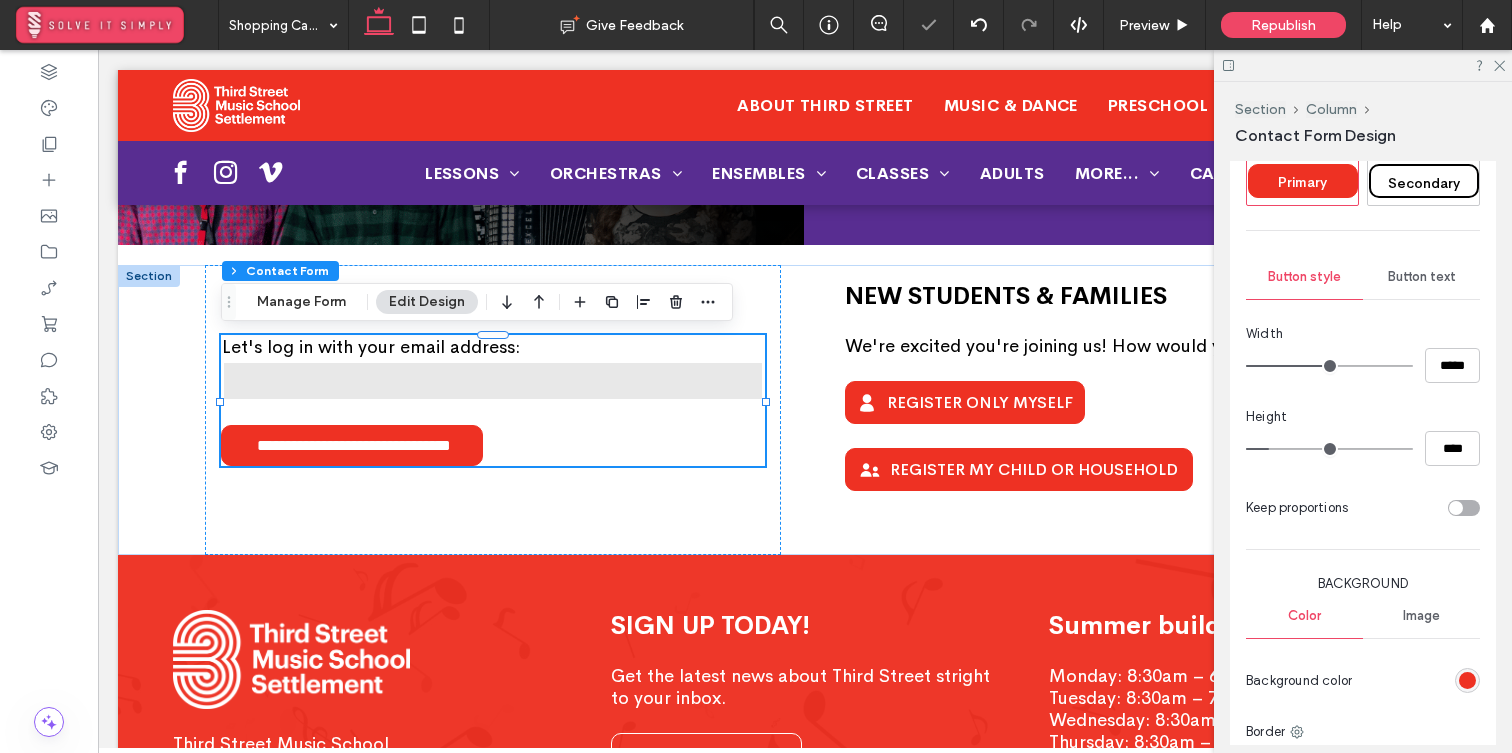 type on "***" 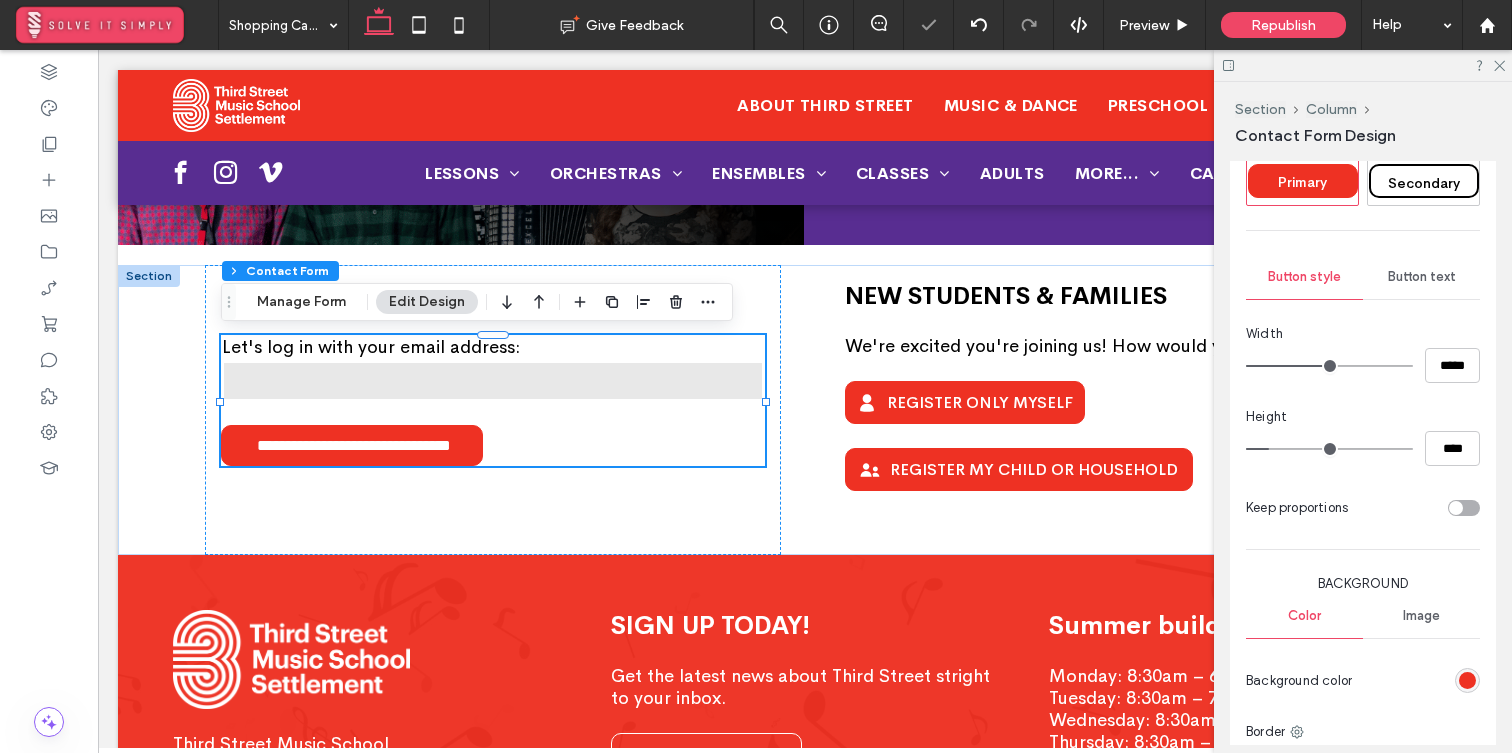 type on "***" 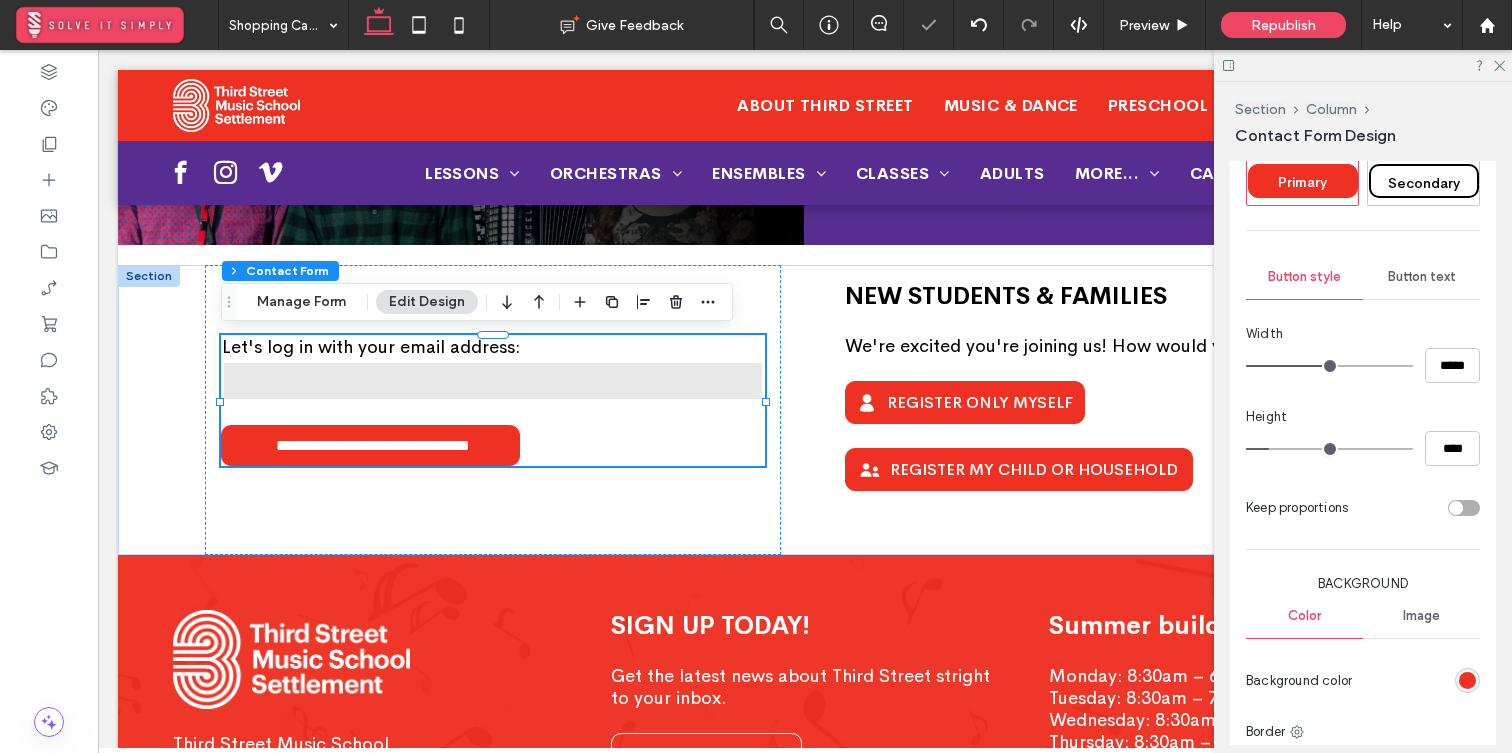 type on "*" 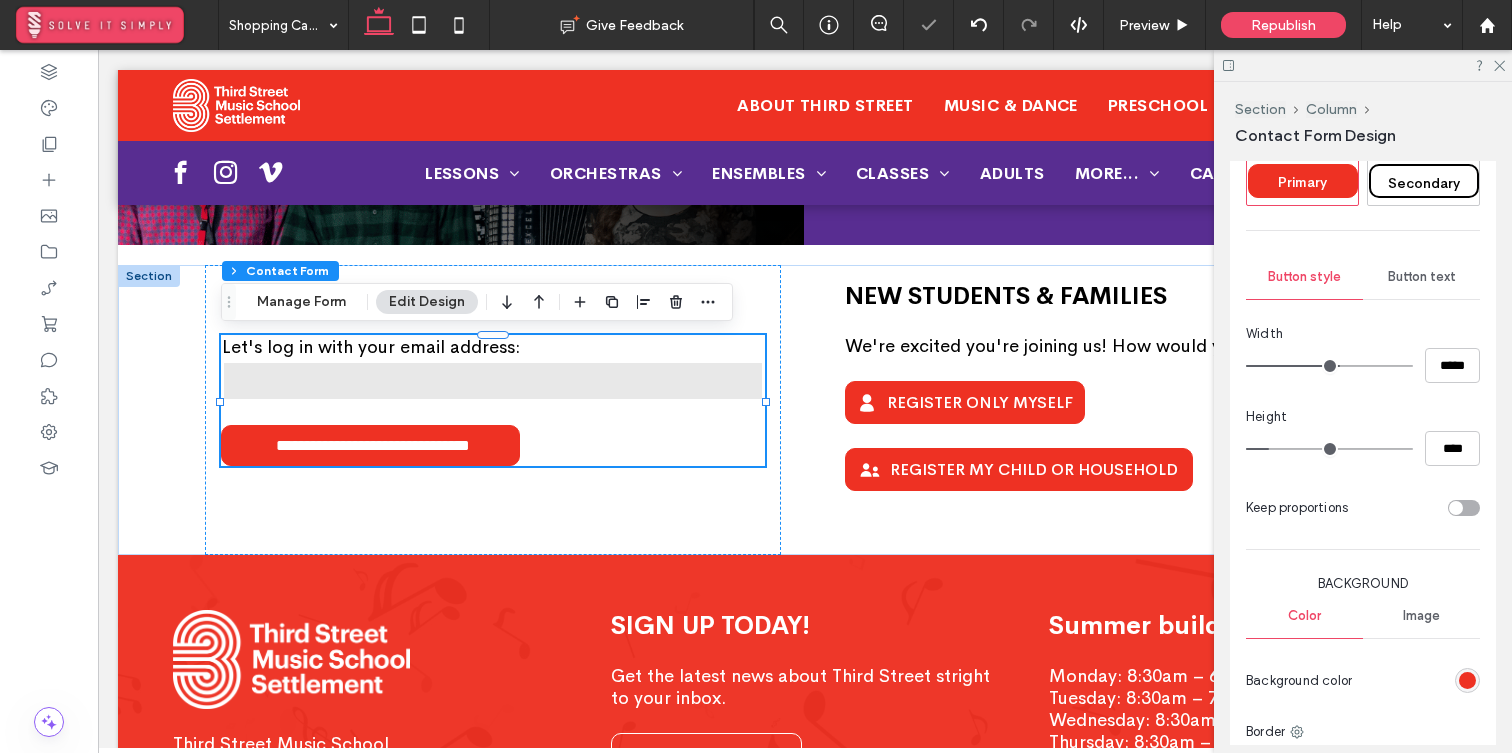 click at bounding box center (1329, 366) 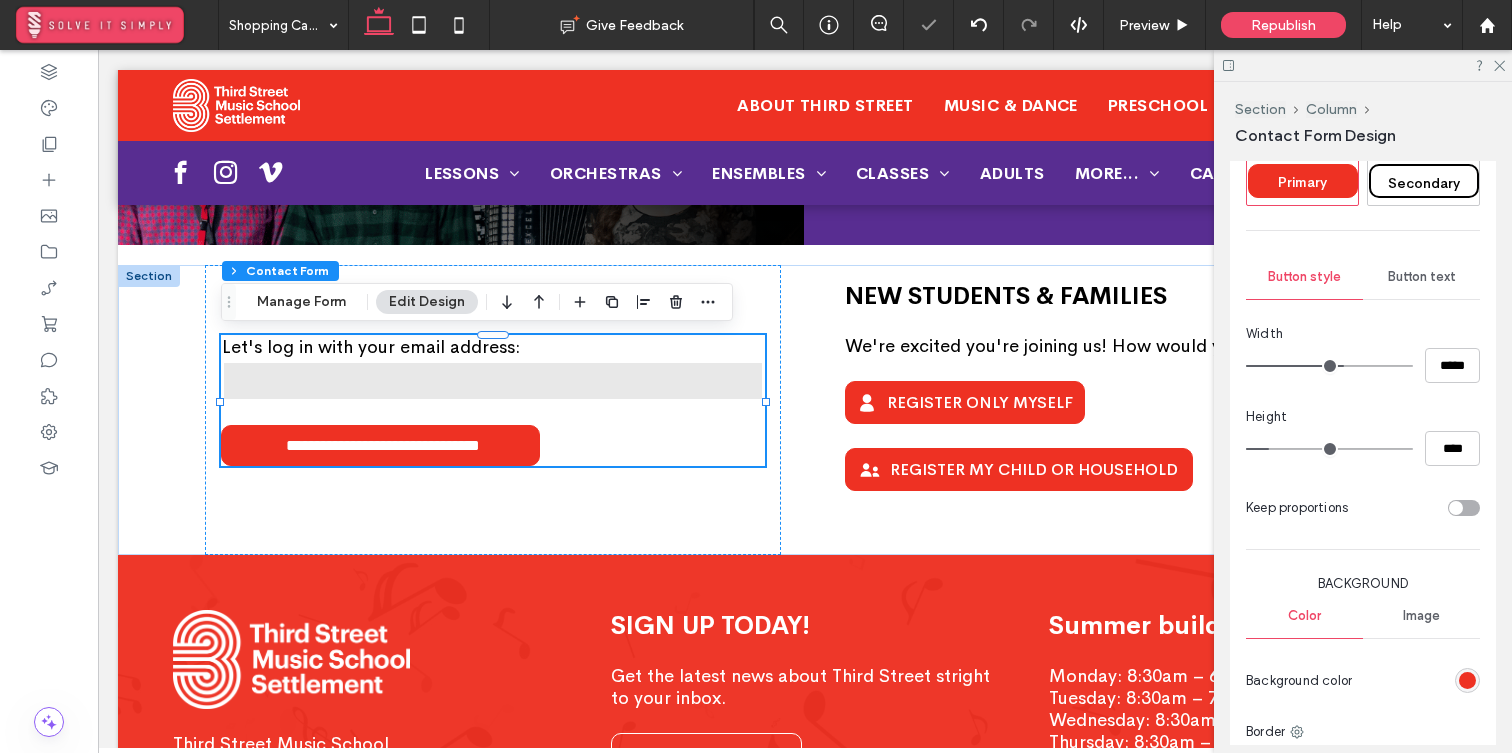 click at bounding box center [1329, 366] 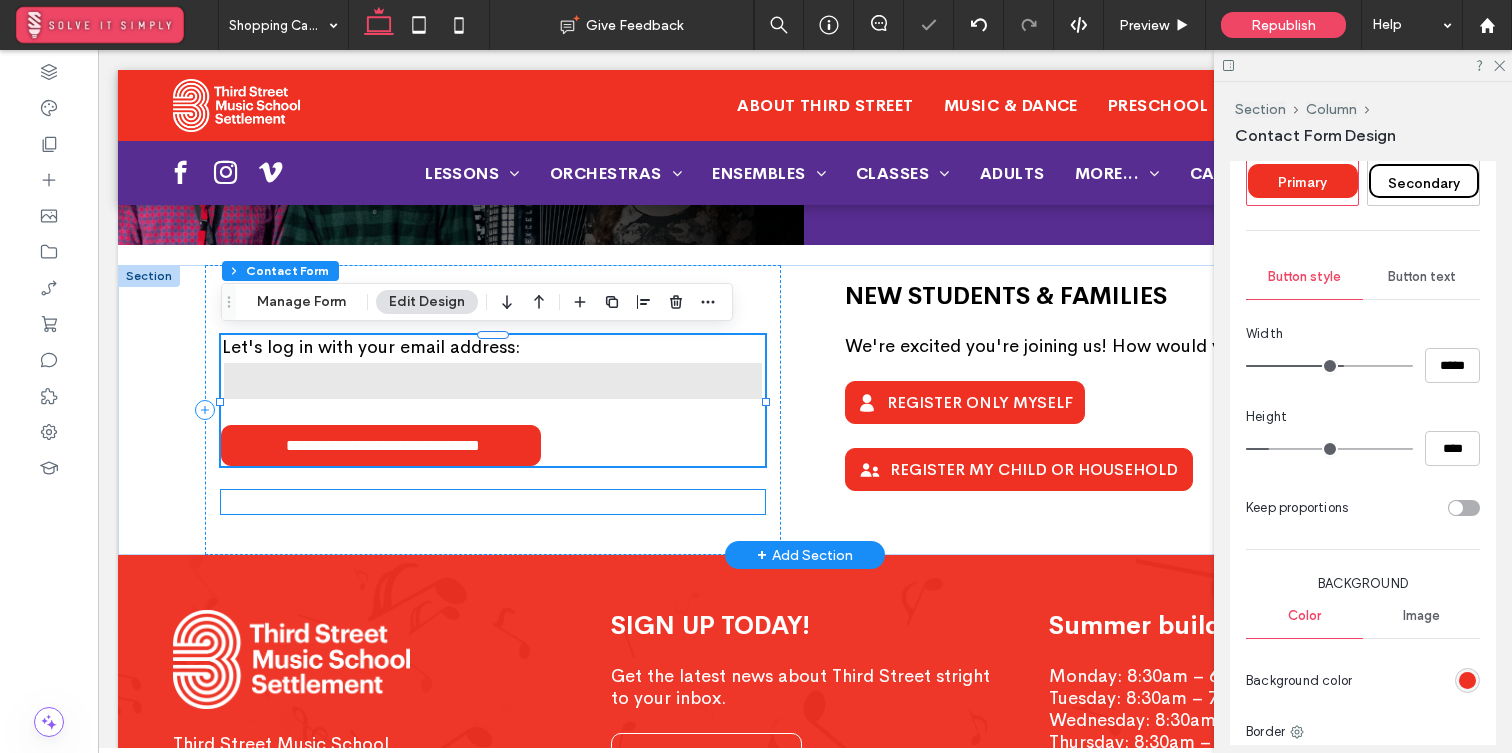 click at bounding box center (493, 502) 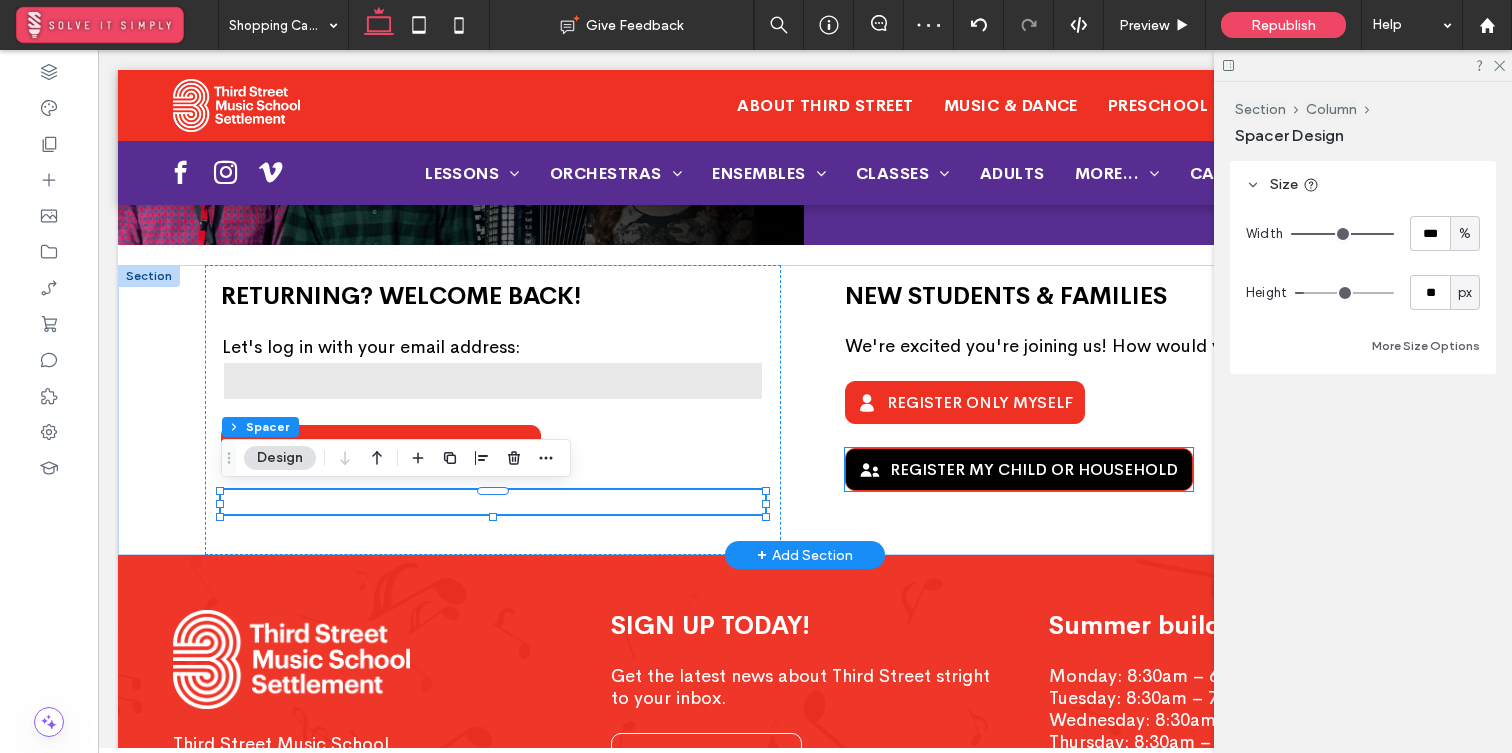 click on "Register my Child or Household" at bounding box center (1019, 469) 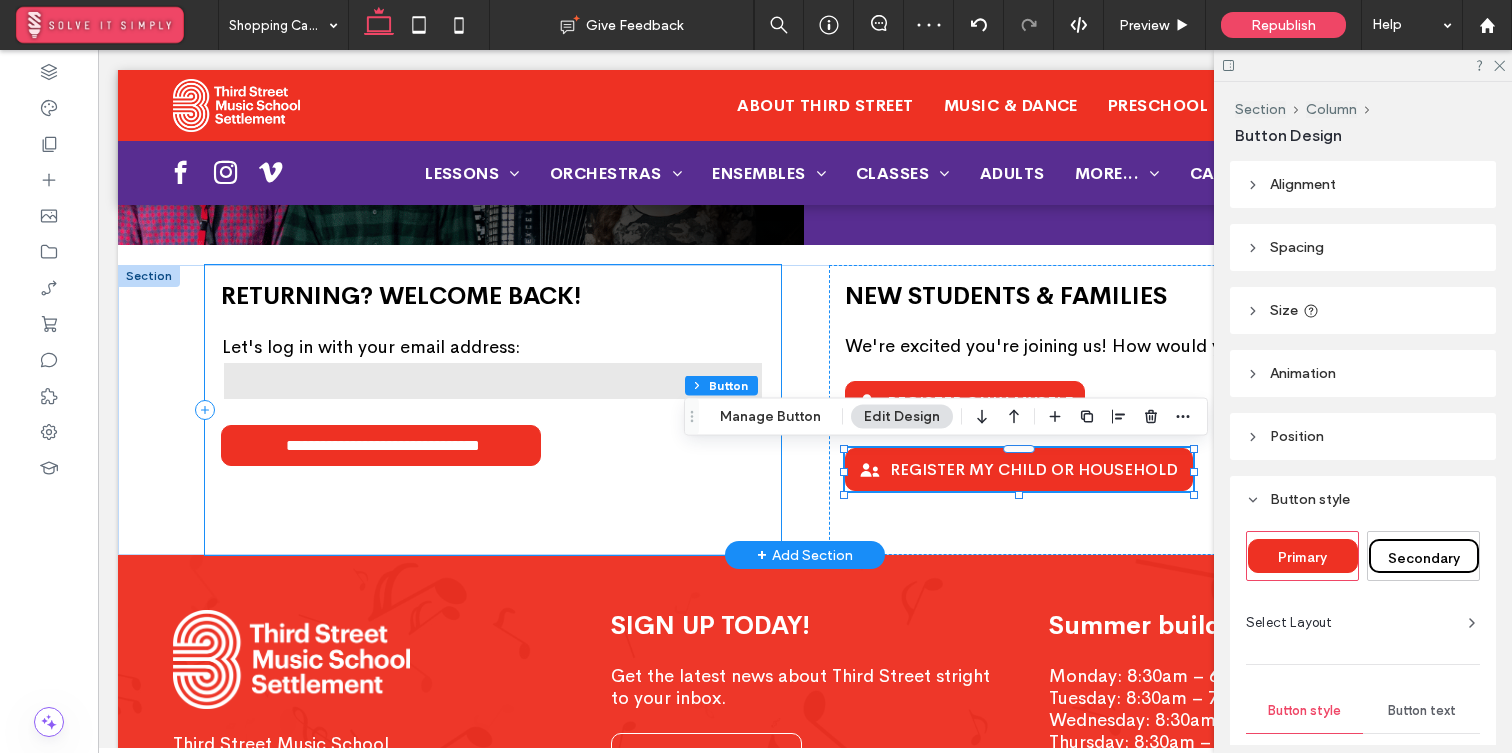 click on "**********" at bounding box center [493, 410] 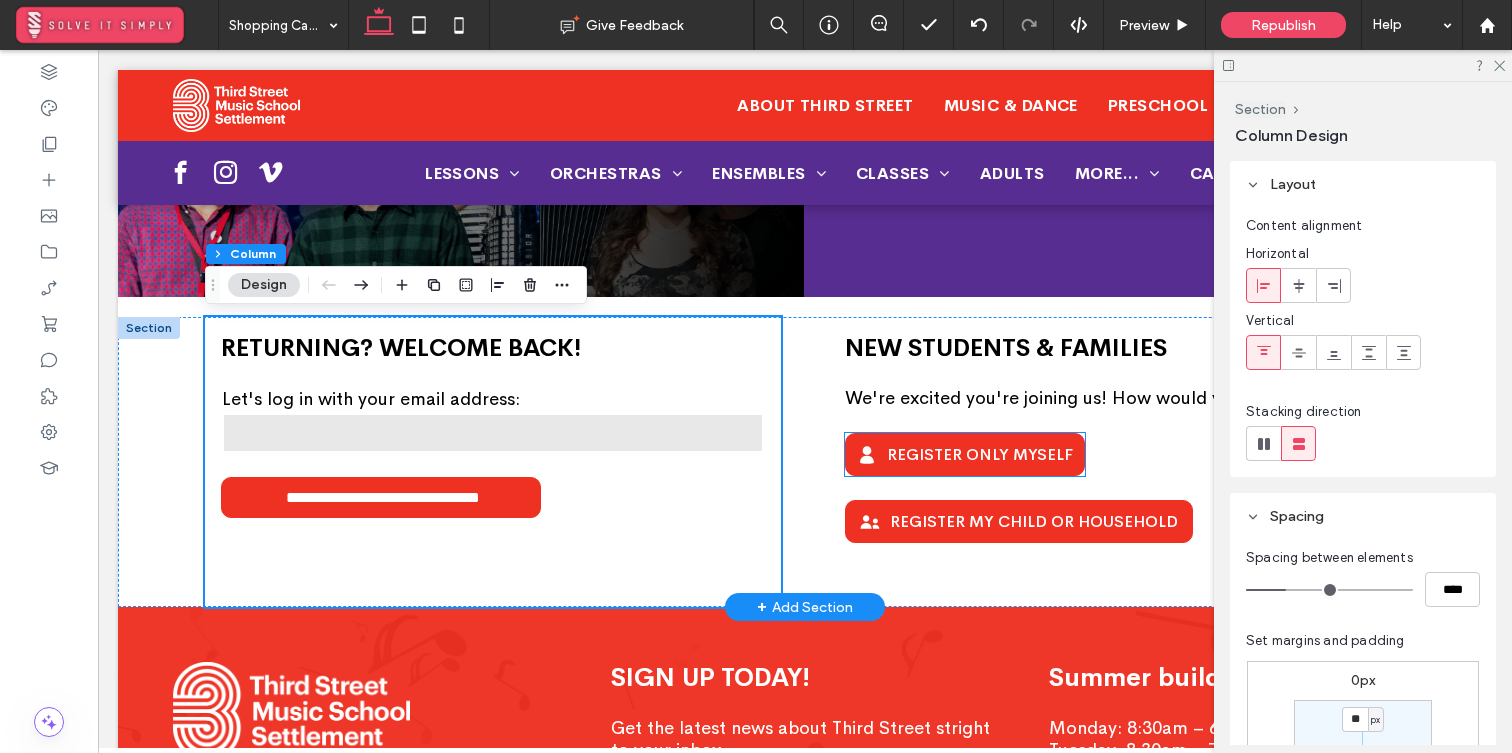 scroll, scrollTop: 184, scrollLeft: 0, axis: vertical 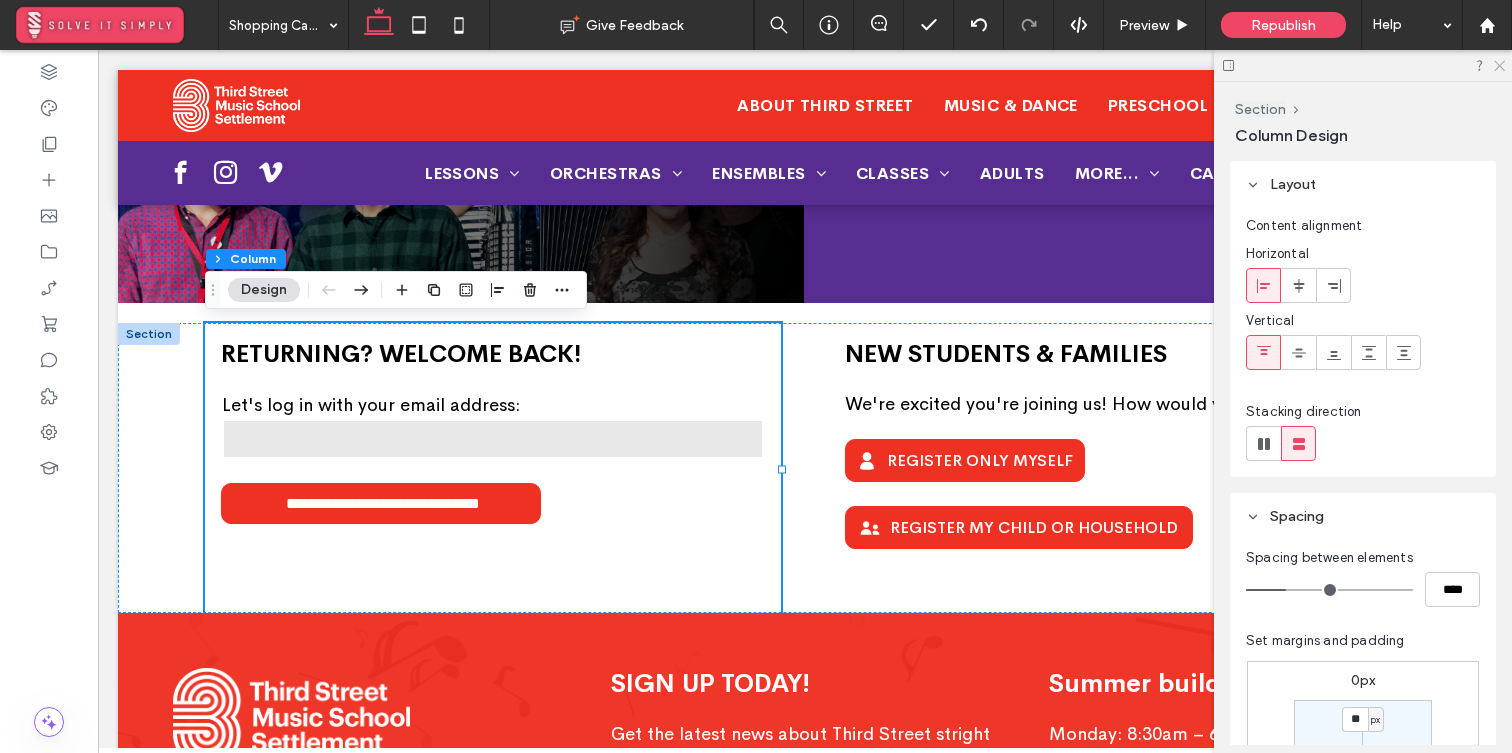click 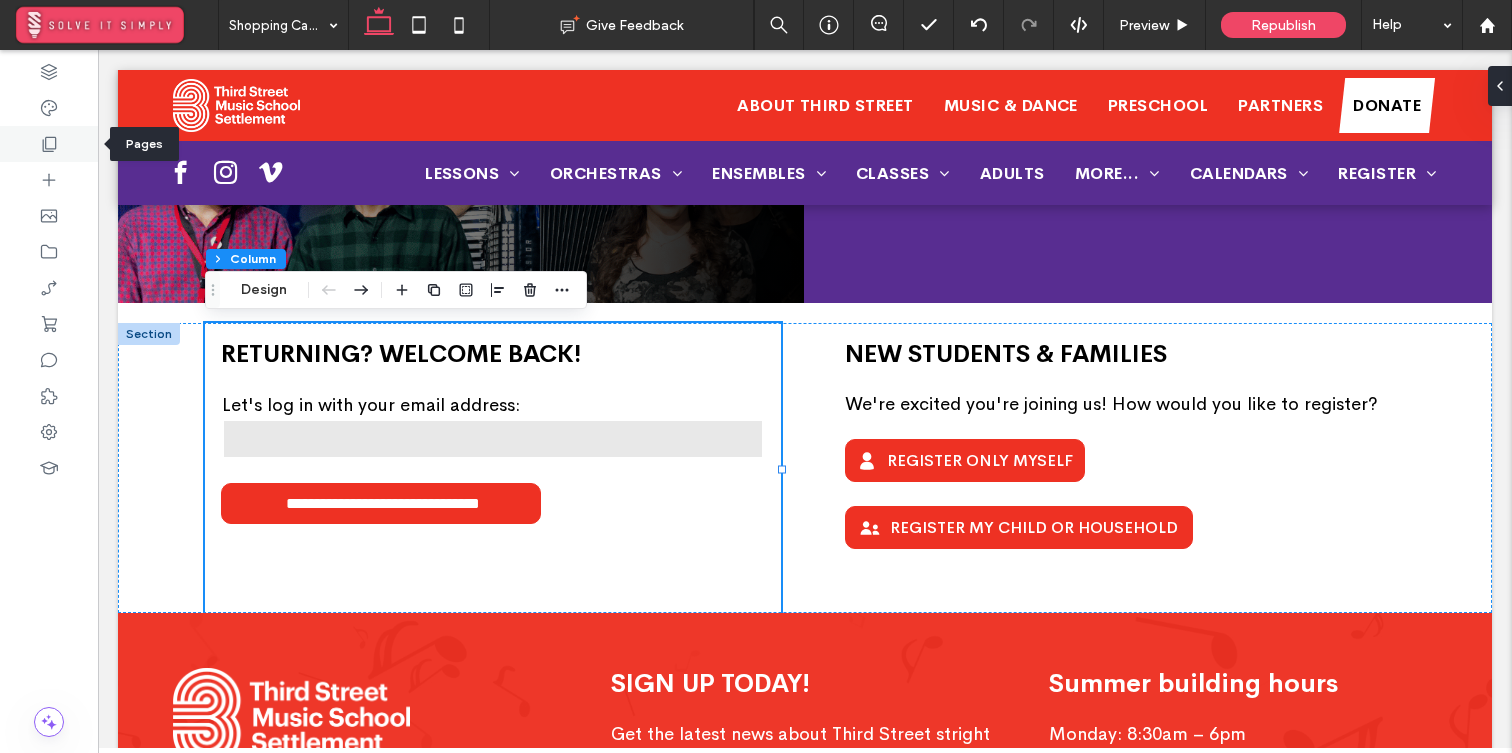 click at bounding box center (49, 144) 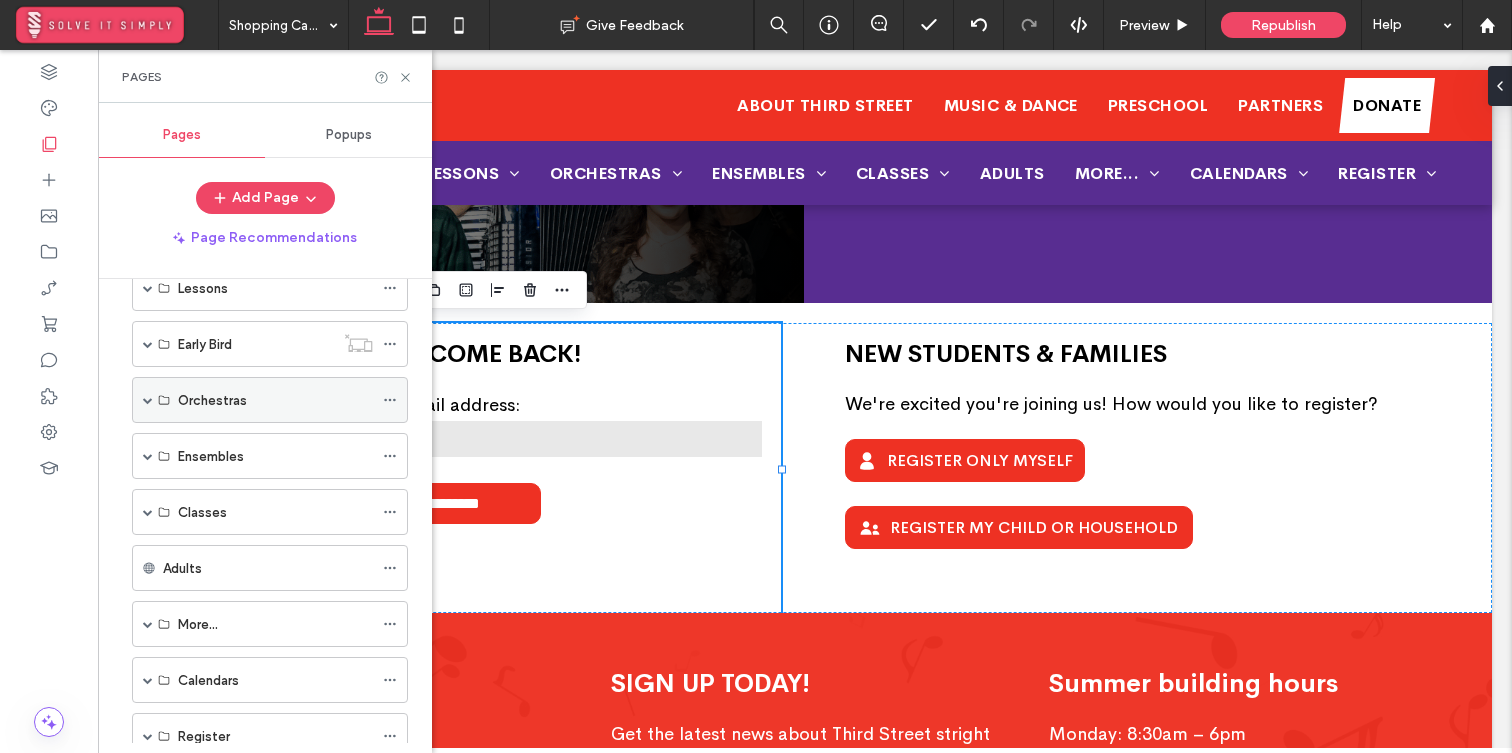 scroll, scrollTop: 107, scrollLeft: 0, axis: vertical 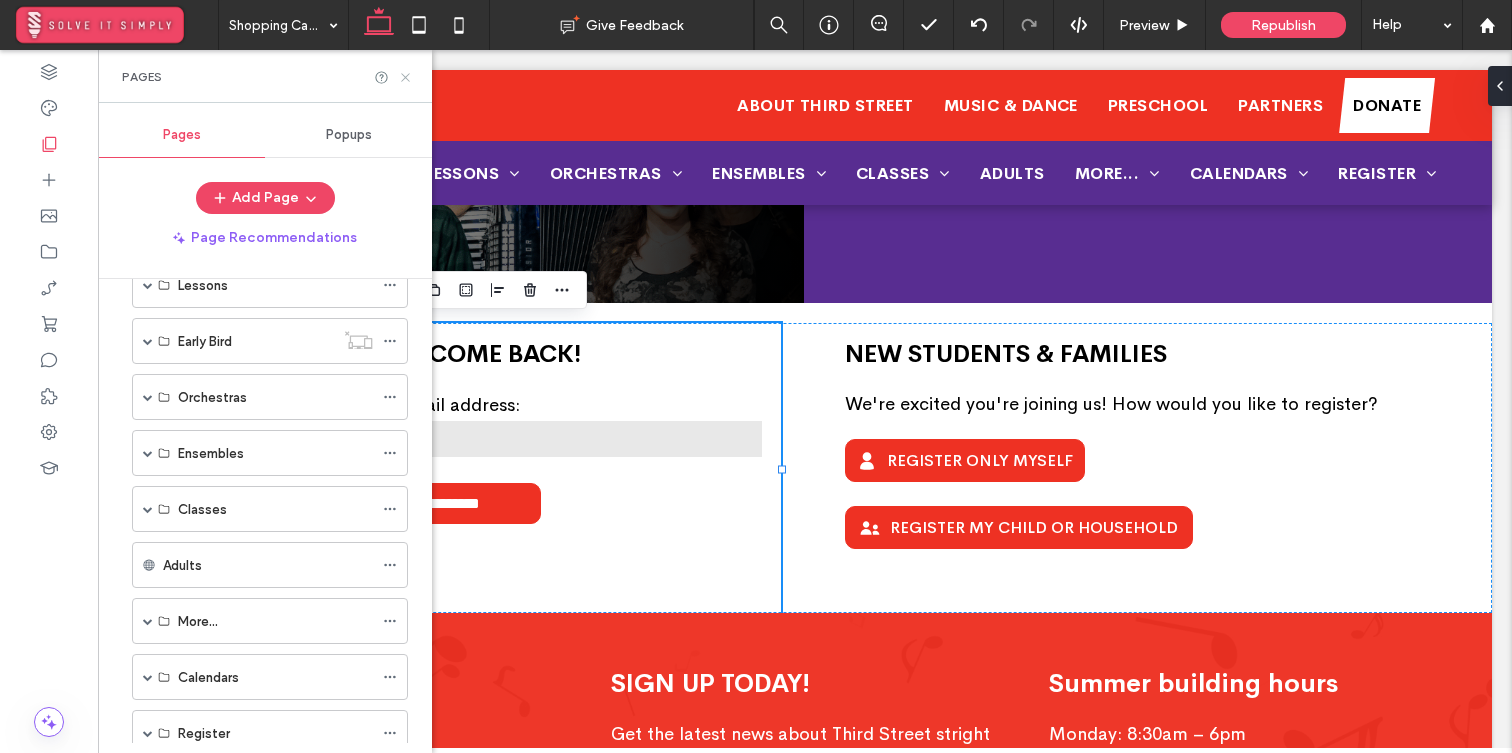 click 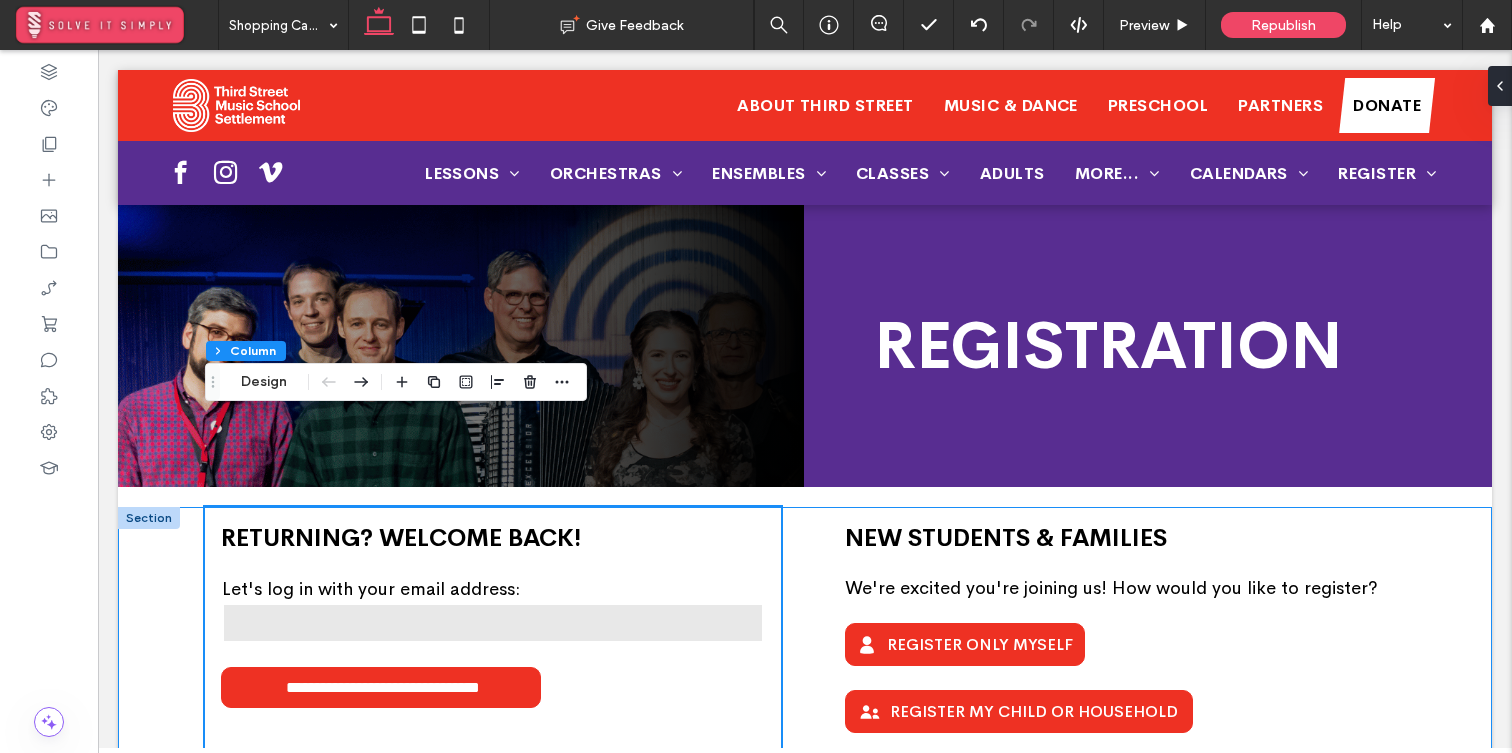 scroll, scrollTop: 0, scrollLeft: 0, axis: both 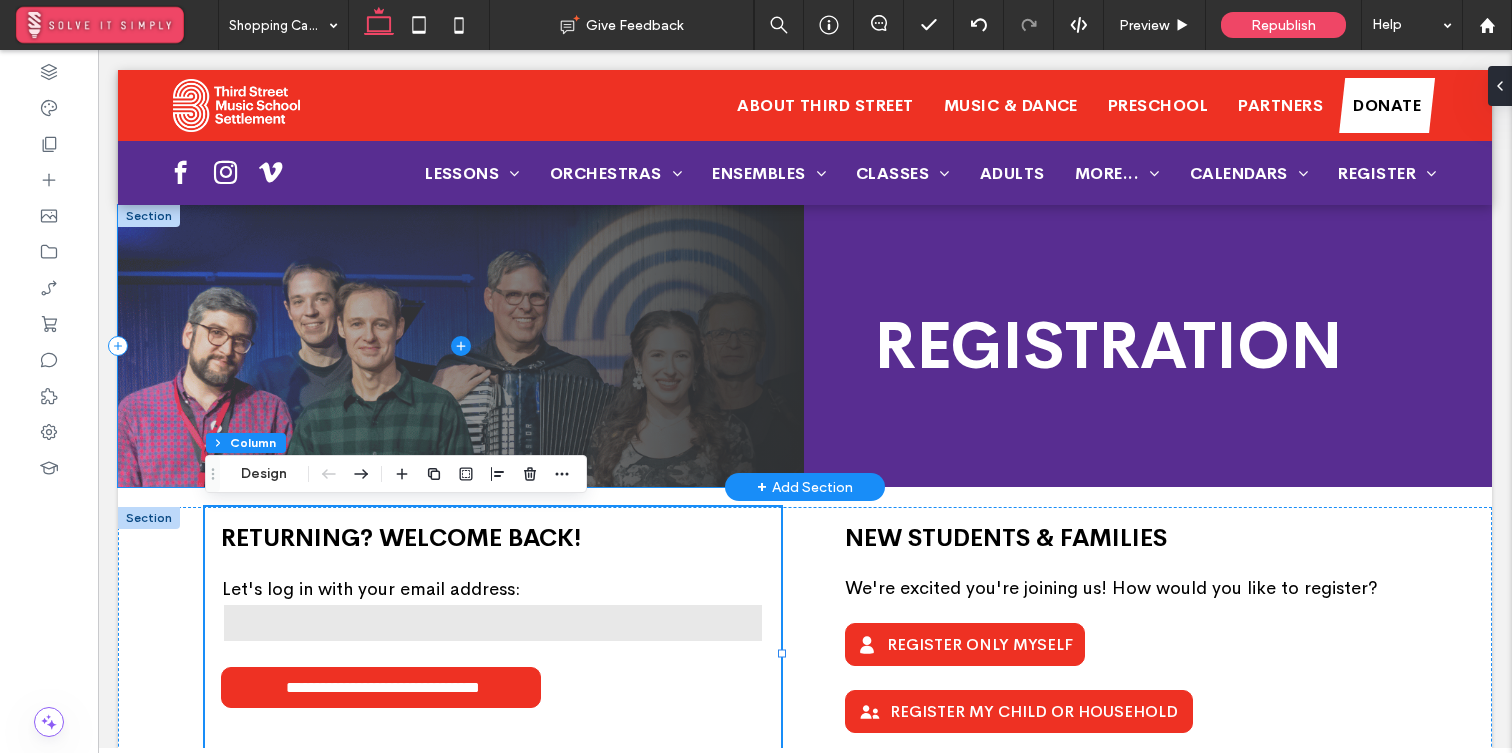 click at bounding box center (461, 346) 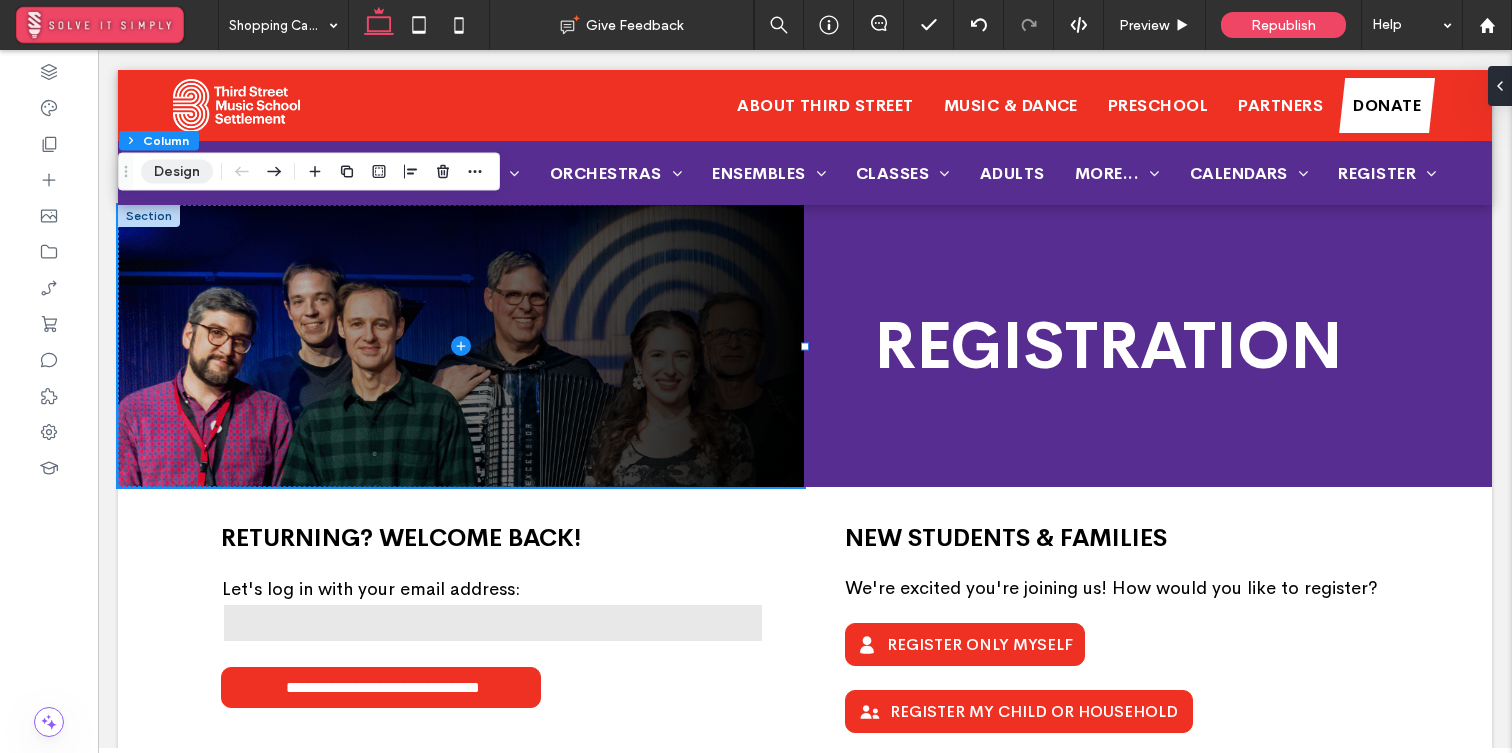 click on "Design" at bounding box center [177, 172] 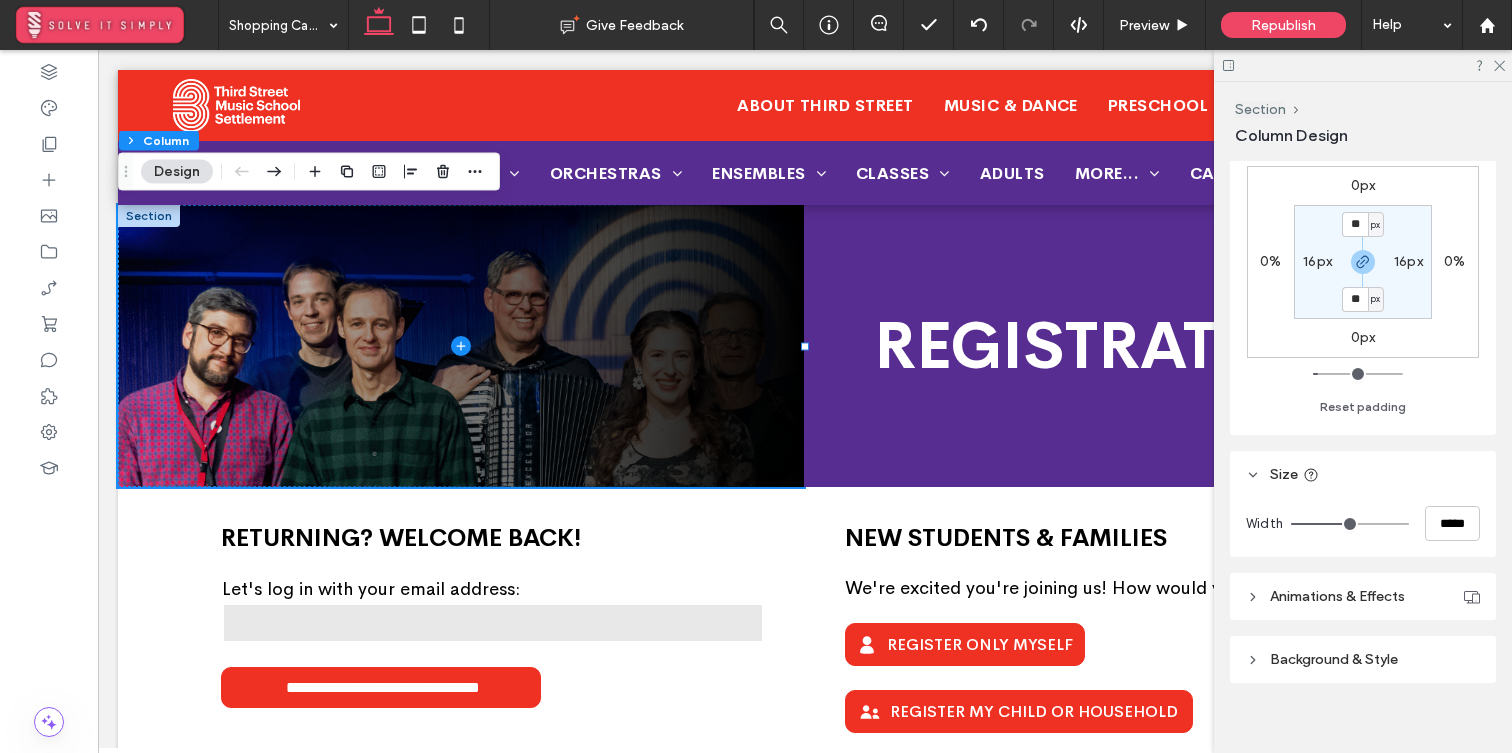 scroll, scrollTop: 513, scrollLeft: 0, axis: vertical 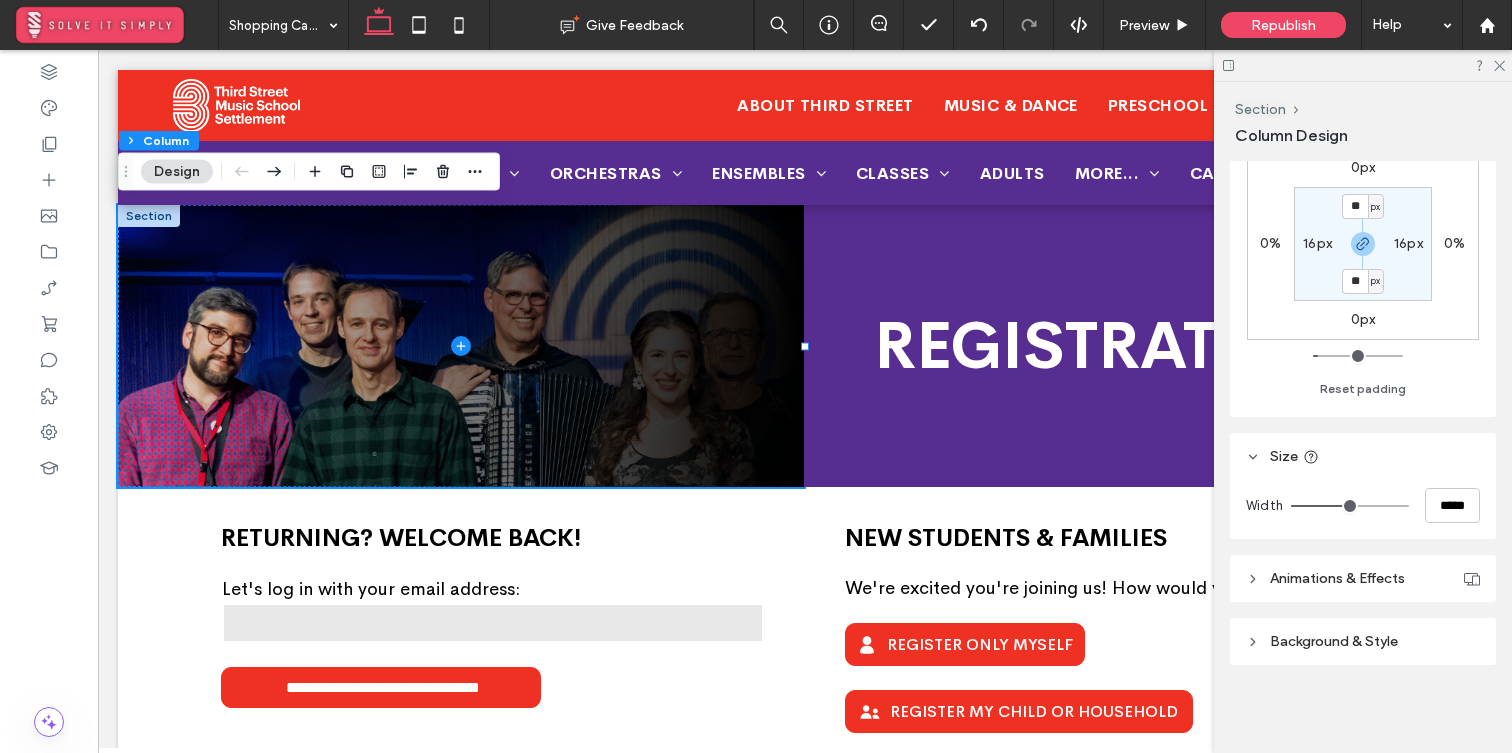click on "Background & Style" at bounding box center (1334, 641) 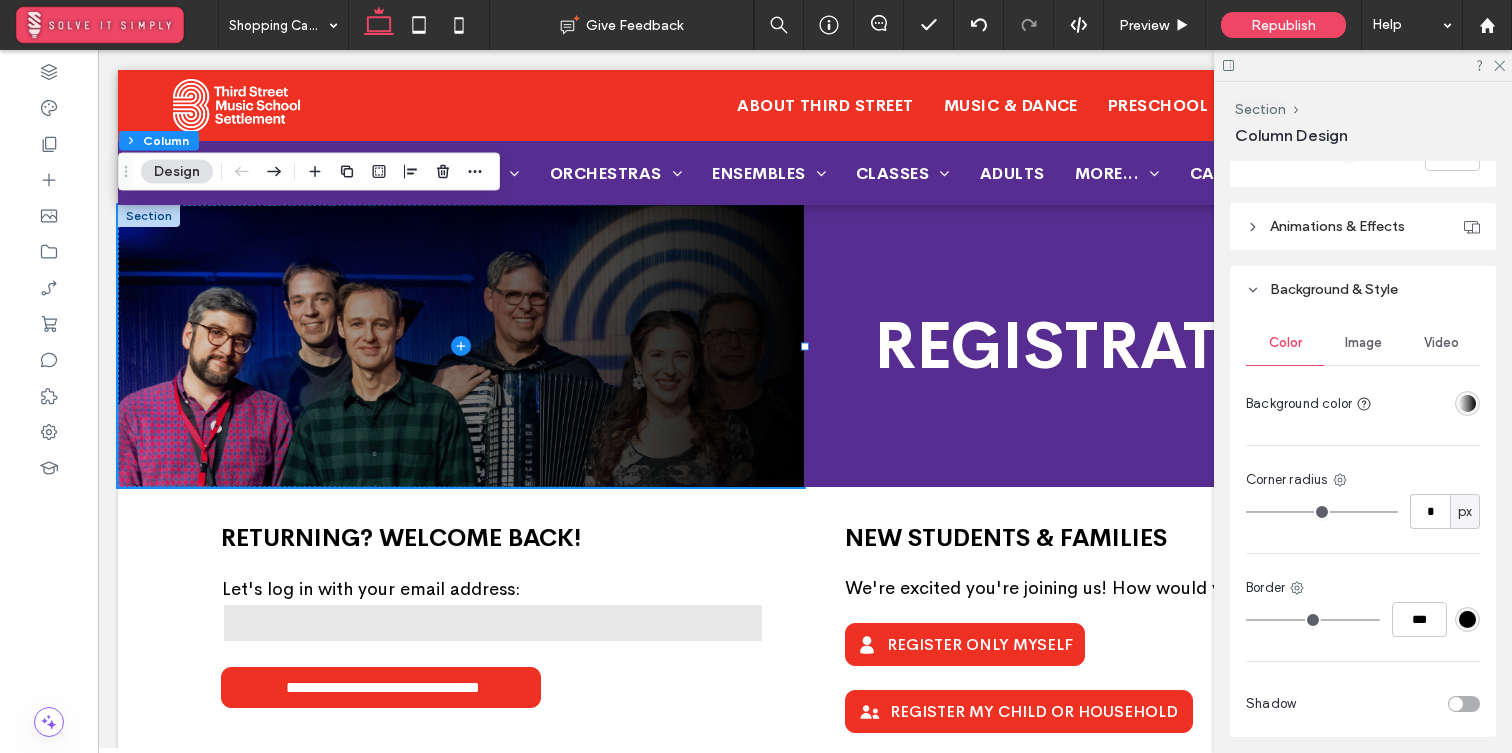 scroll, scrollTop: 879, scrollLeft: 0, axis: vertical 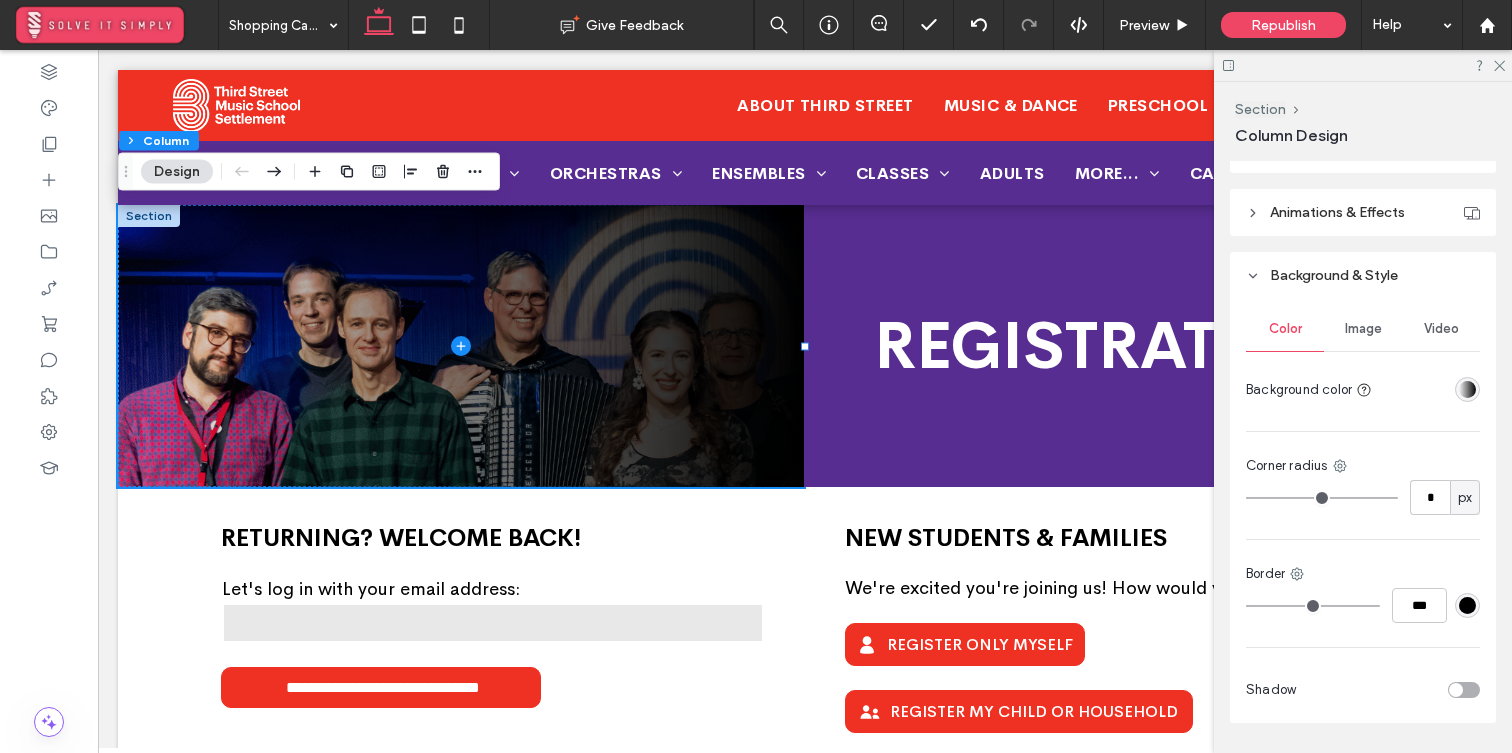 click on "Image" at bounding box center (1363, 329) 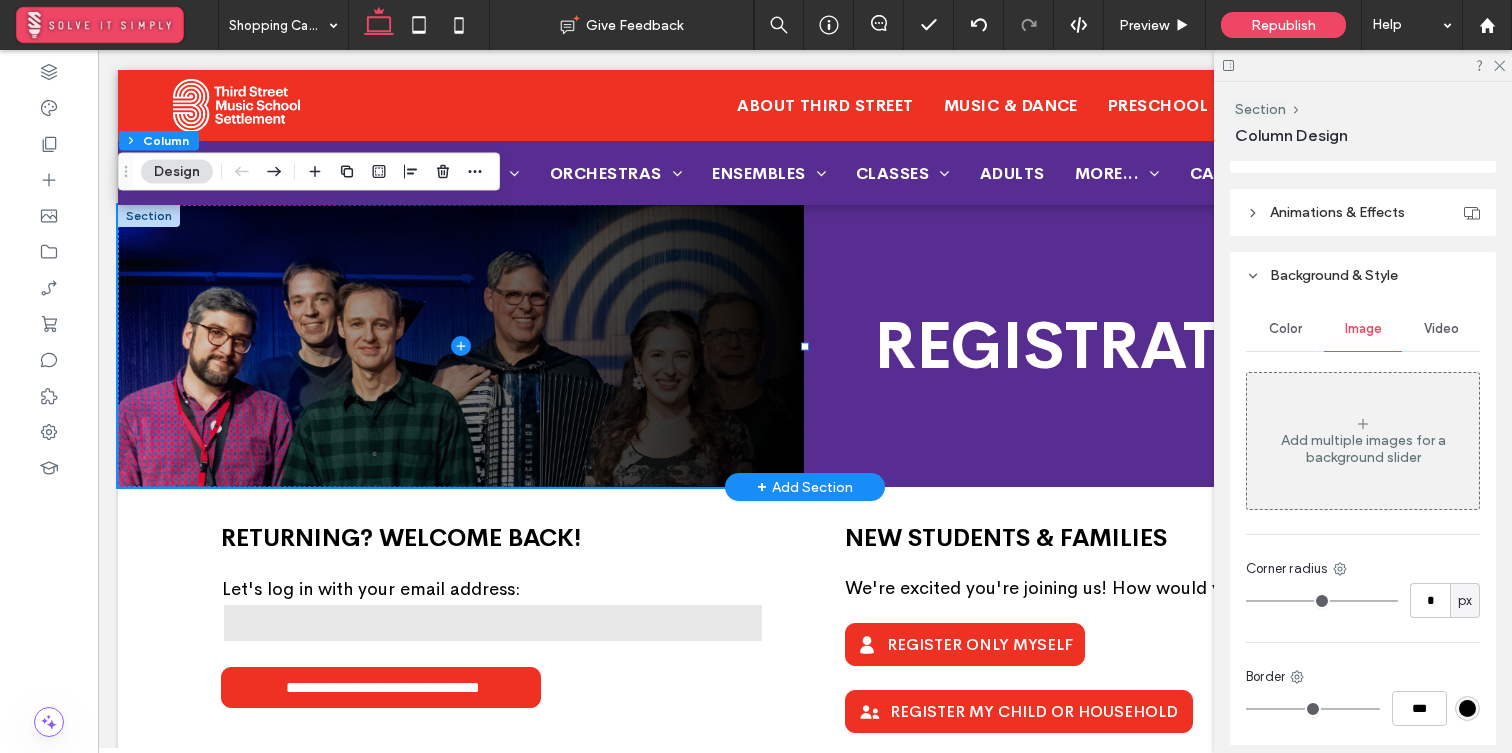click at bounding box center [149, 216] 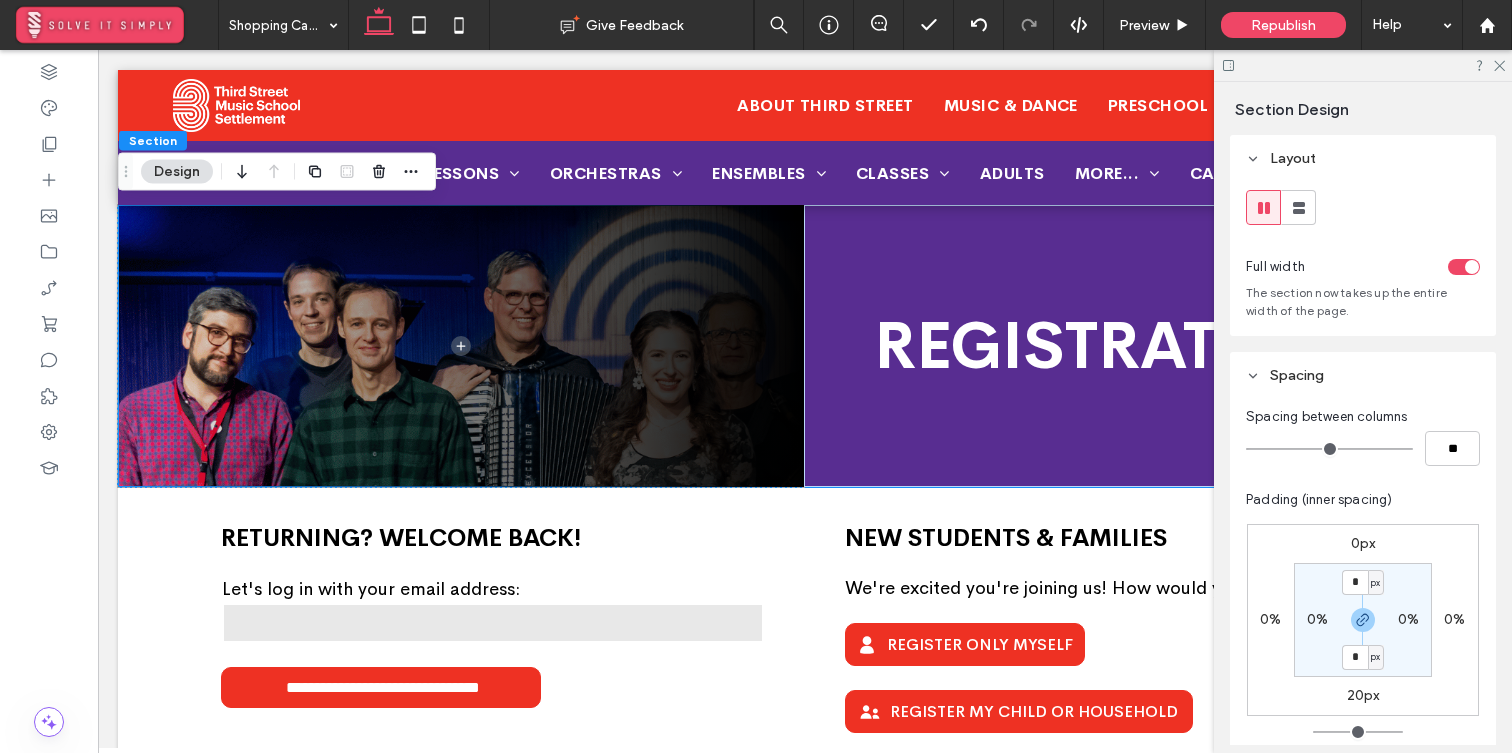 scroll, scrollTop: 367, scrollLeft: 0, axis: vertical 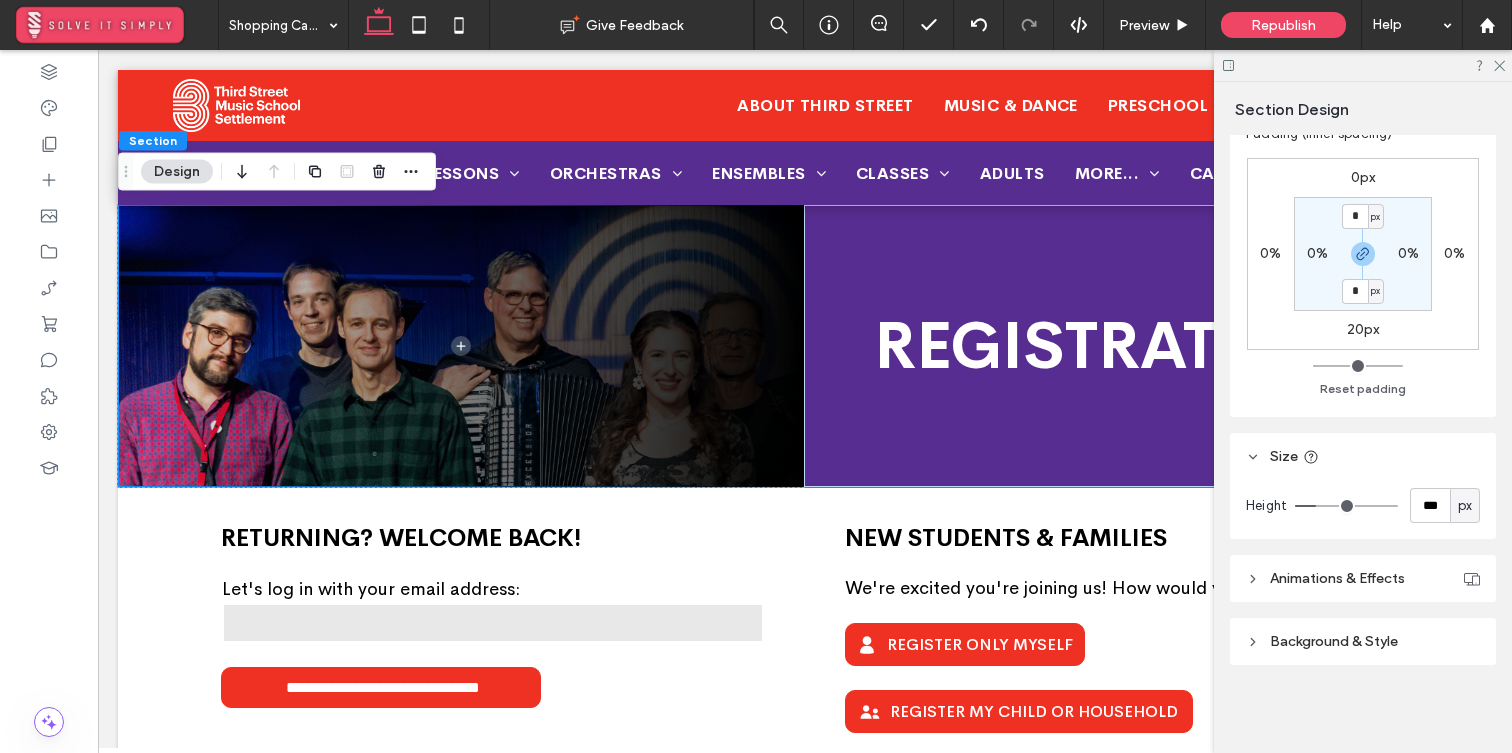 click on "Background & Style" at bounding box center [1363, 641] 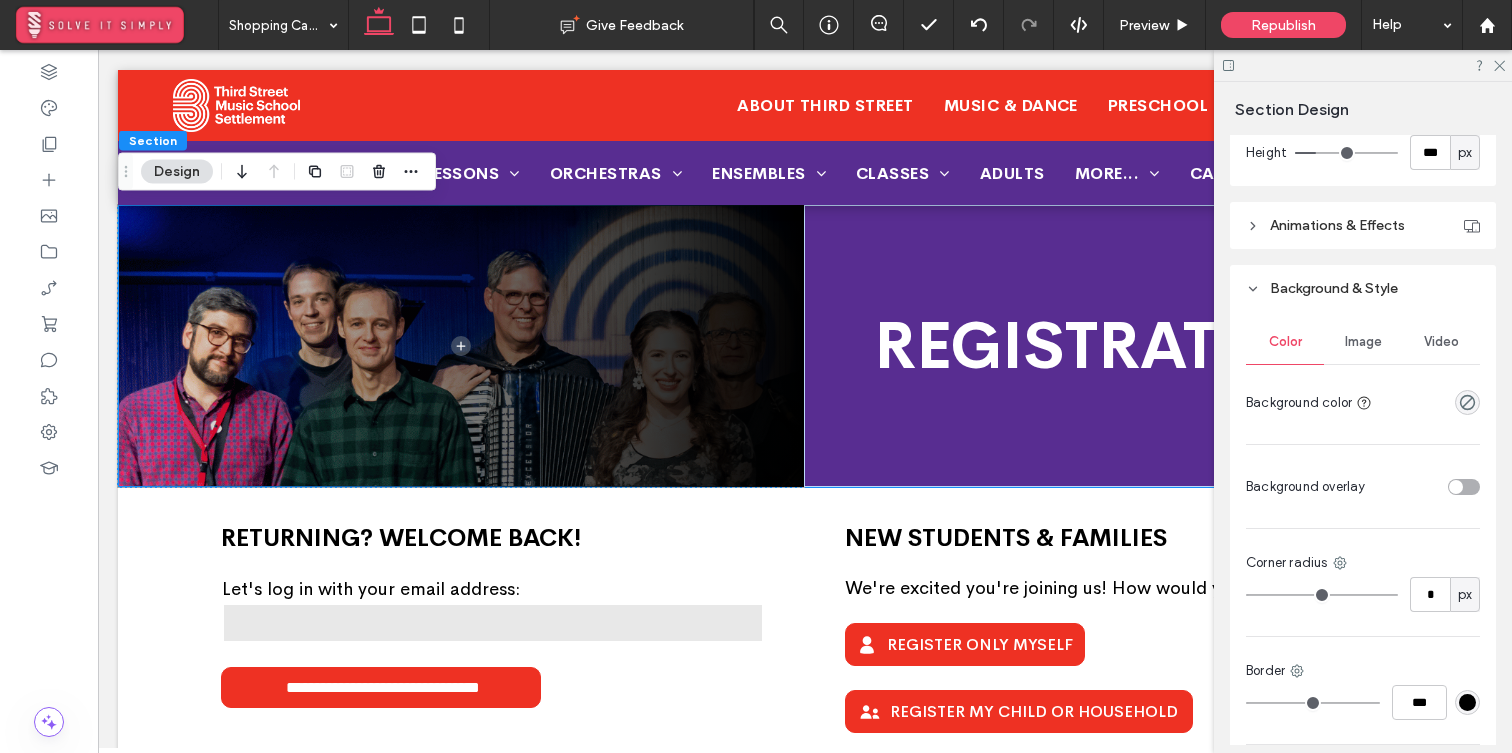 scroll, scrollTop: 721, scrollLeft: 0, axis: vertical 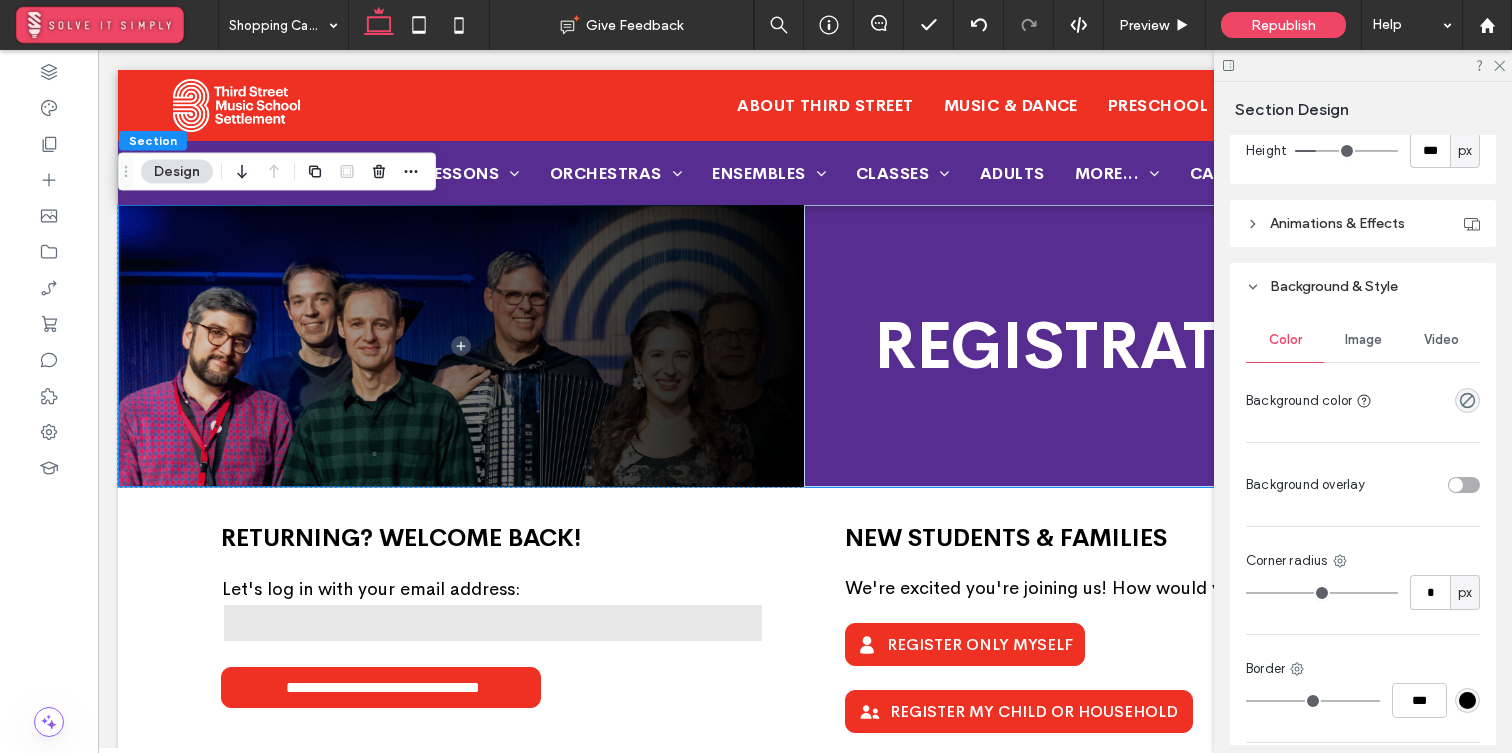 click on "Image" at bounding box center [1363, 340] 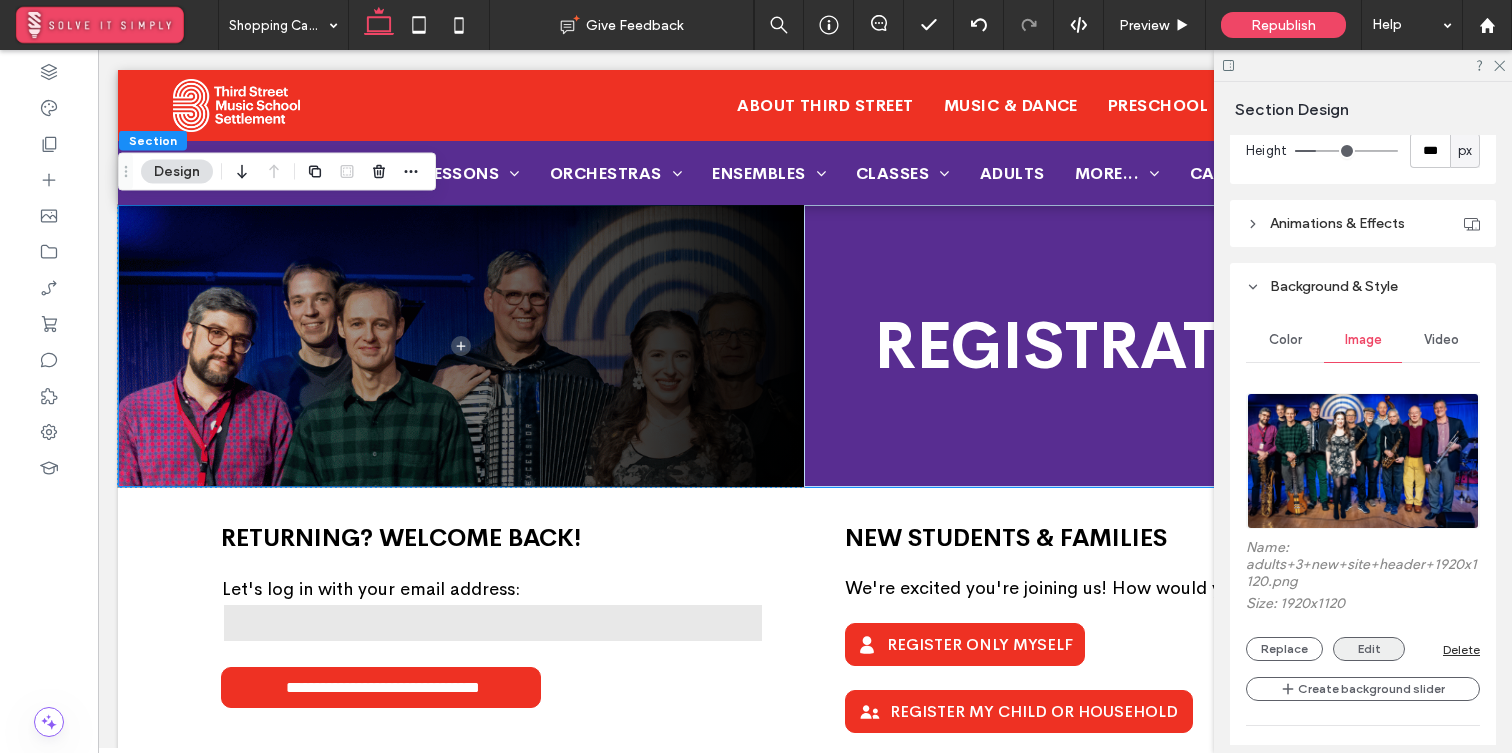 click on "Edit" at bounding box center [1369, 649] 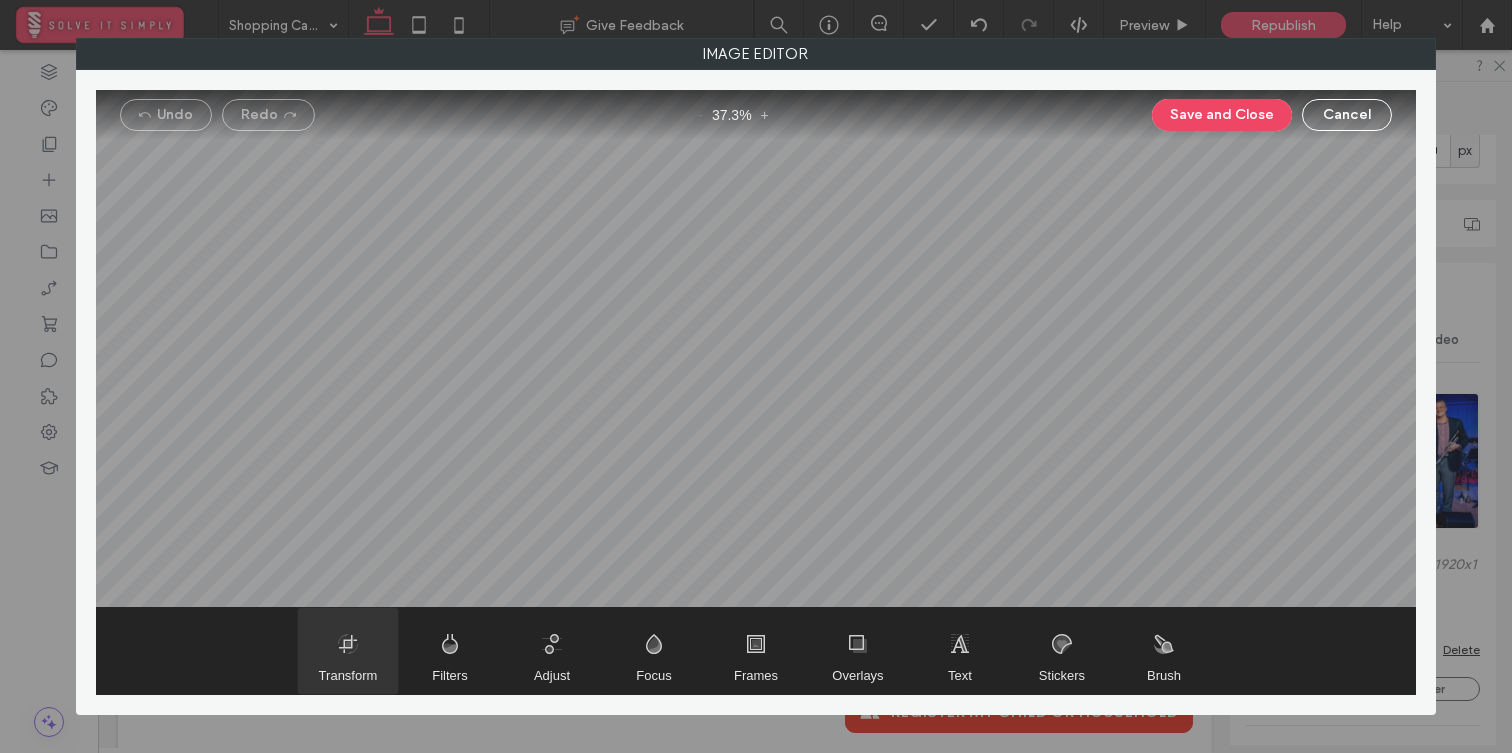 click on "Transform" at bounding box center [348, 675] 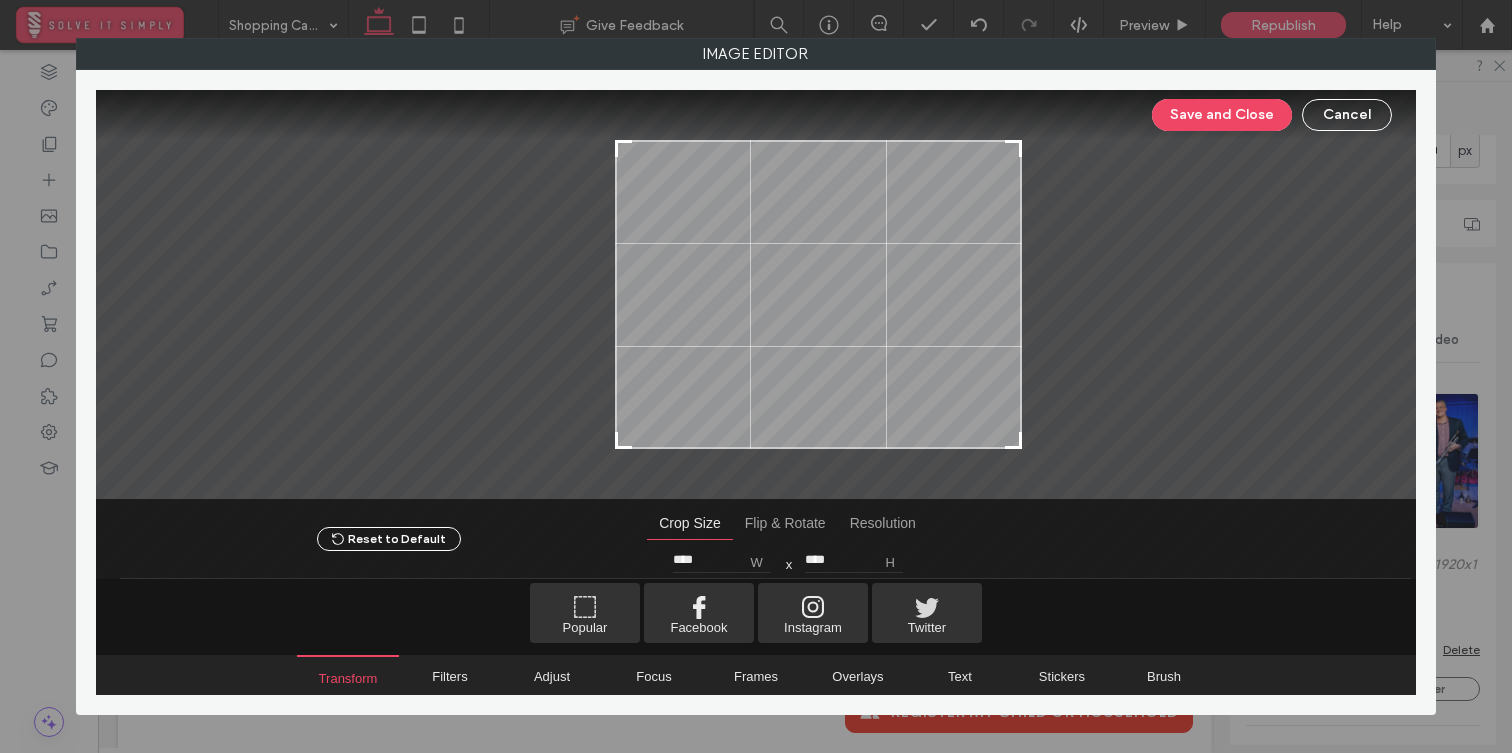 drag, startPoint x: 496, startPoint y: 446, endPoint x: 620, endPoint y: 480, distance: 128.57683 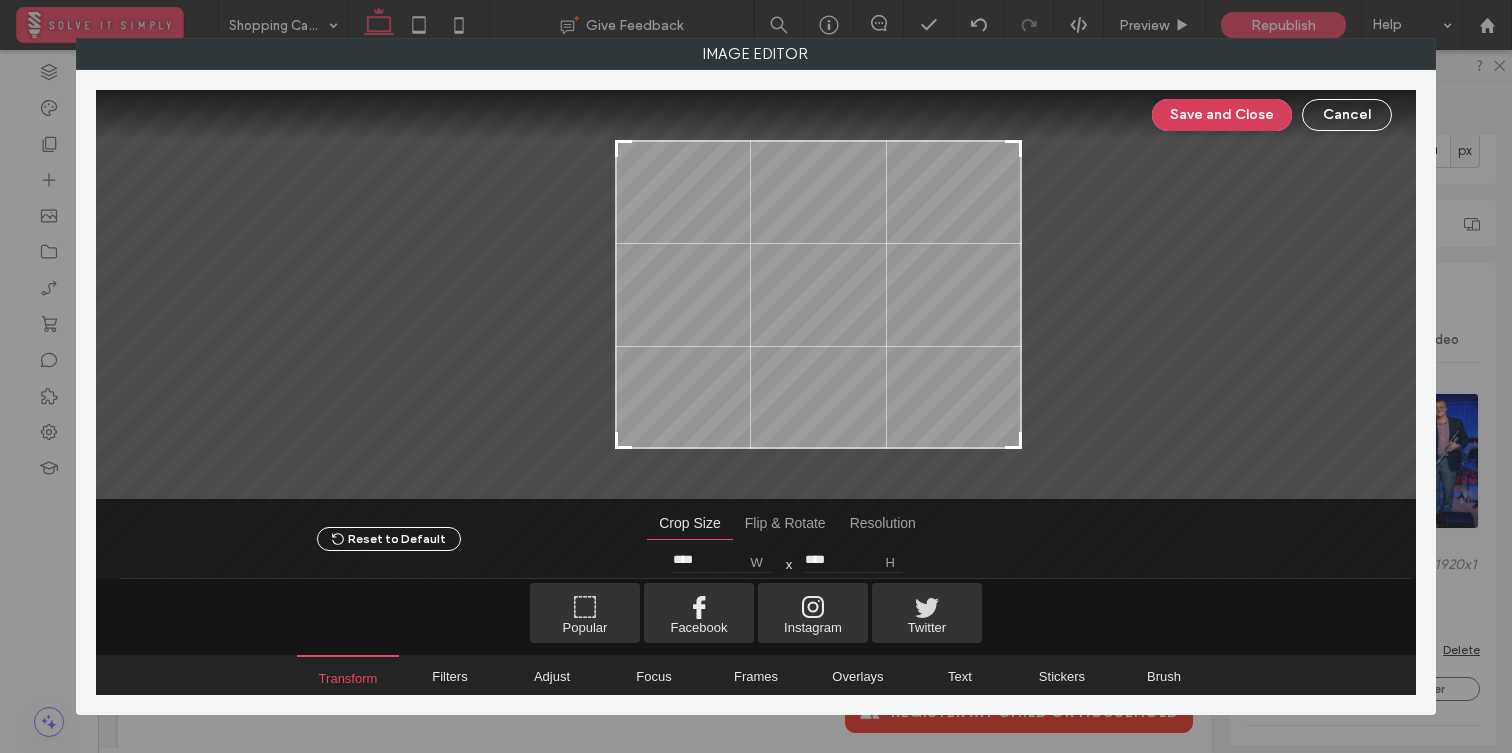 click on "Save and Close" at bounding box center (1222, 115) 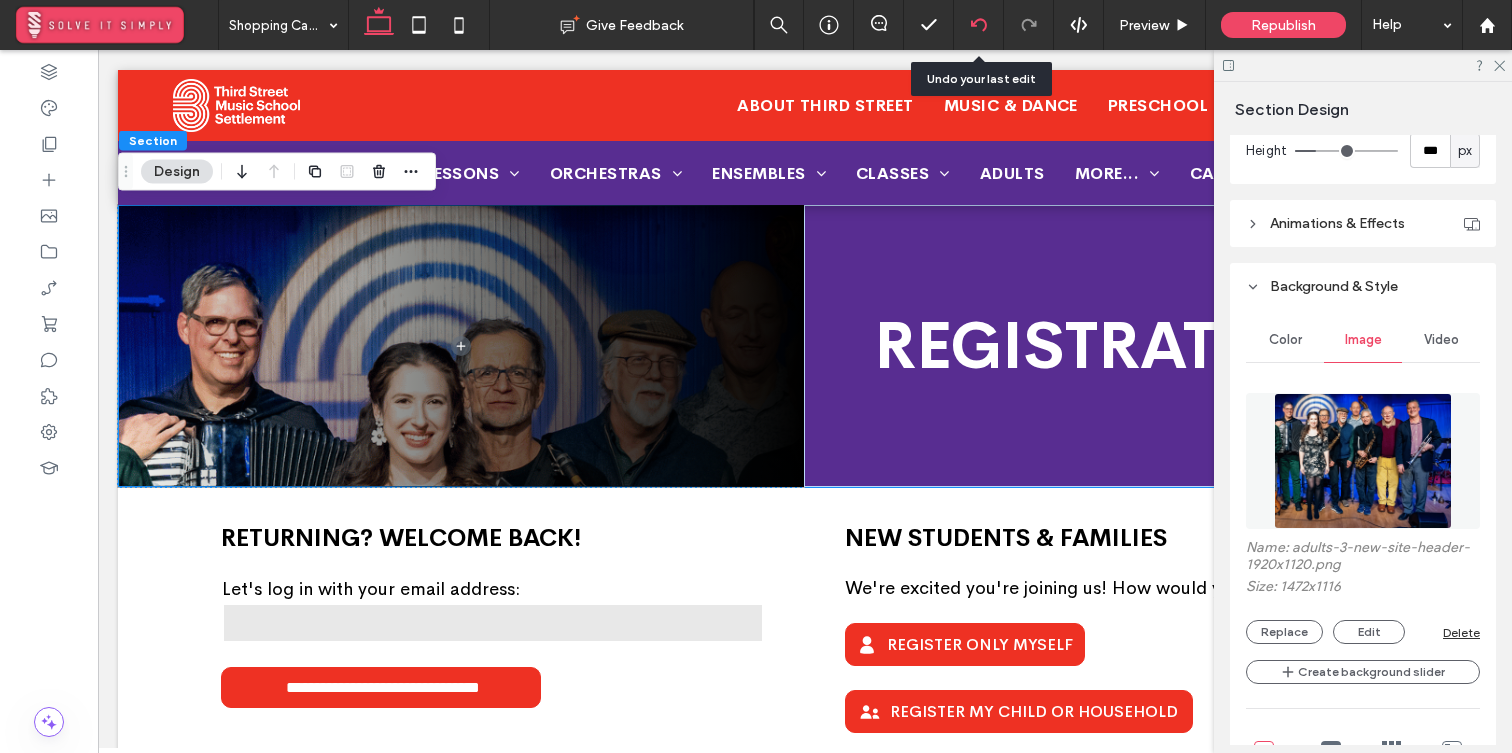 click 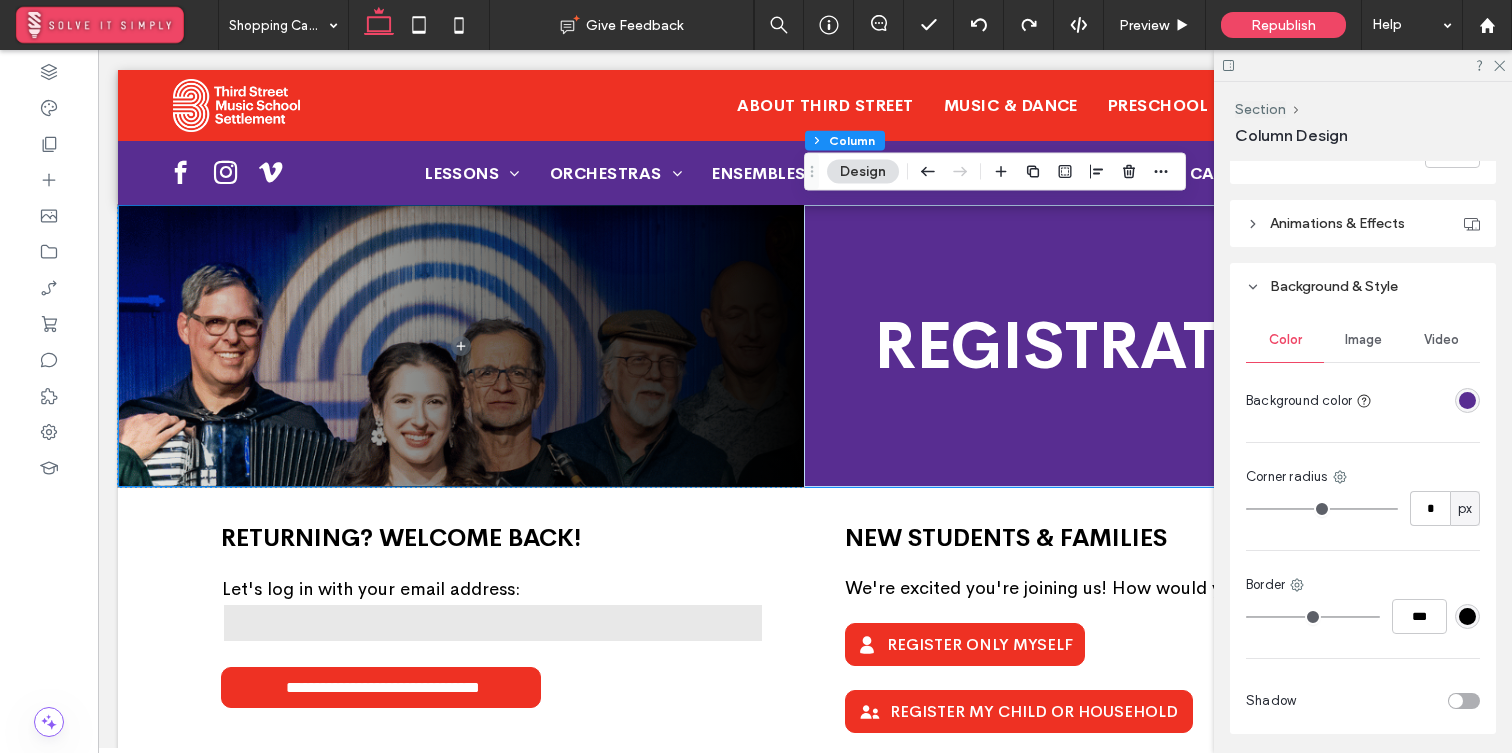 scroll, scrollTop: 937, scrollLeft: 0, axis: vertical 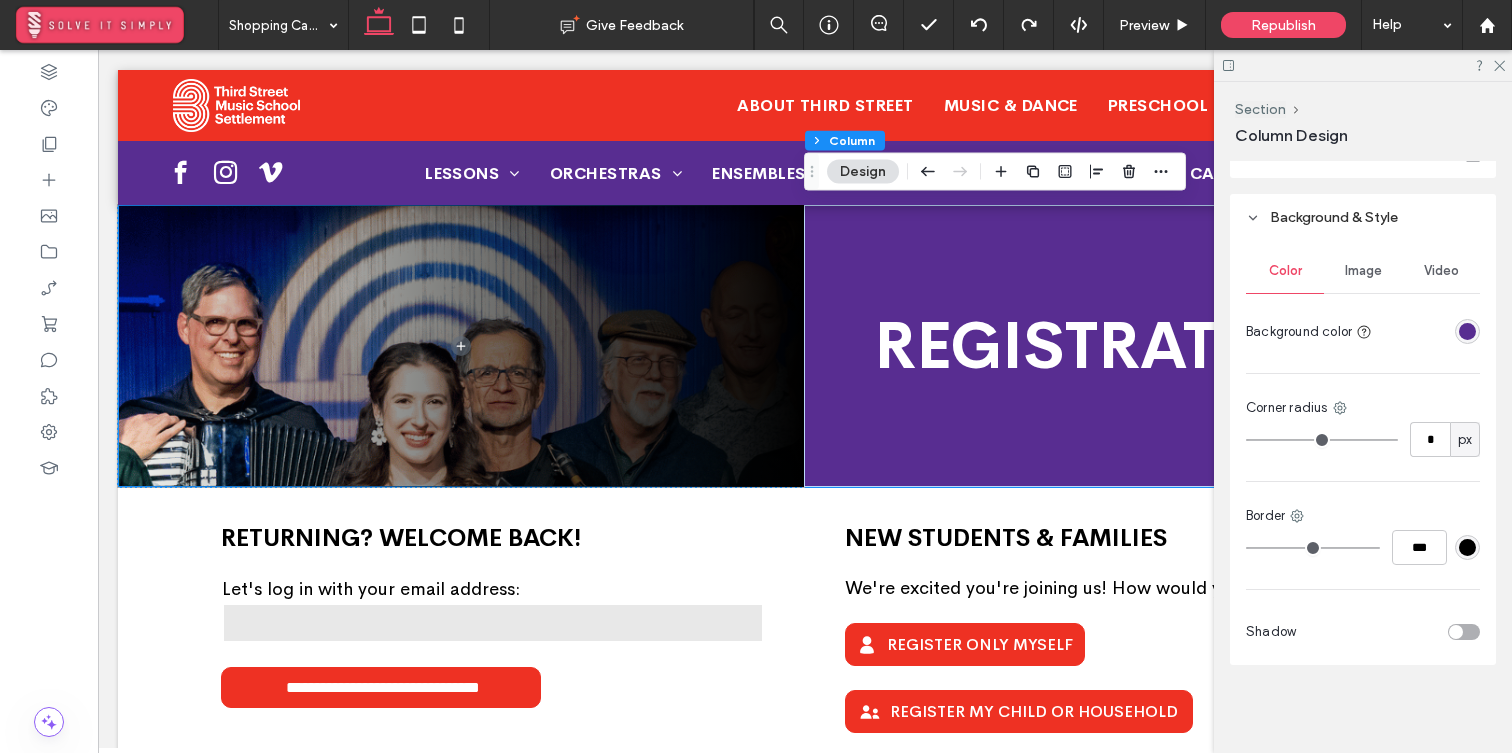 click at bounding box center [1467, 331] 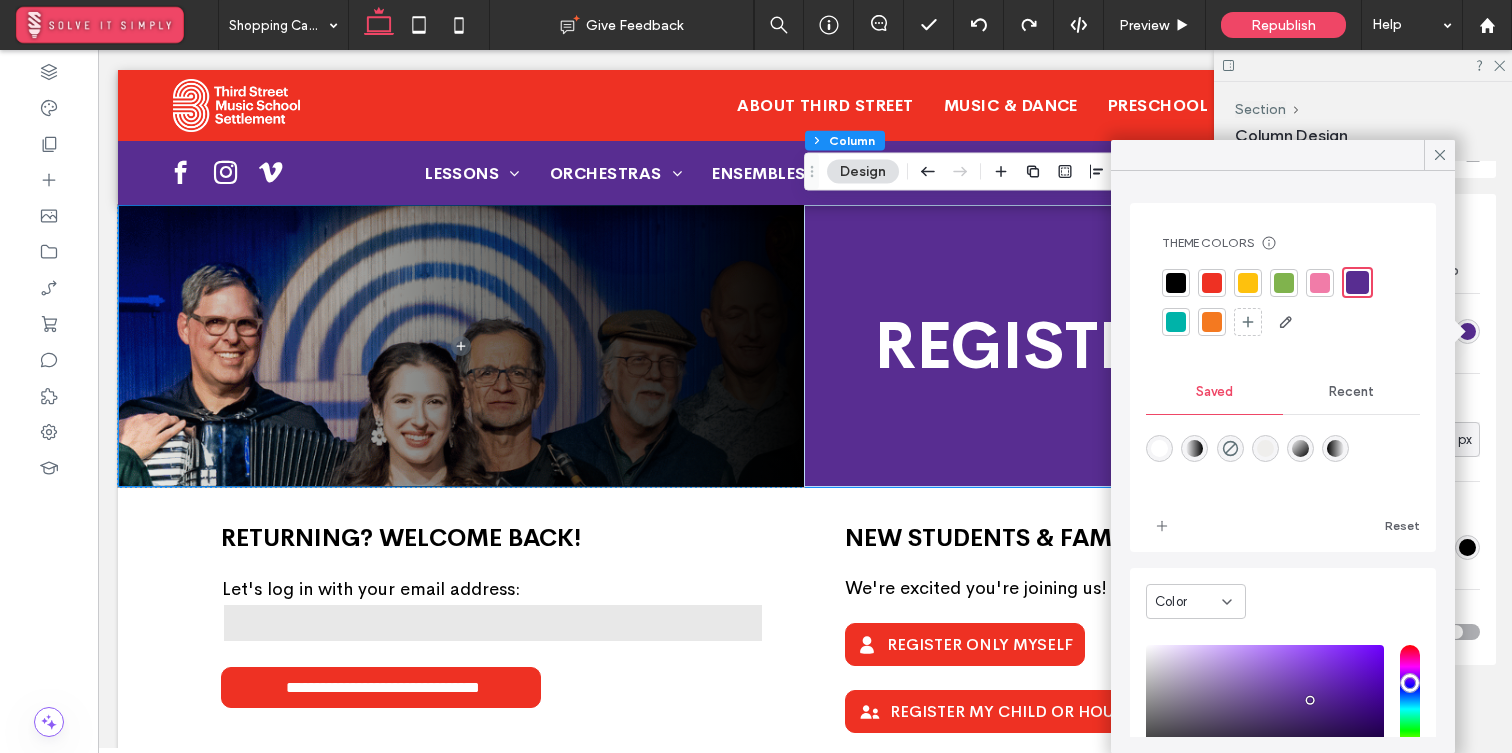 click at bounding box center (1176, 283) 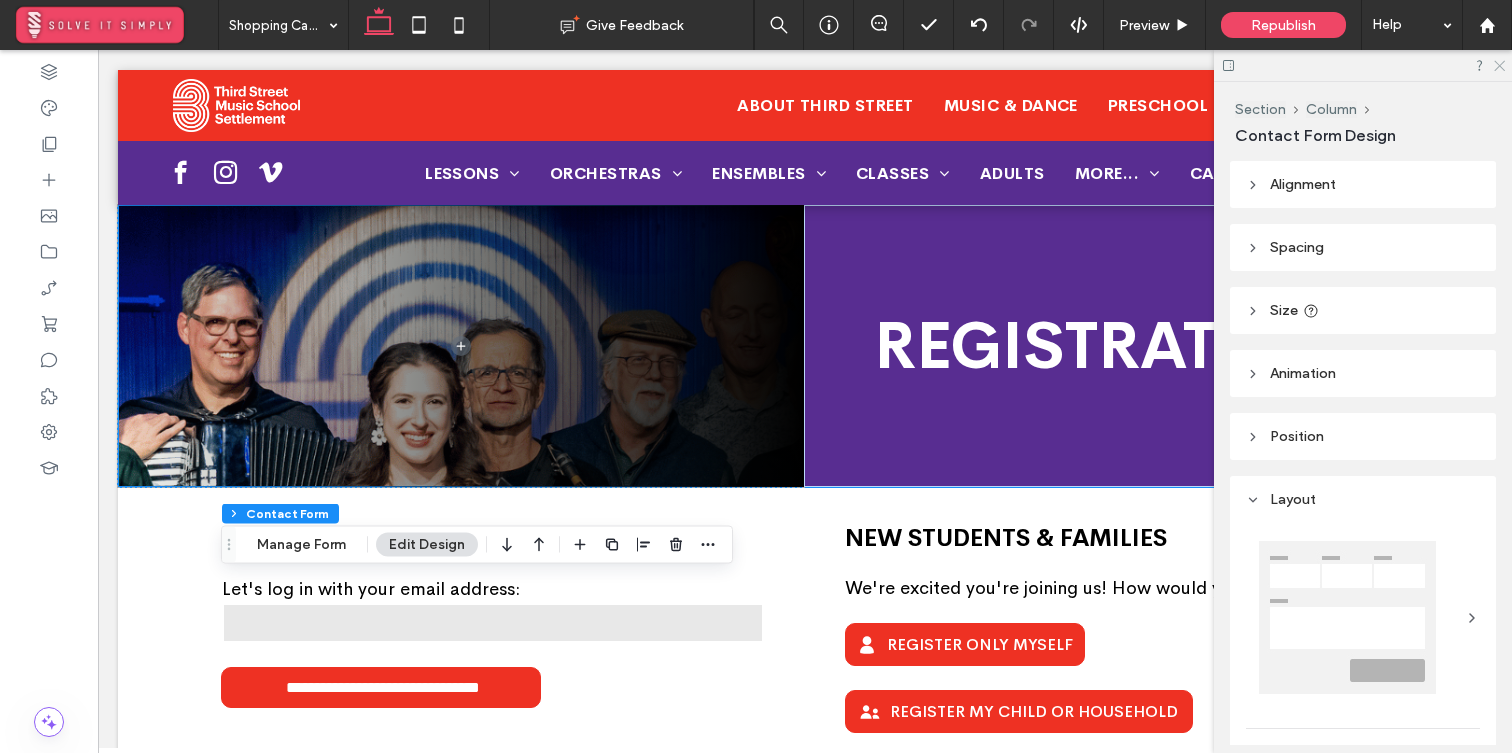 click 